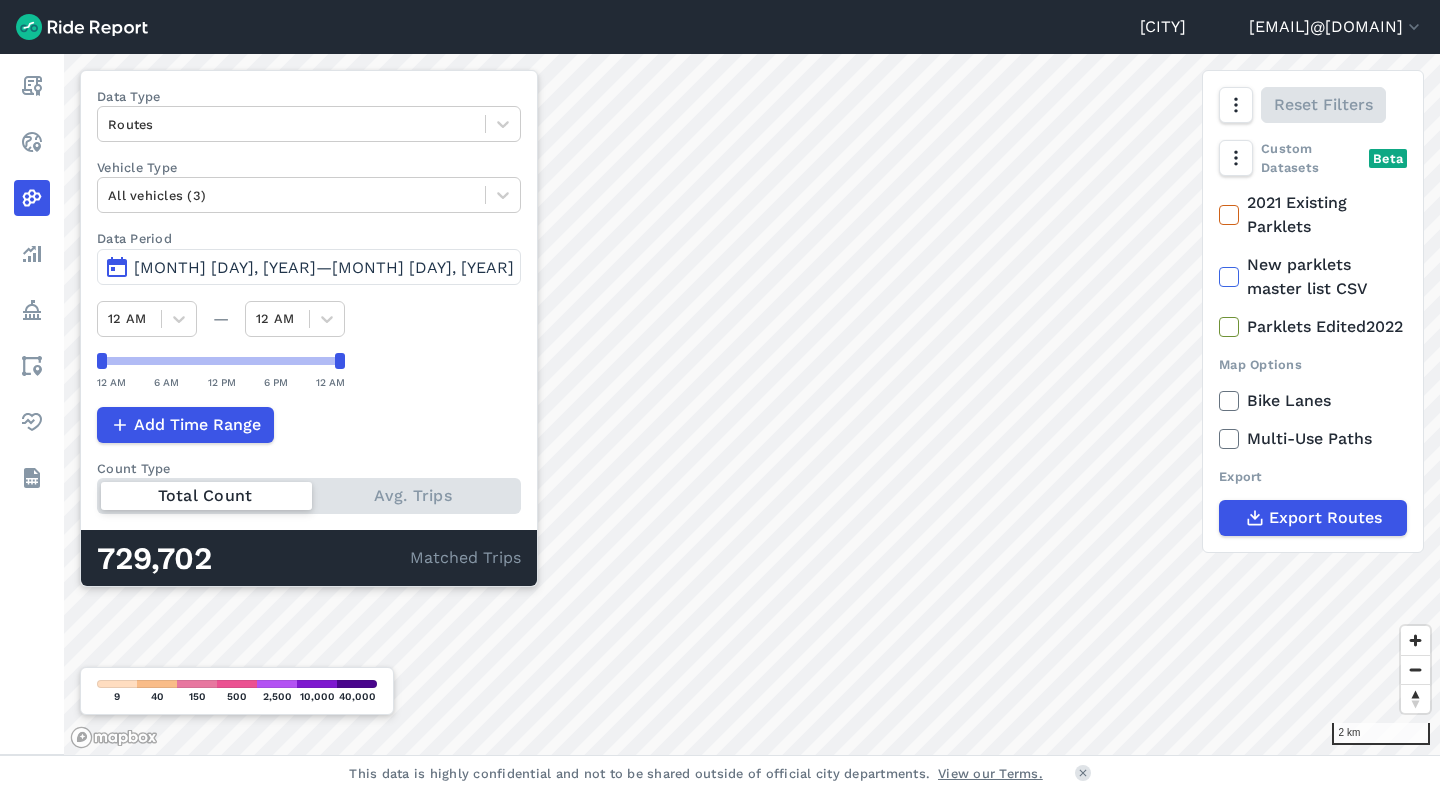 scroll, scrollTop: 0, scrollLeft: 0, axis: both 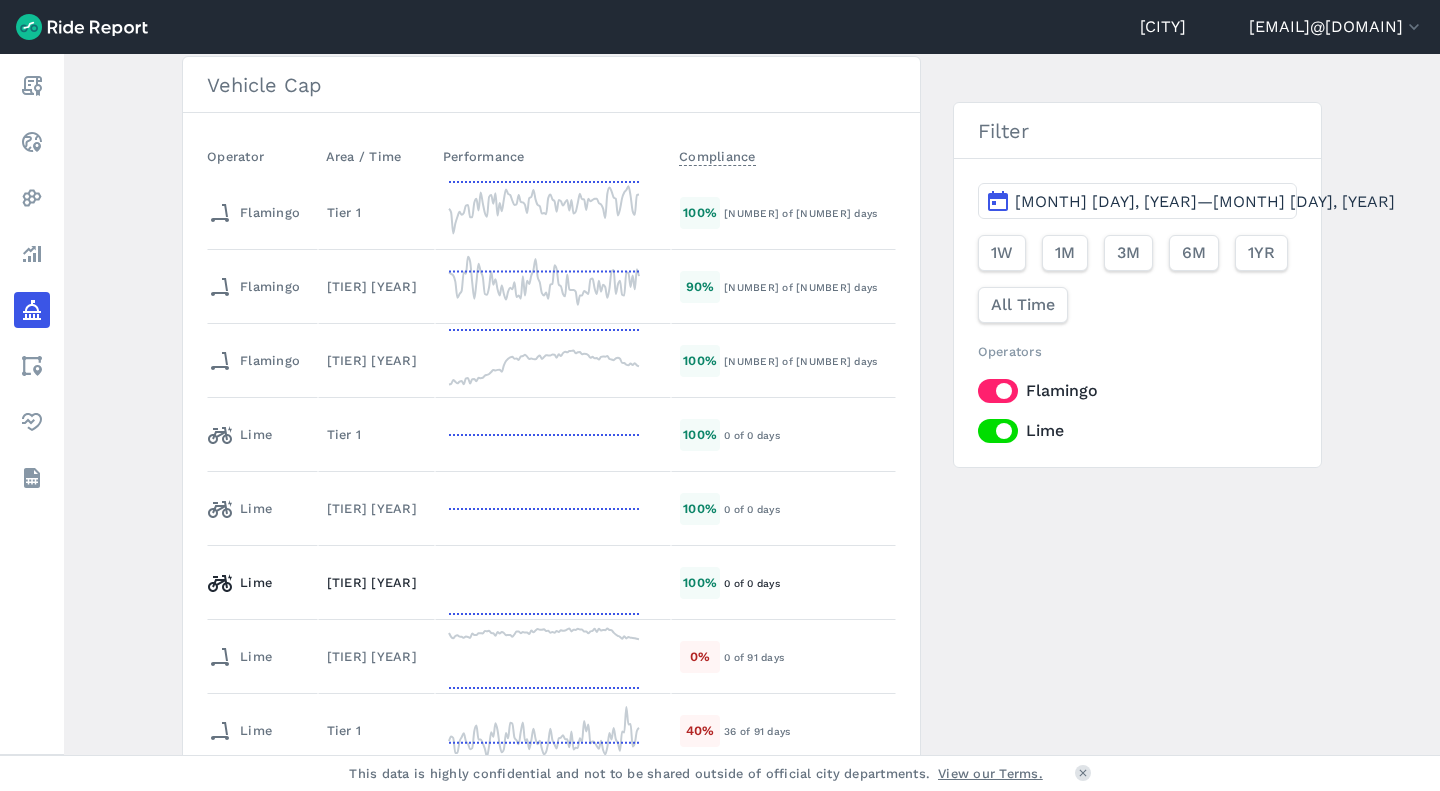 click 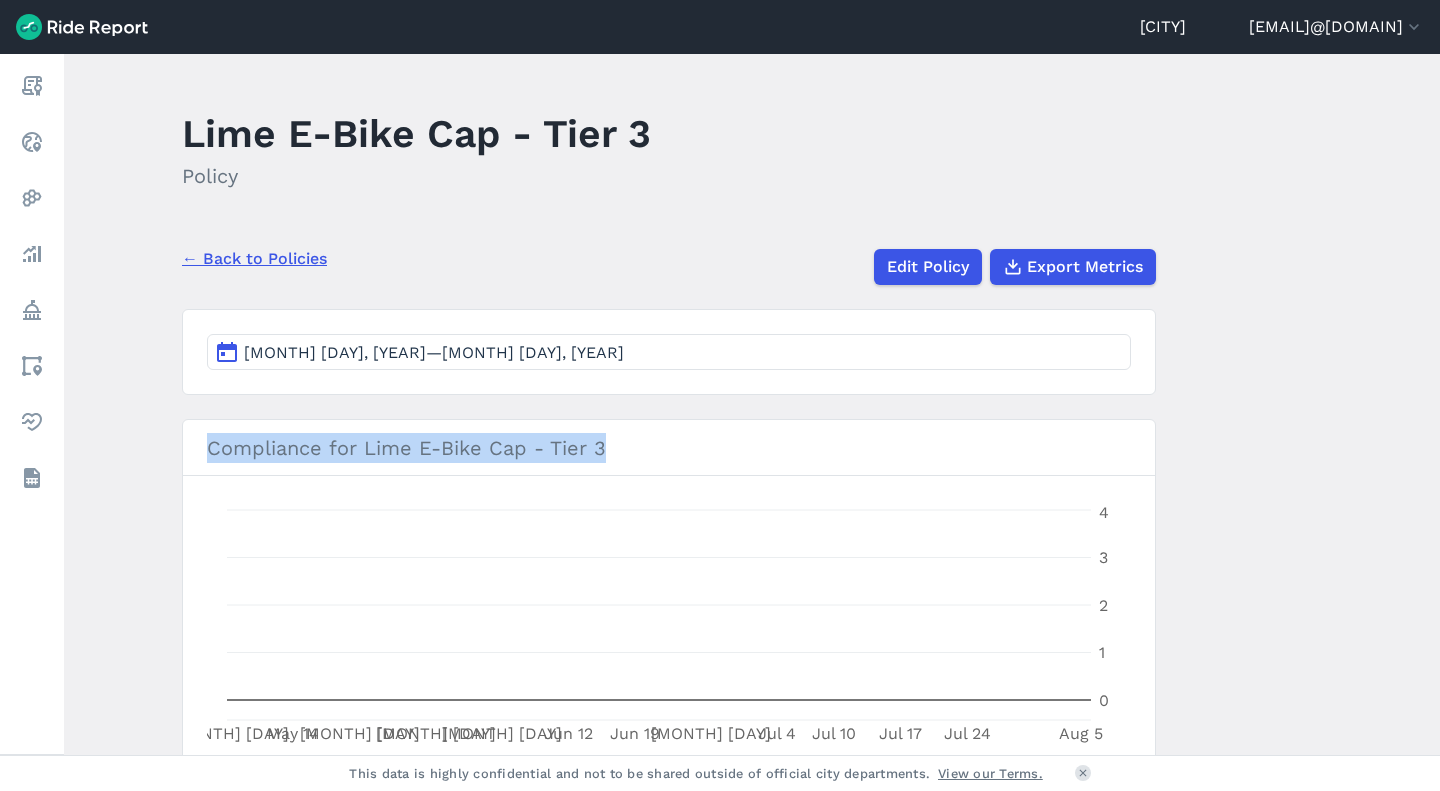 drag, startPoint x: 1425, startPoint y: 406, endPoint x: 1436, endPoint y: 484, distance: 78.77182 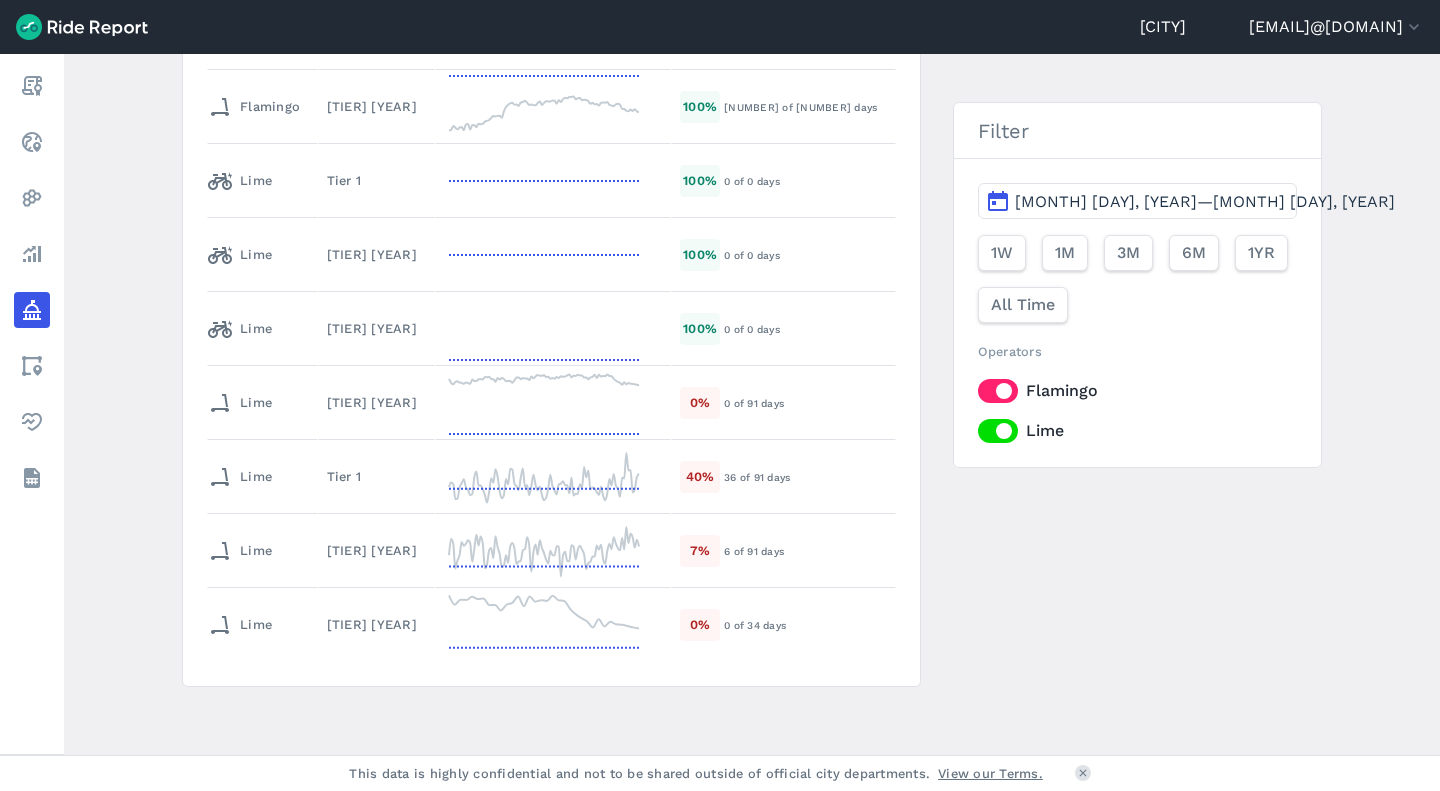 scroll, scrollTop: 716, scrollLeft: 0, axis: vertical 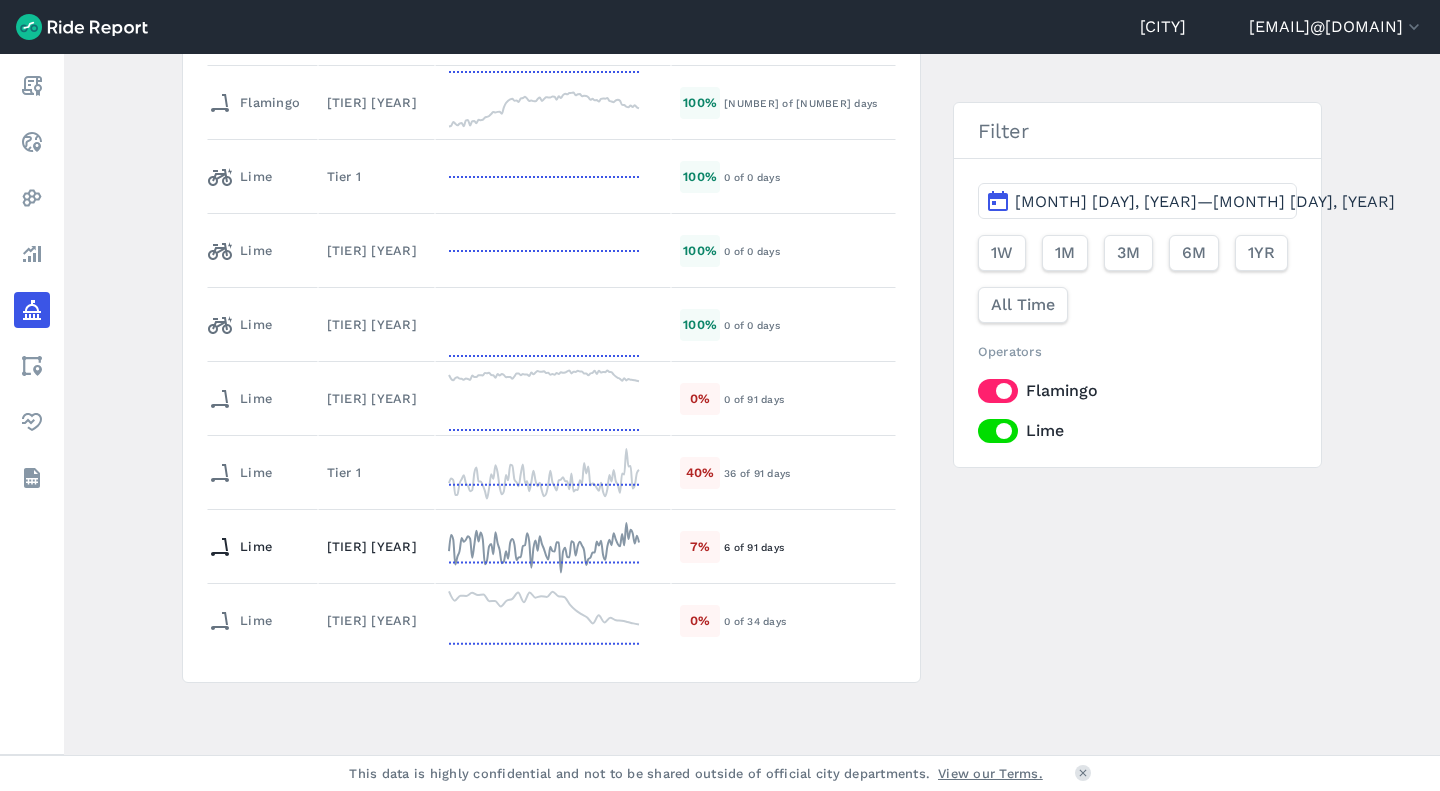 click on "[TIER] [YEAR]" at bounding box center [376, 547] 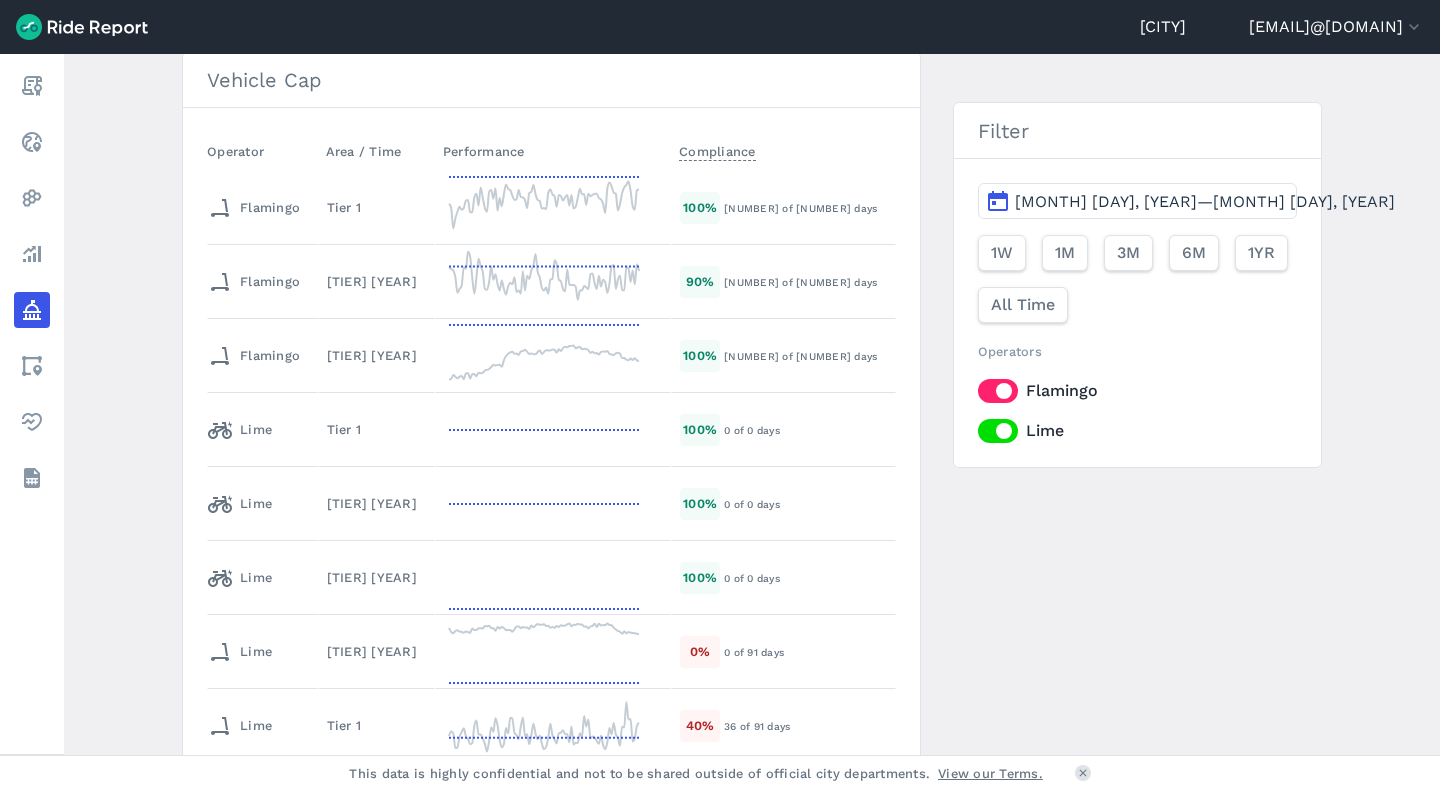 scroll, scrollTop: 469, scrollLeft: 0, axis: vertical 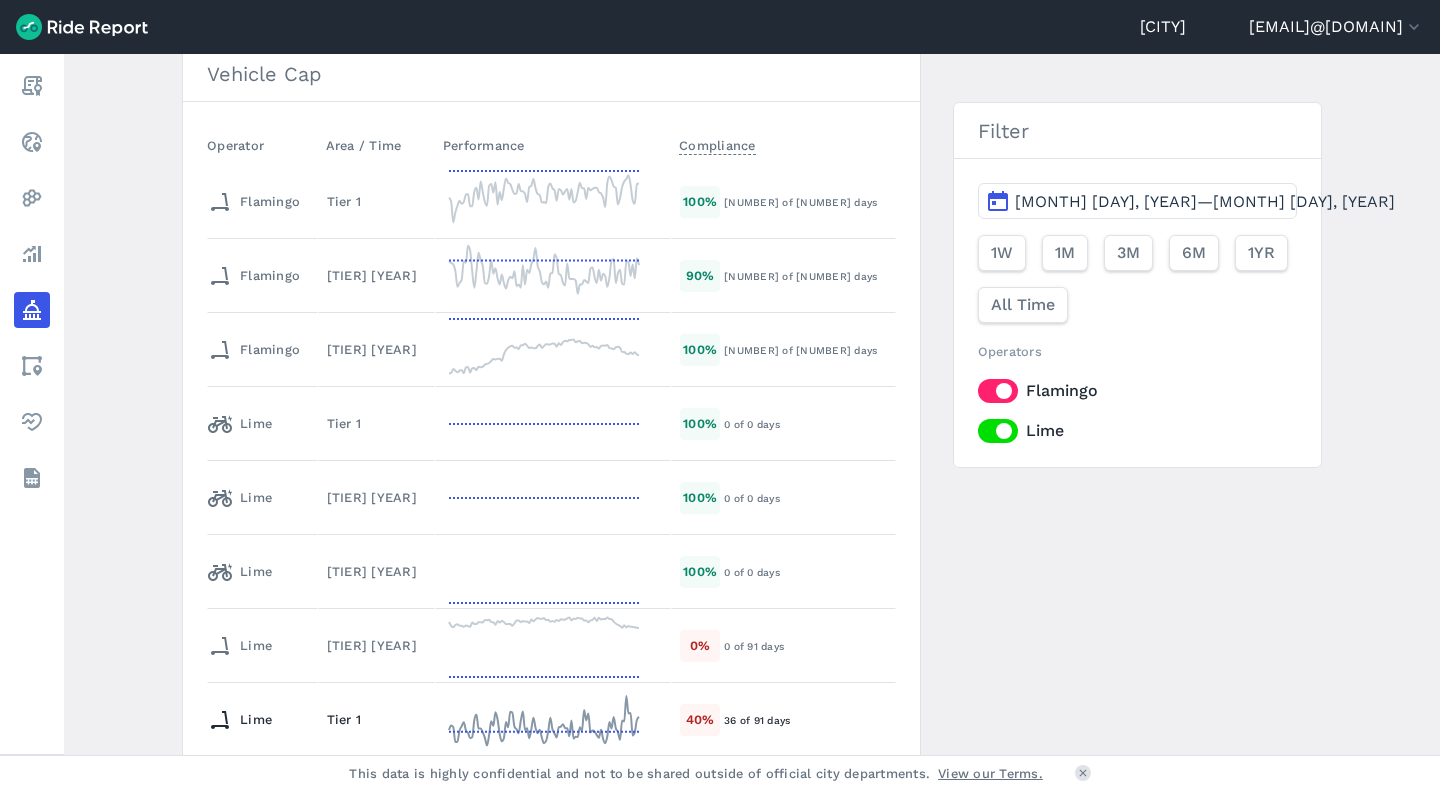 click on "Tier 1" at bounding box center [376, 719] 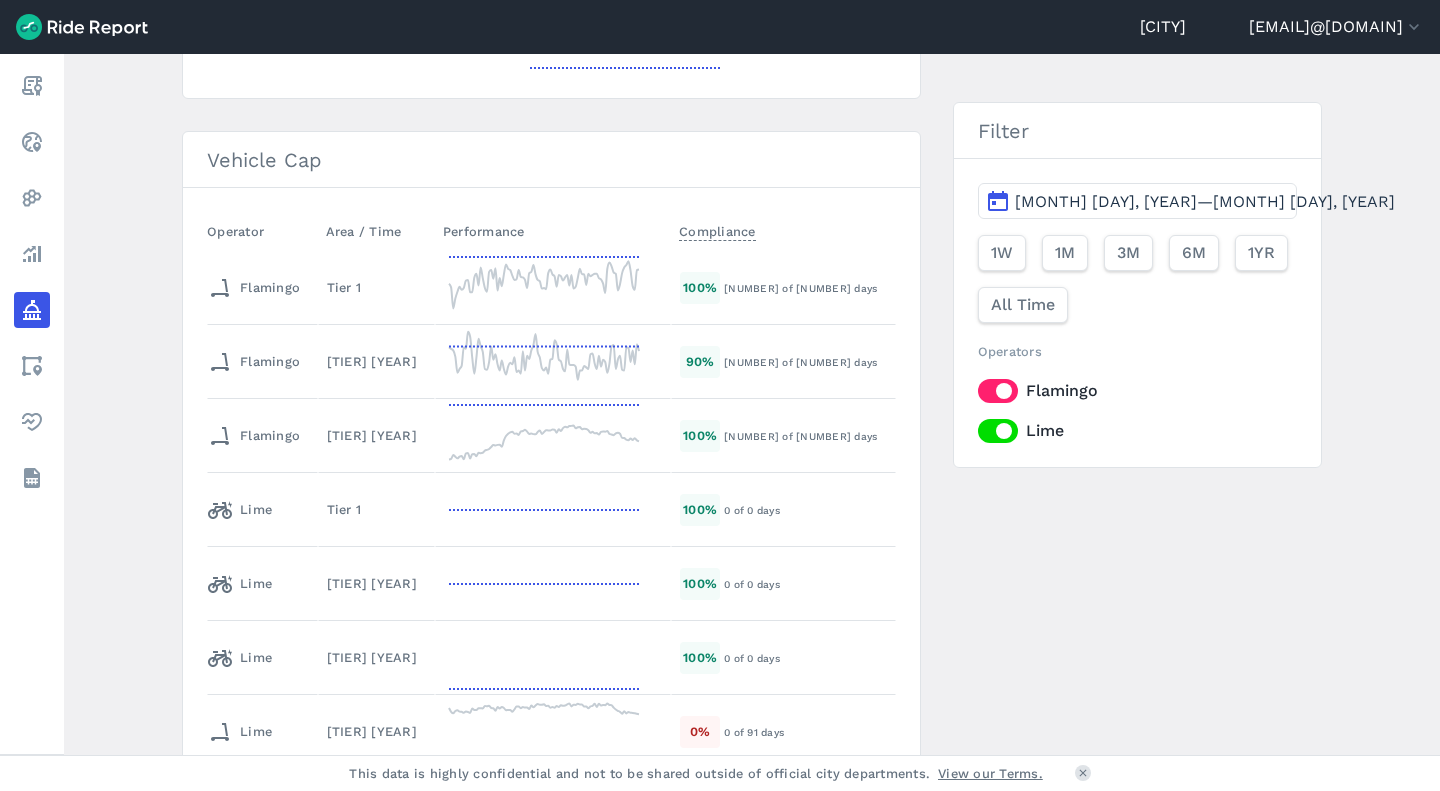 scroll, scrollTop: 384, scrollLeft: 0, axis: vertical 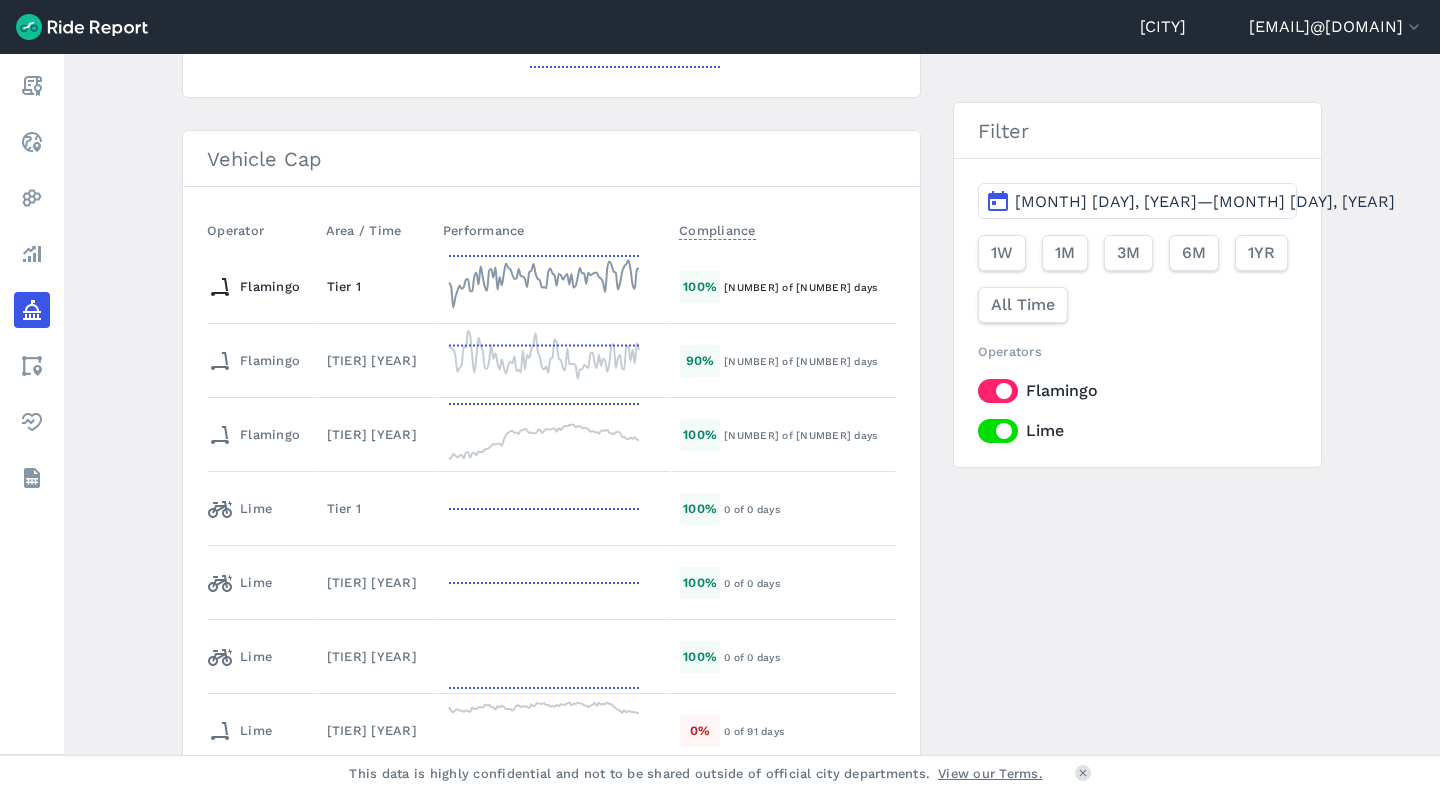 click on "Tier 1" at bounding box center (376, 286) 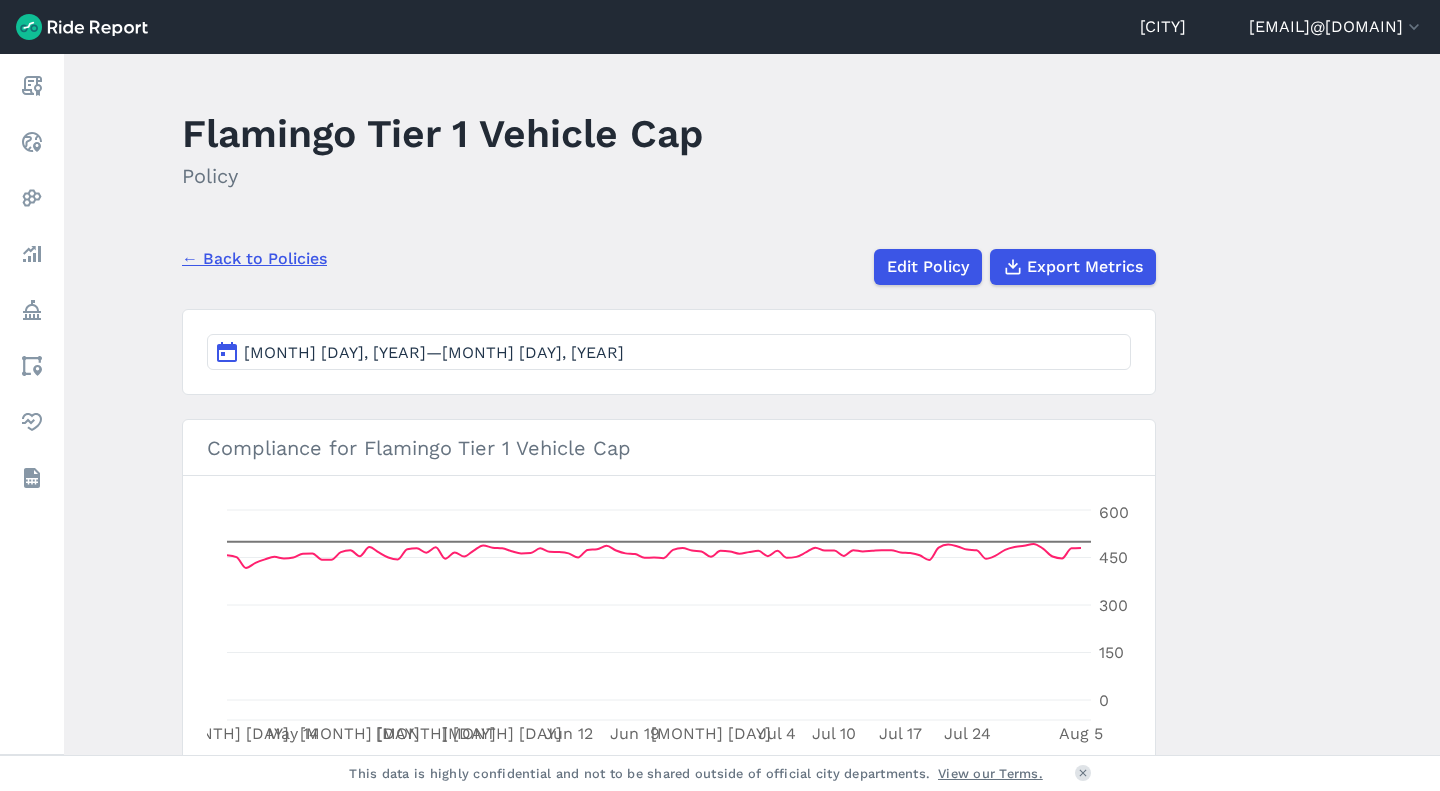 click on "[MONTH] [DAY], [YEAR]—[MONTH] [DAY], [YEAR]" at bounding box center (434, 352) 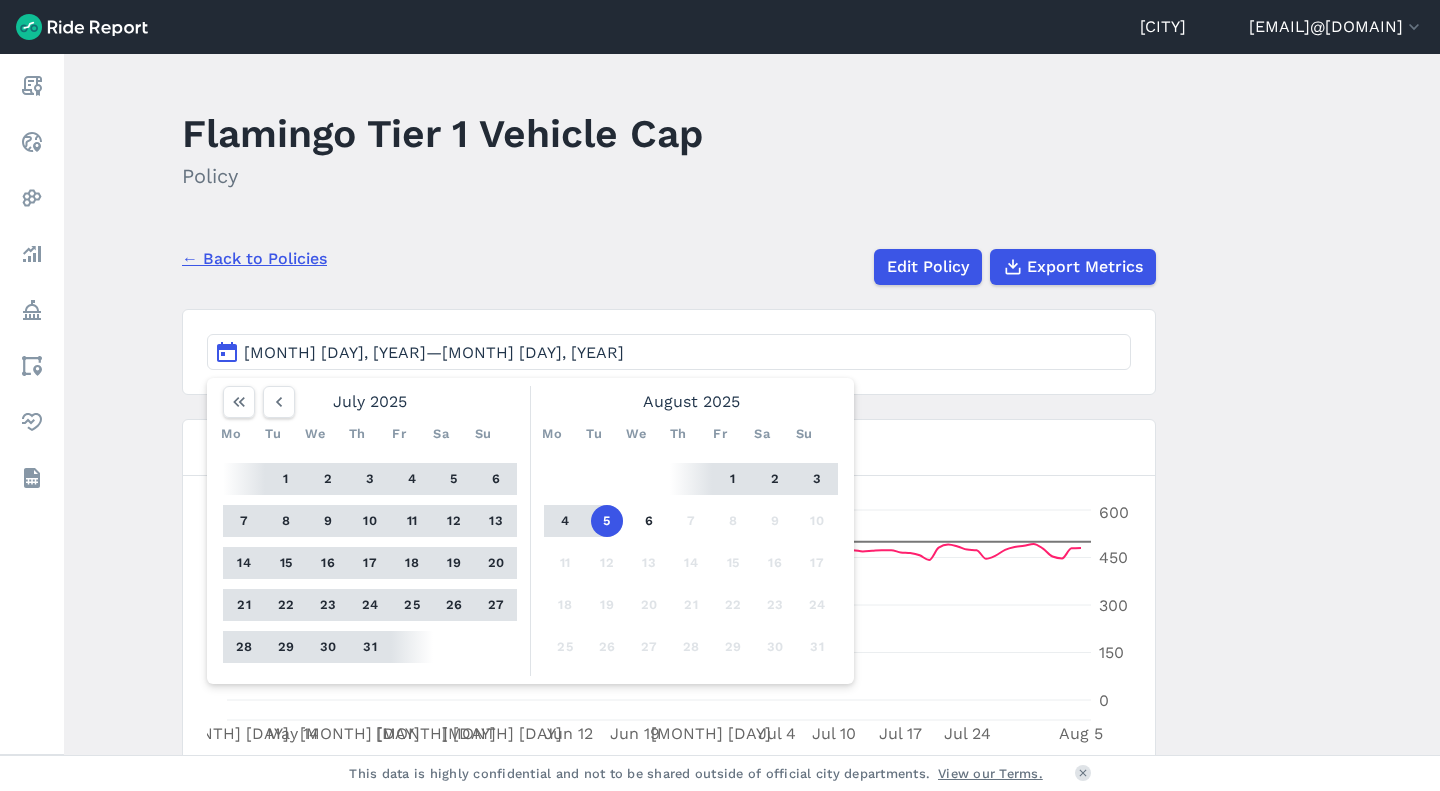 click on "24" at bounding box center (370, 605) 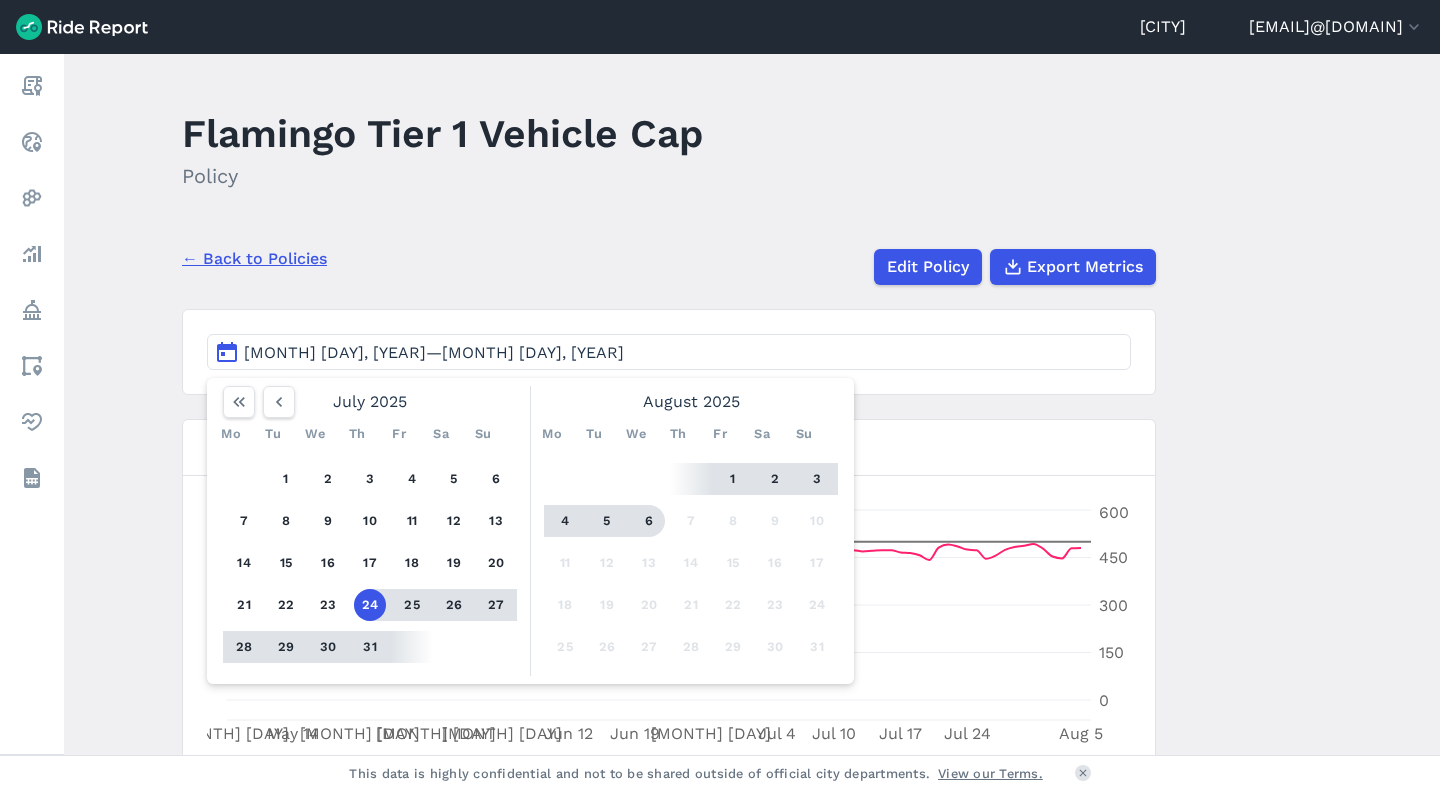 click on "6" at bounding box center [649, 521] 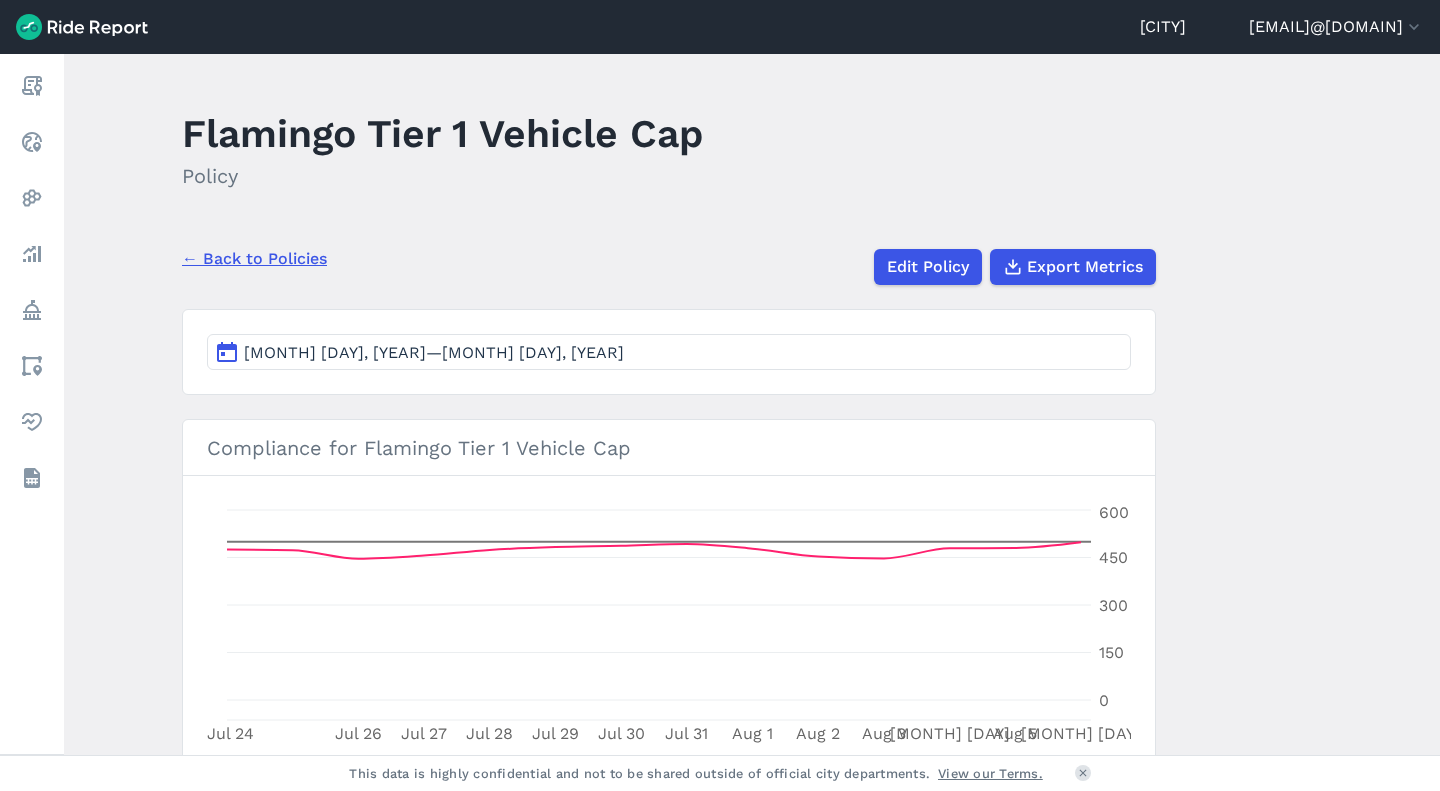 click on "[MONTH] [DAY], [YEAR]—[MONTH] [DAY], [YEAR]" at bounding box center (434, 352) 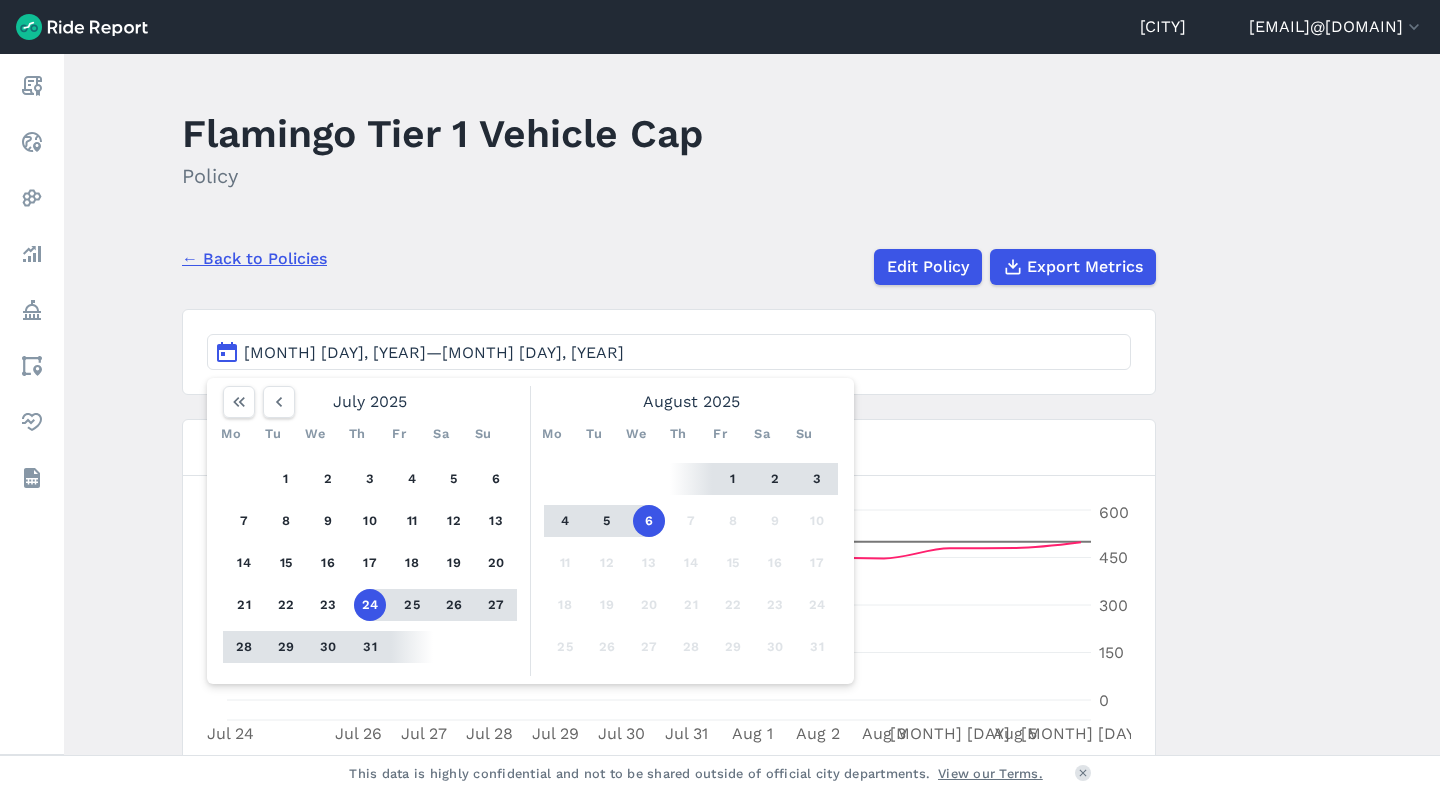 click on "31" at bounding box center [370, 647] 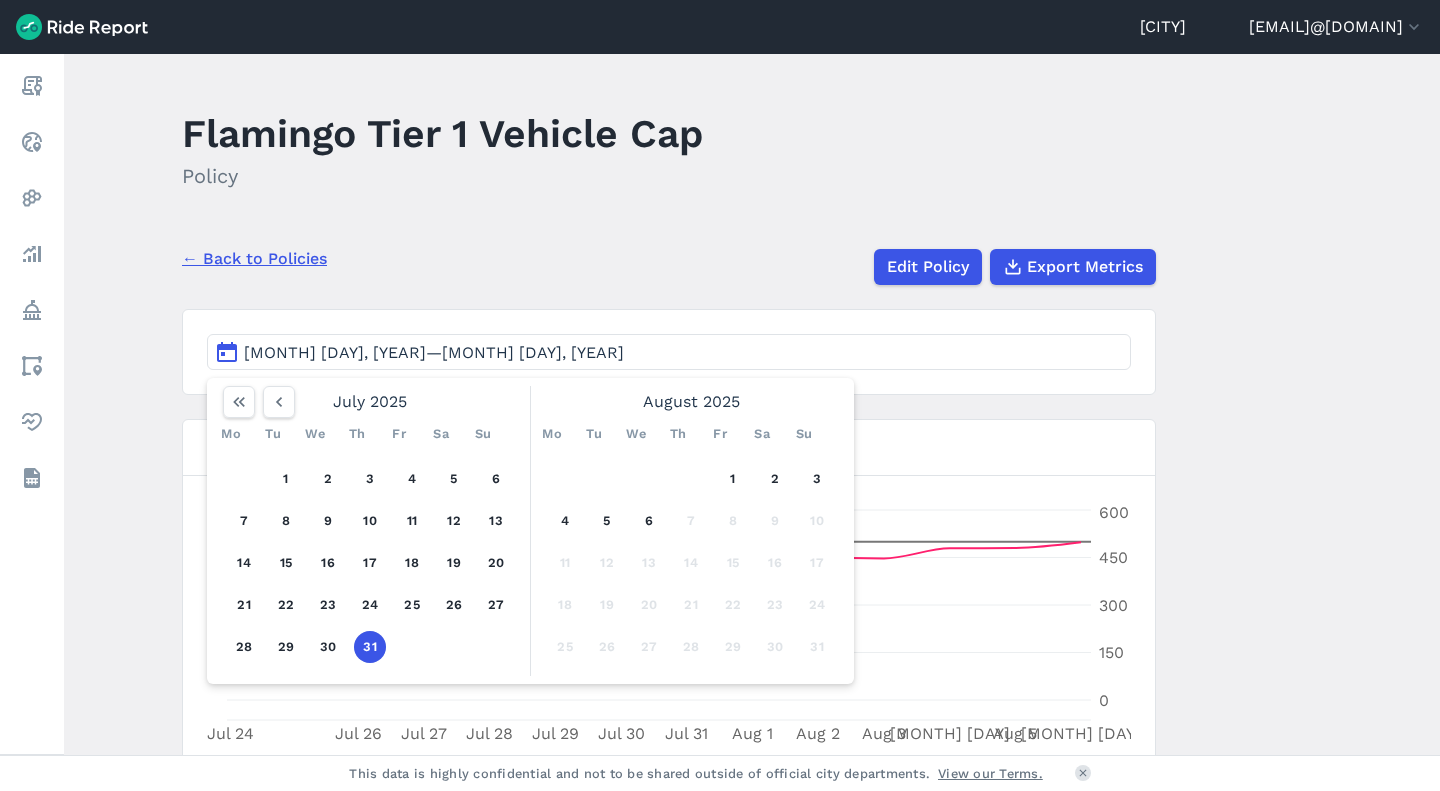 click on "31" at bounding box center (370, 647) 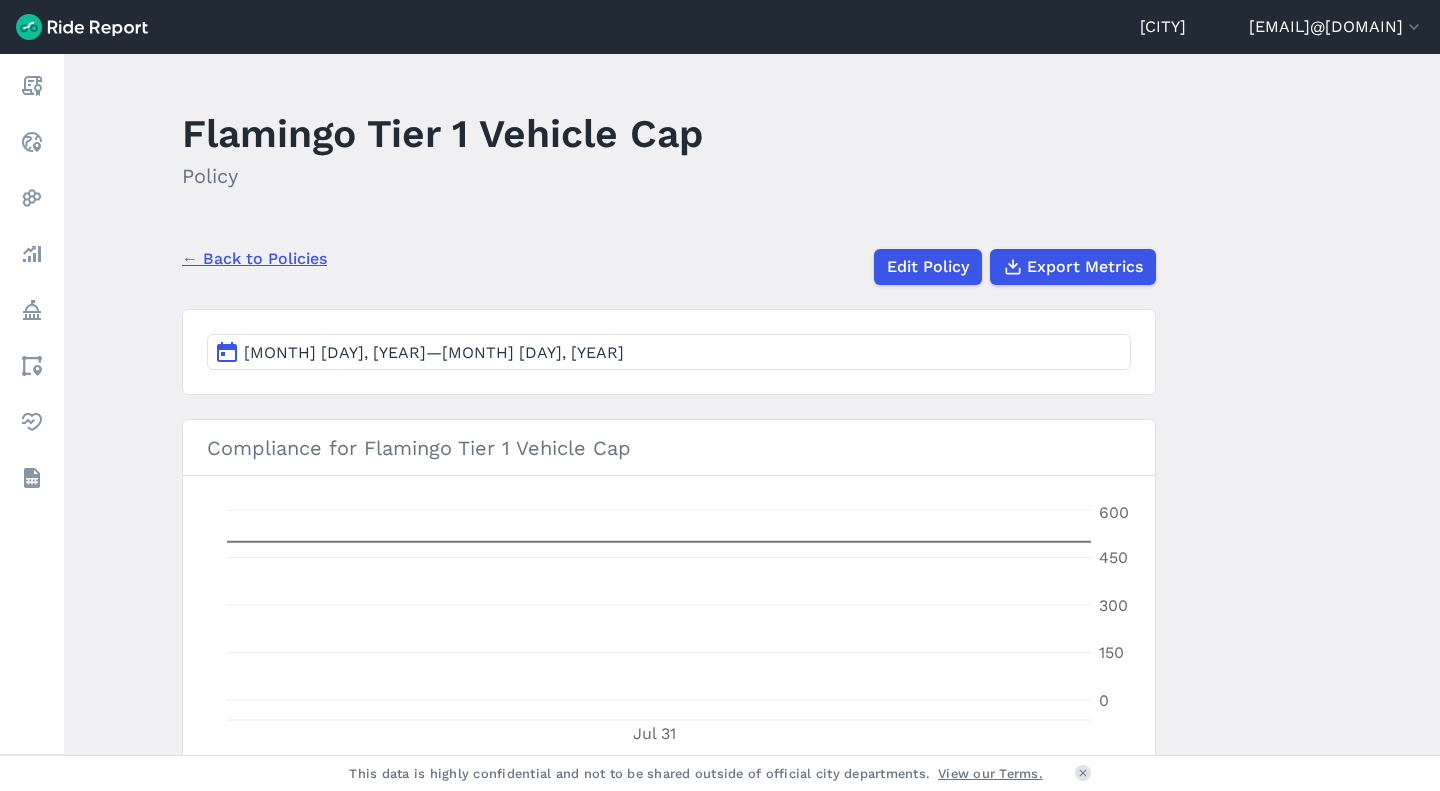 click on "[MONTH] [DAY], [YEAR]—[MONTH] [DAY], [YEAR]" at bounding box center [434, 352] 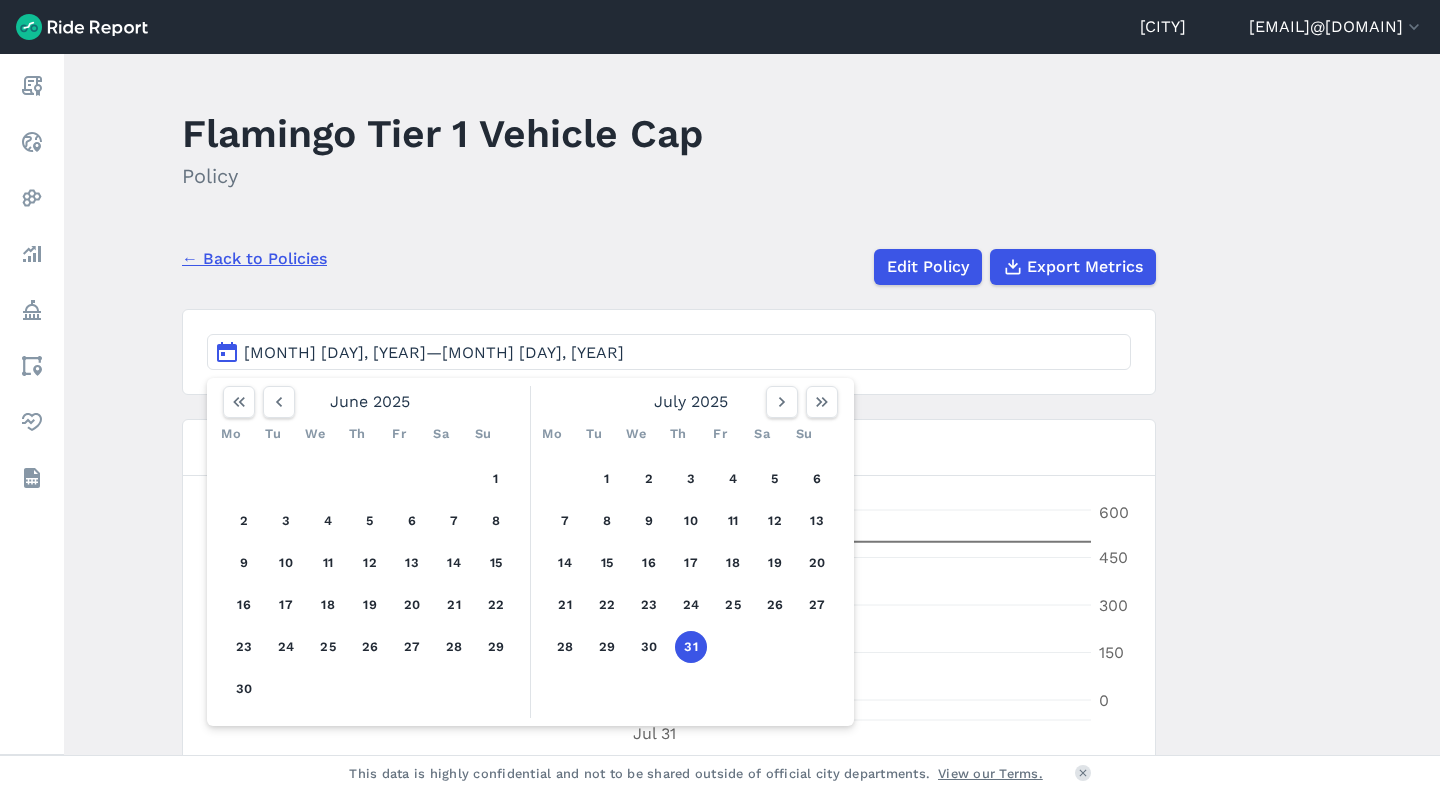 click on "16" at bounding box center (649, 563) 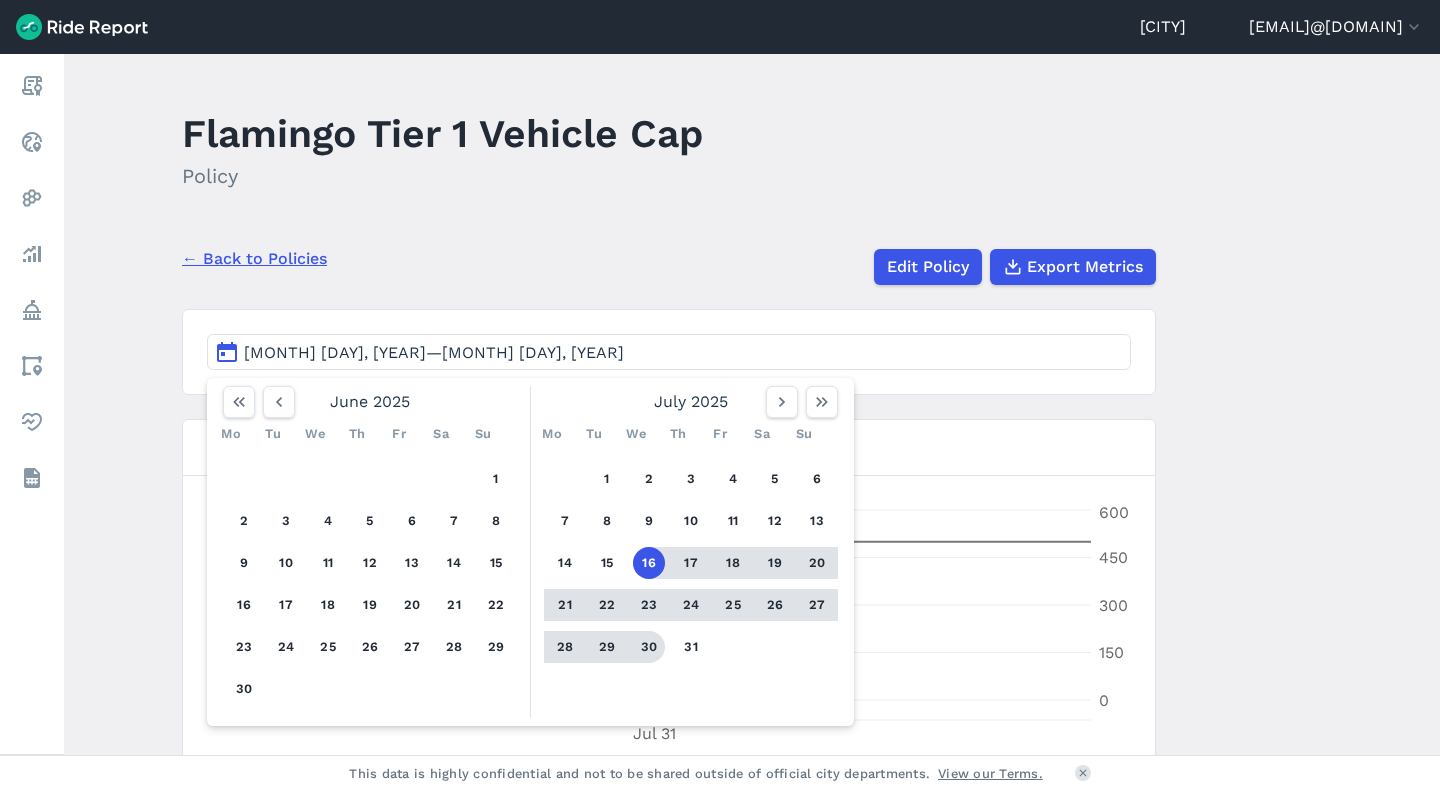 click on "30" at bounding box center (649, 647) 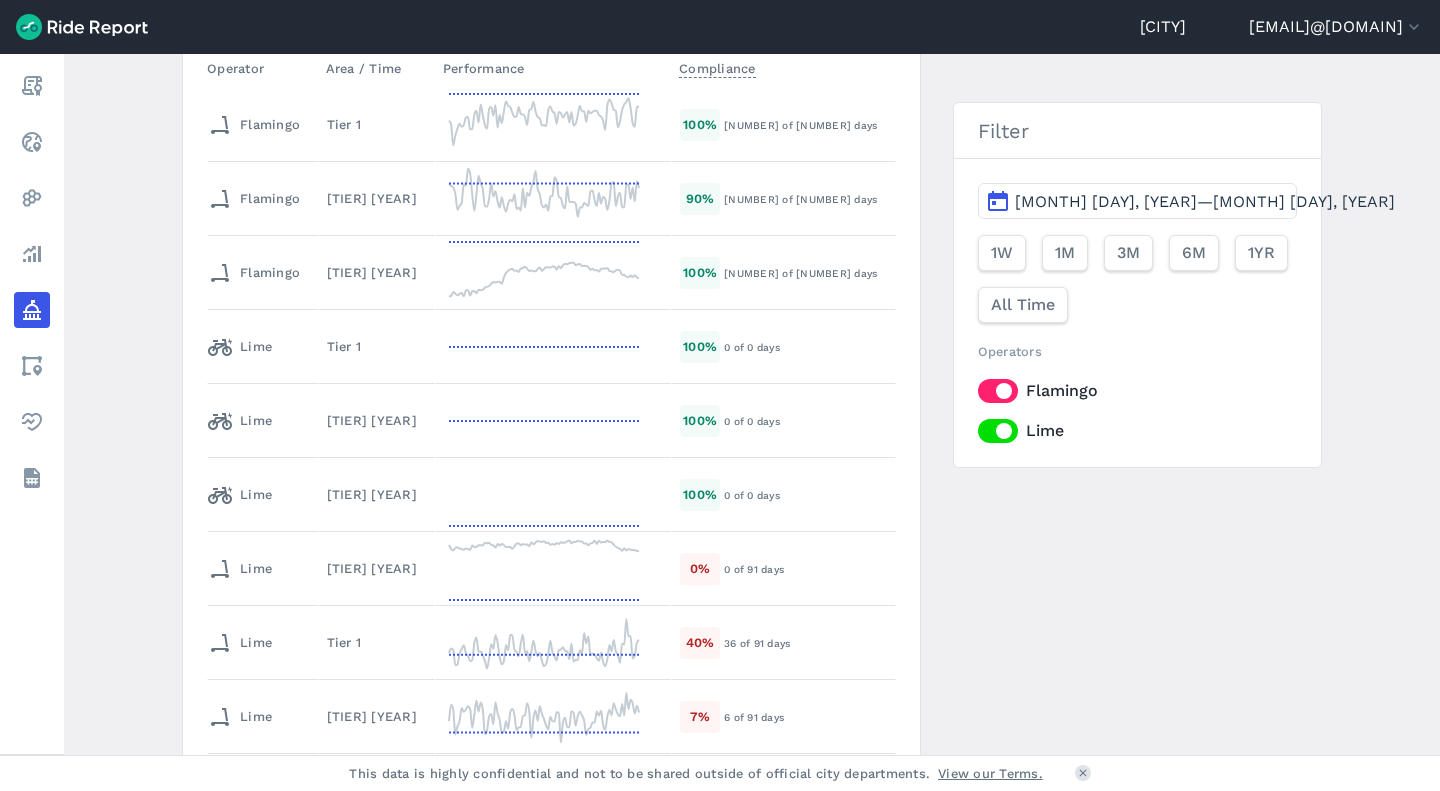 scroll, scrollTop: 548, scrollLeft: 0, axis: vertical 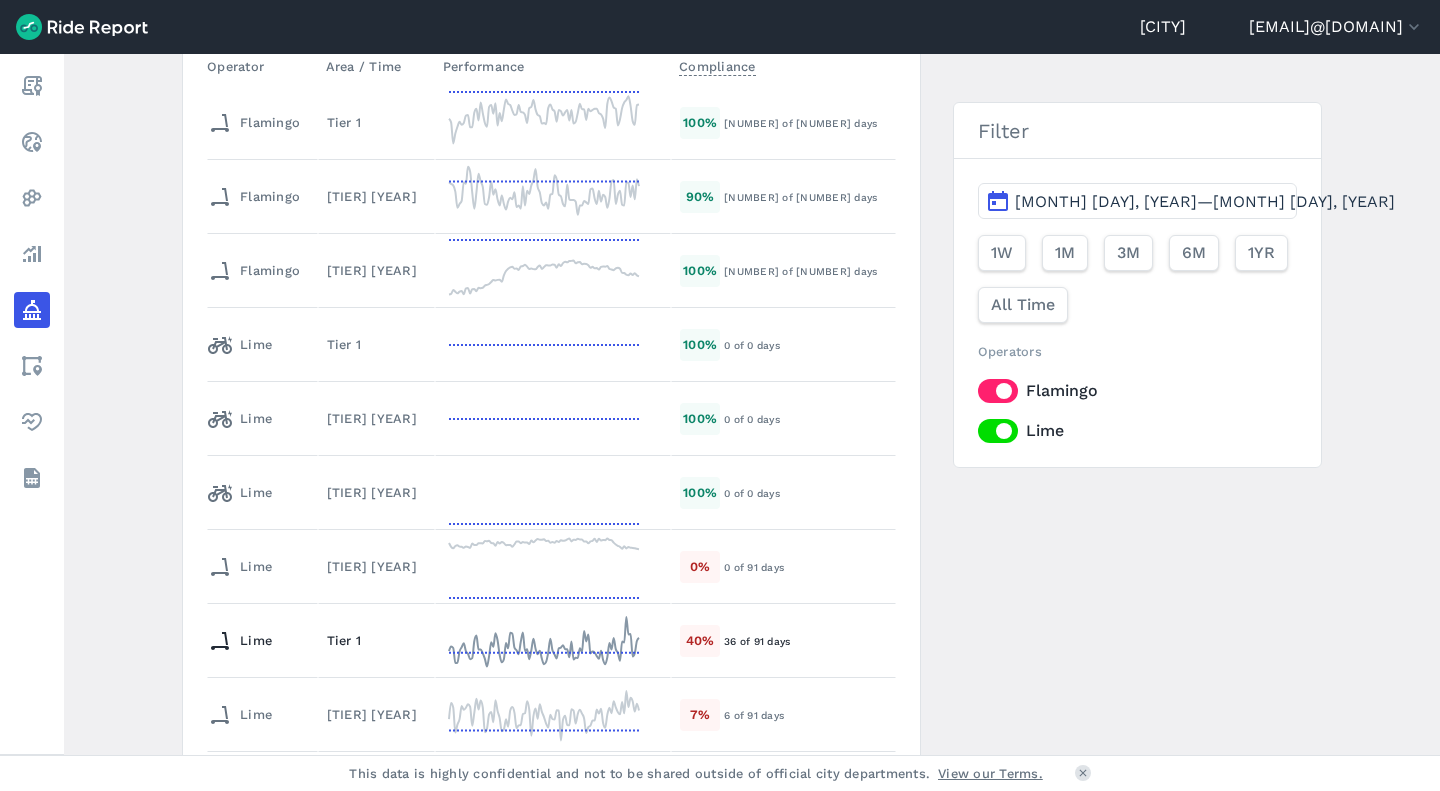 click on "Tier 1" at bounding box center (376, 640) 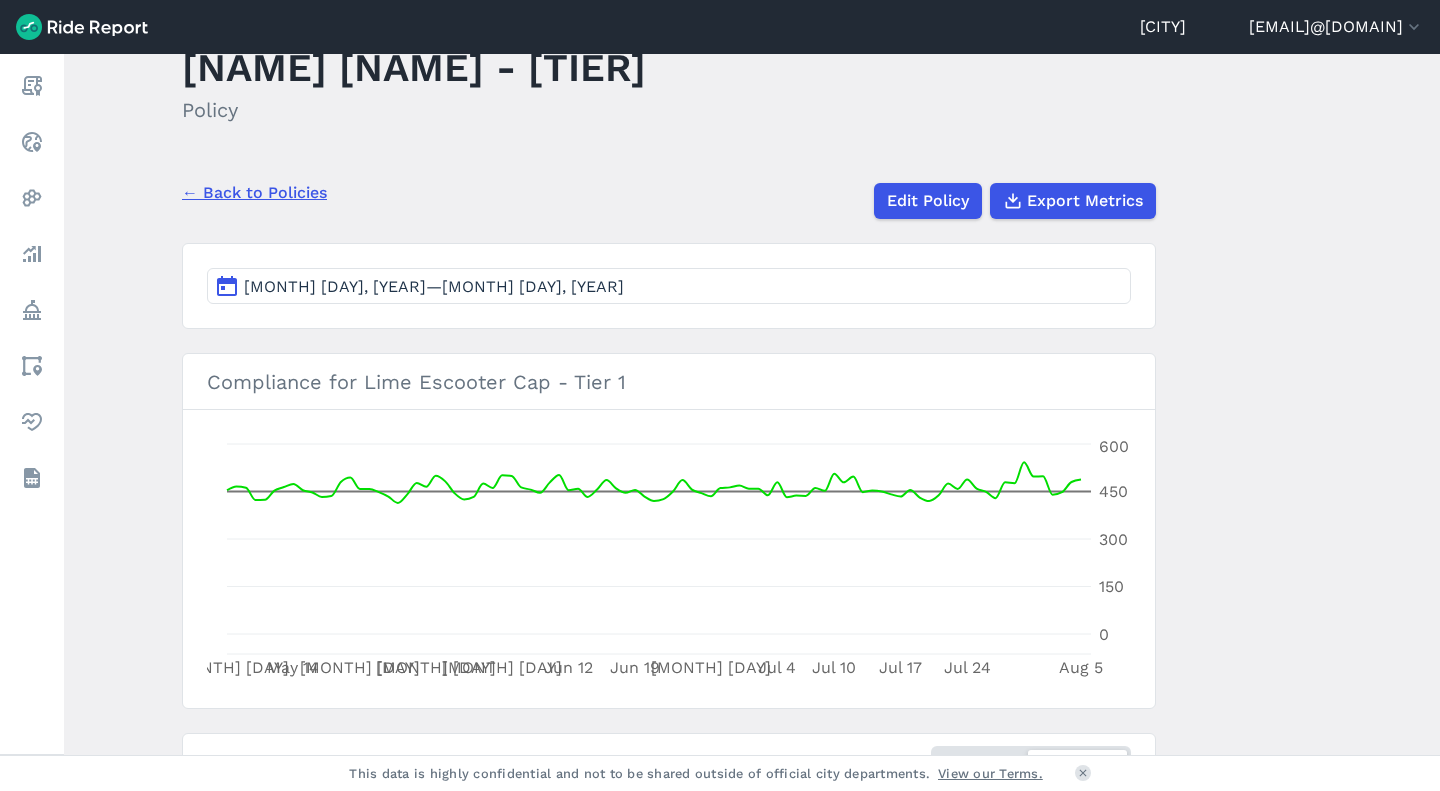 scroll, scrollTop: 5, scrollLeft: 0, axis: vertical 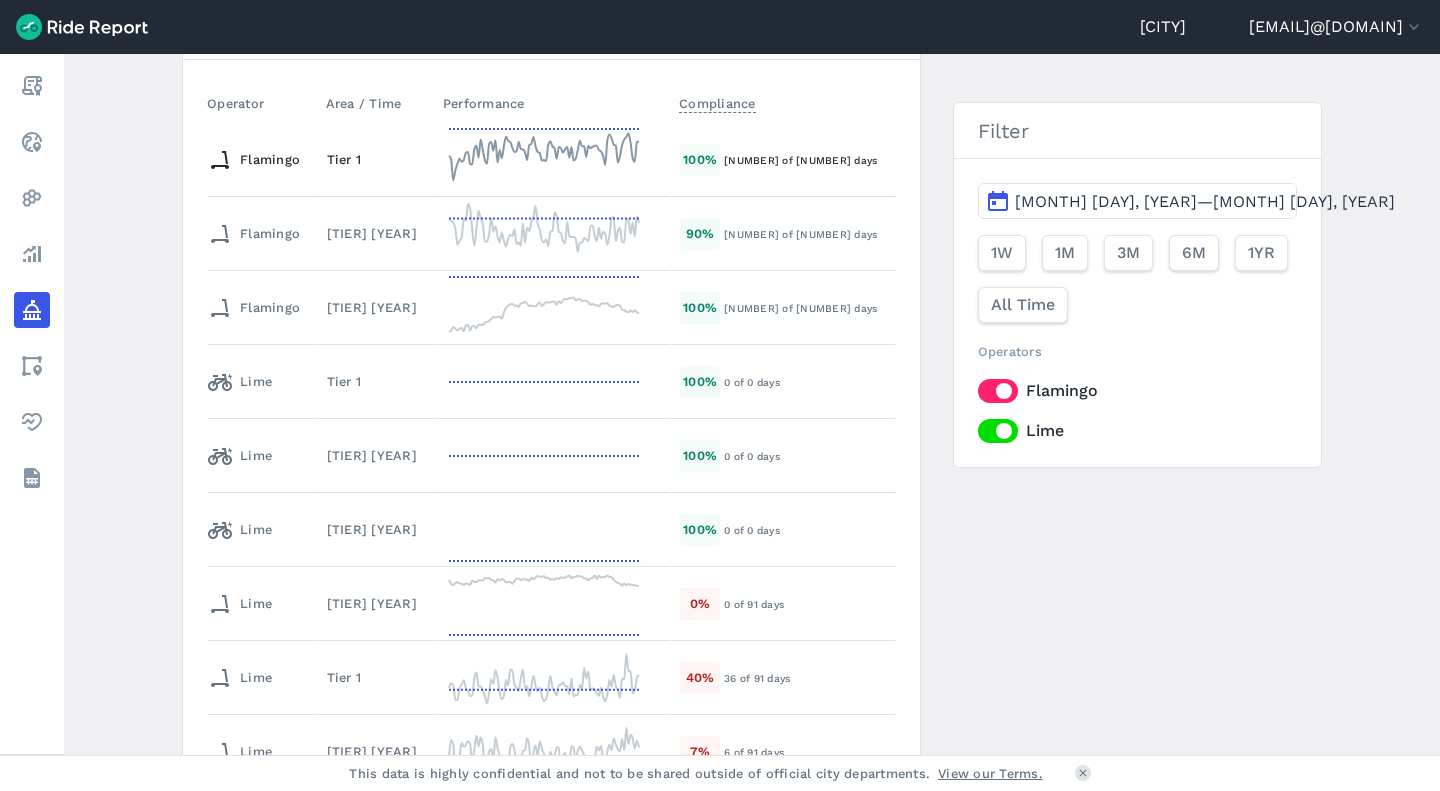 click on "Tier 1" at bounding box center [376, 159] 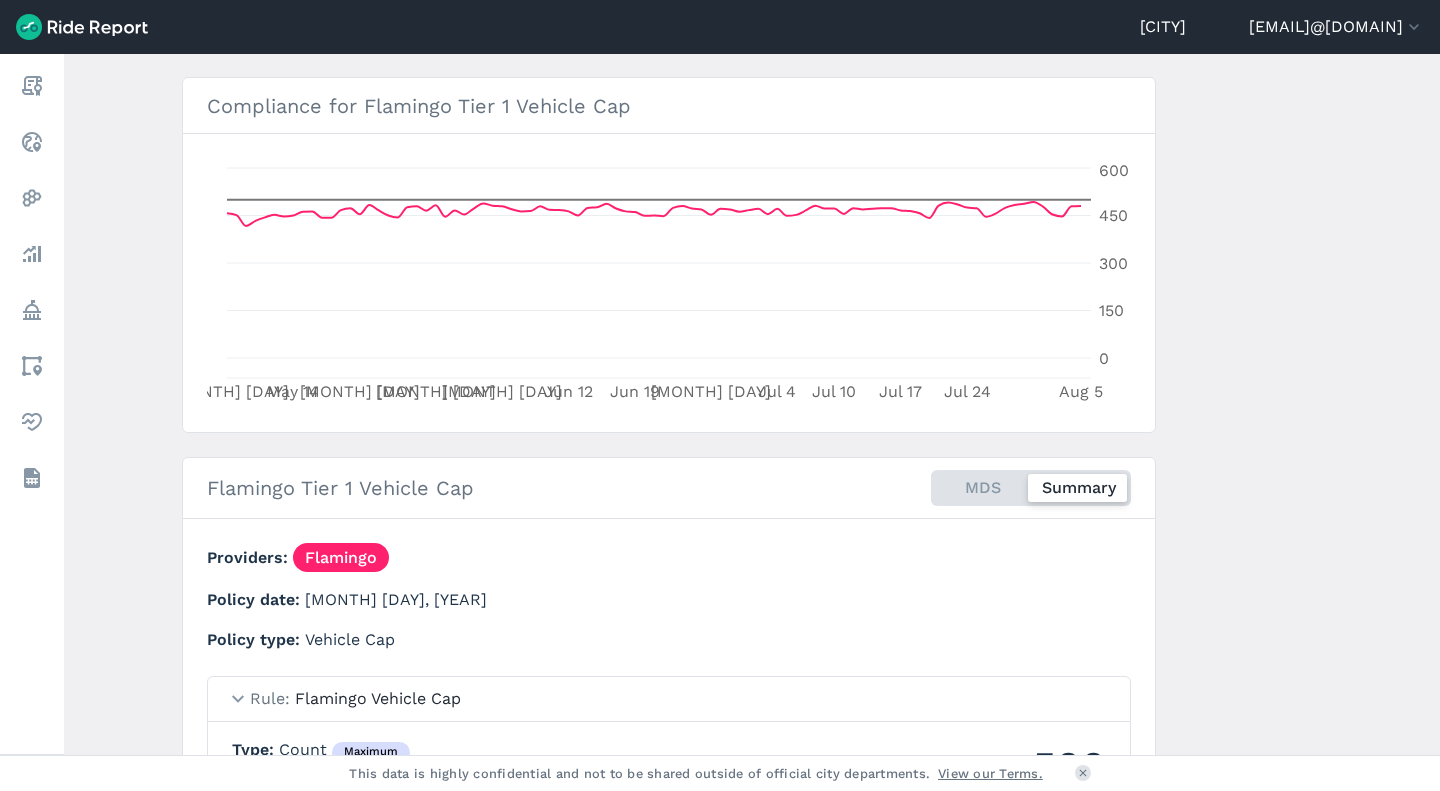 scroll, scrollTop: 324, scrollLeft: 0, axis: vertical 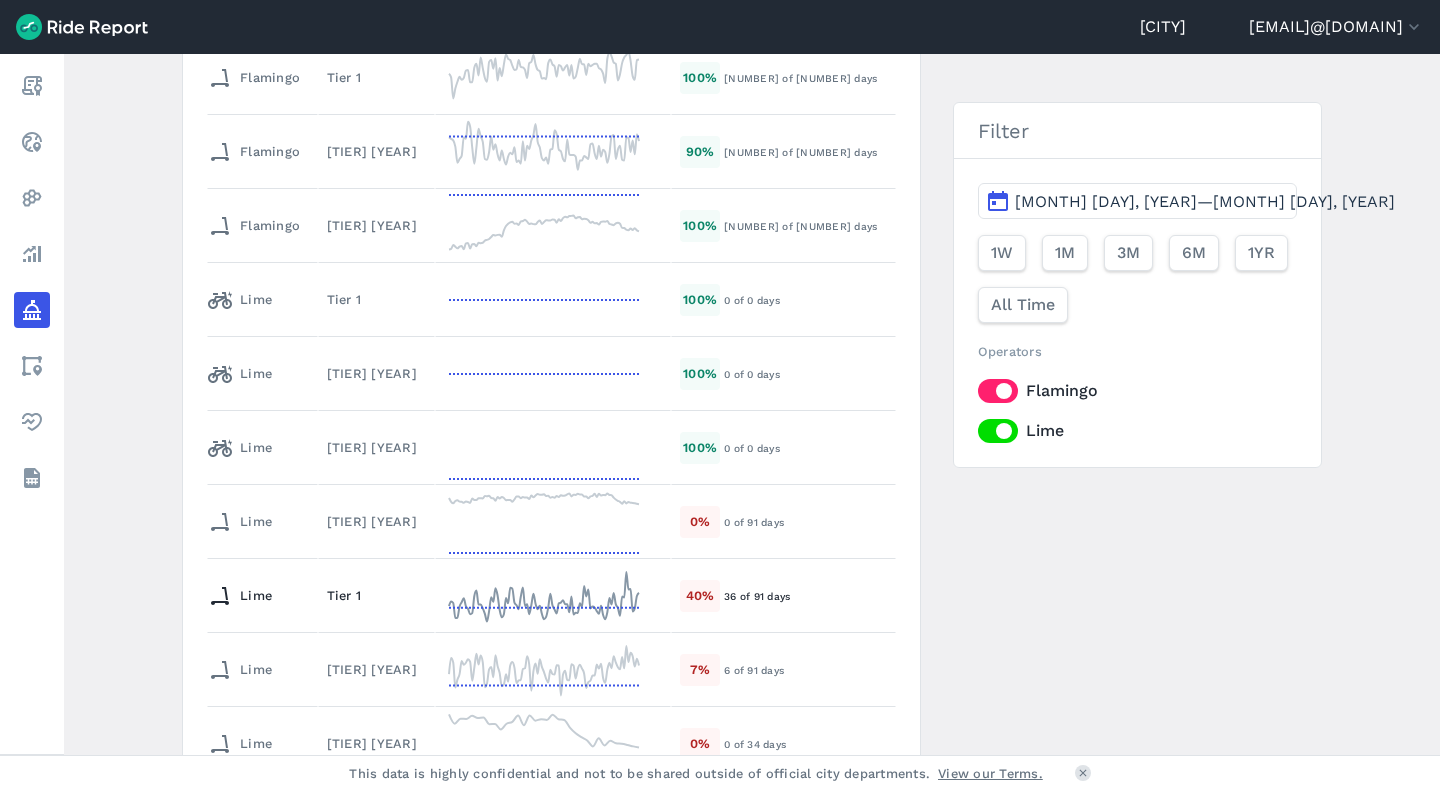 click on "Tier 1" at bounding box center (376, 596) 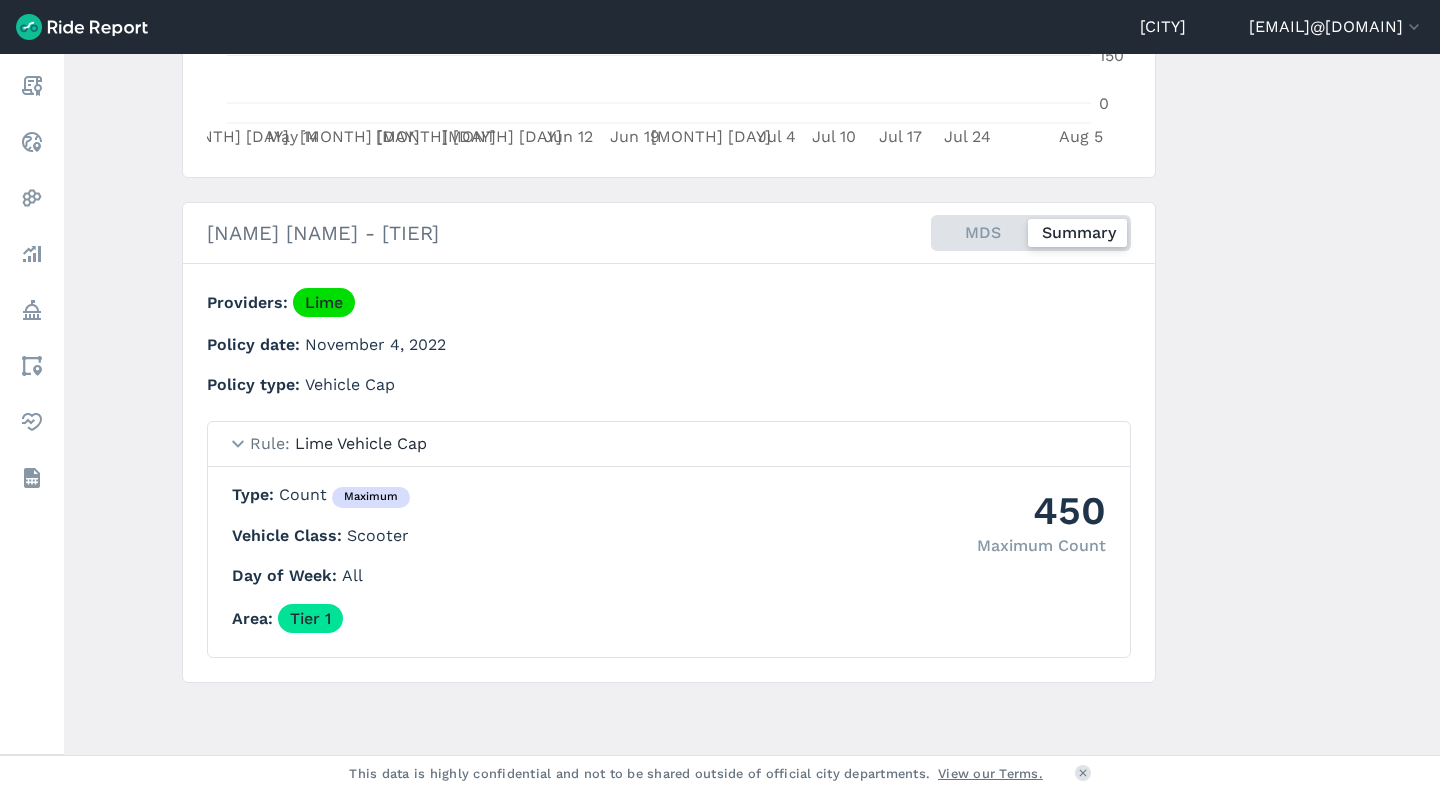 scroll, scrollTop: 0, scrollLeft: 0, axis: both 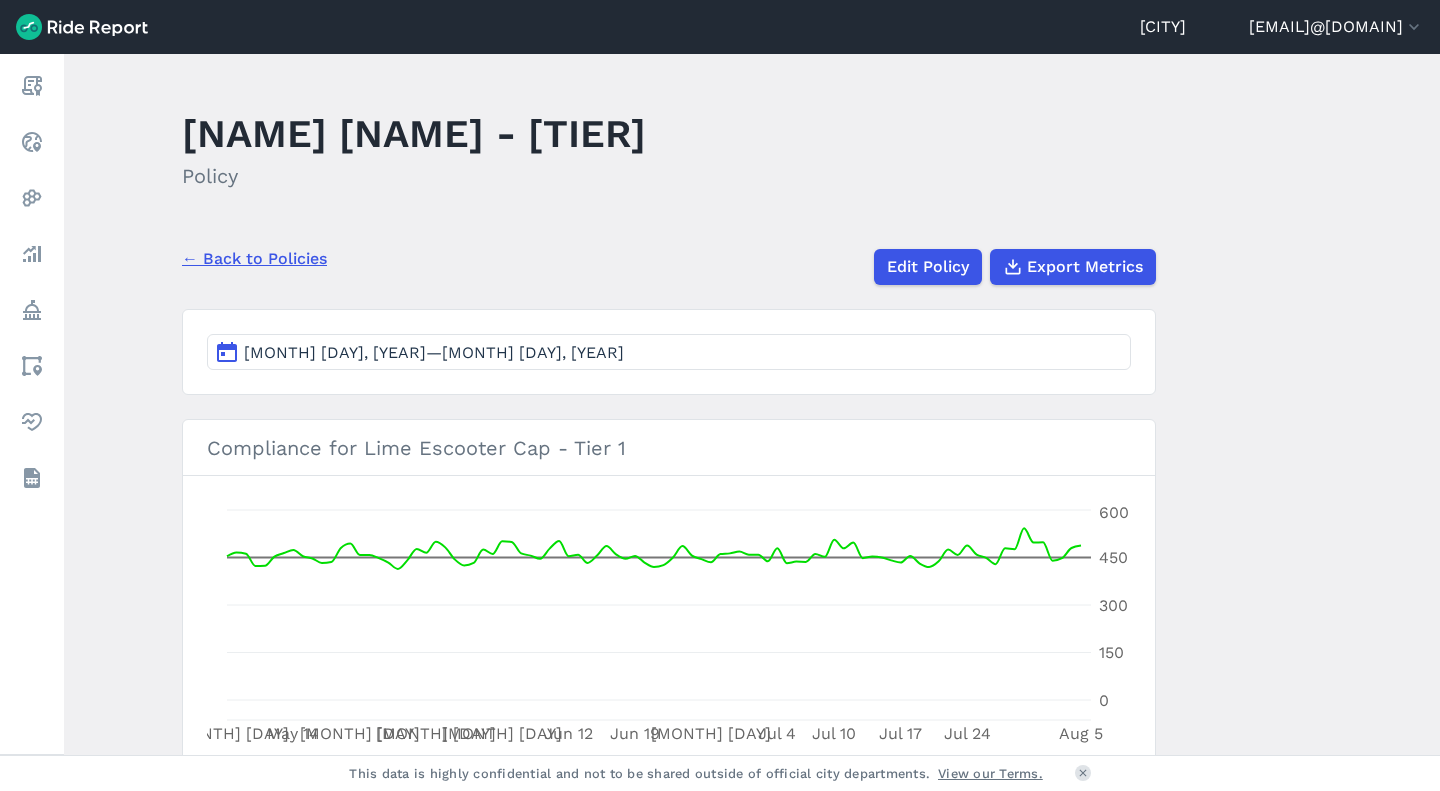 click on "[MONTH] [DAY], [YEAR]—[MONTH] [DAY], [YEAR]" at bounding box center (669, 352) 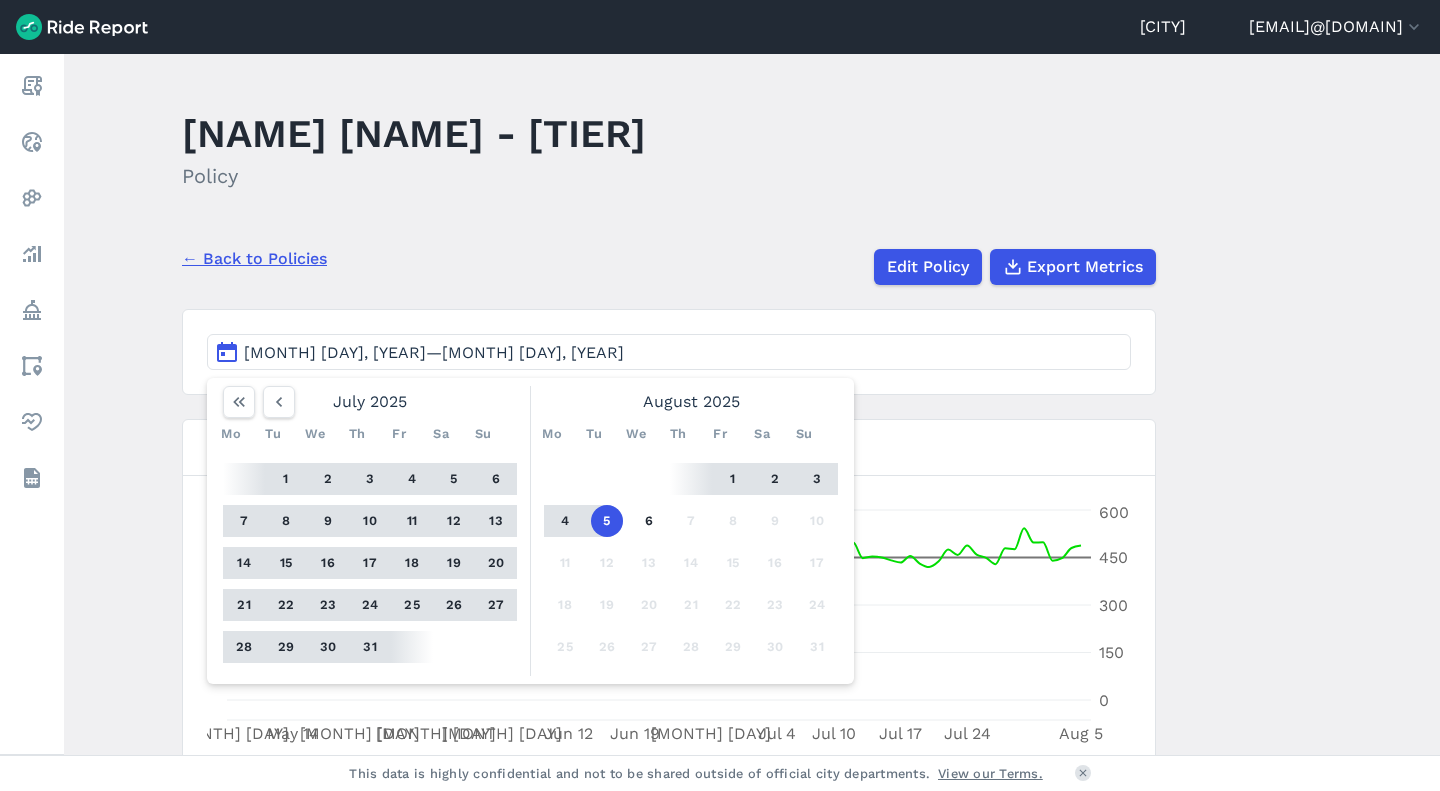click on "5" at bounding box center [607, 521] 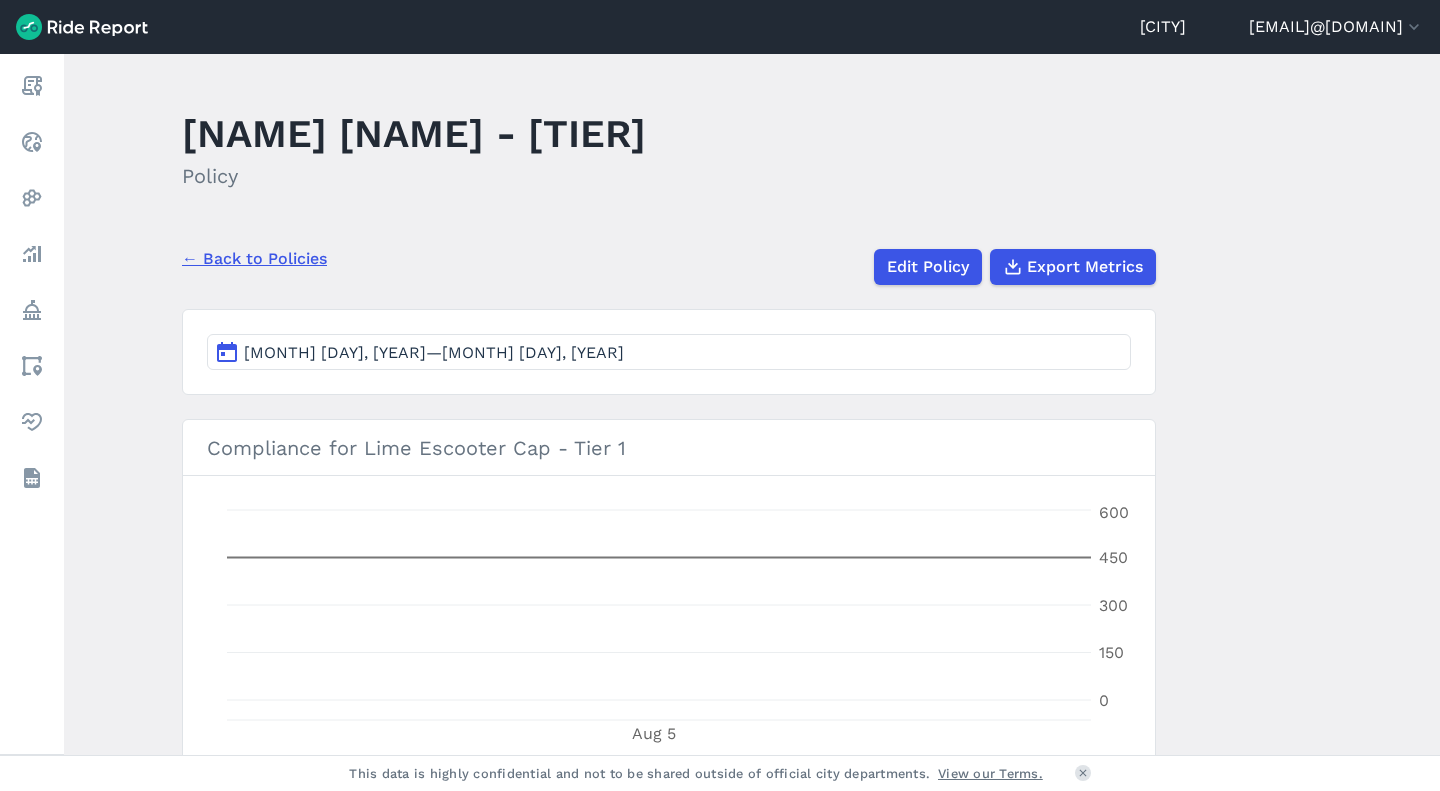 click on "← Back to Policies" at bounding box center [254, 259] 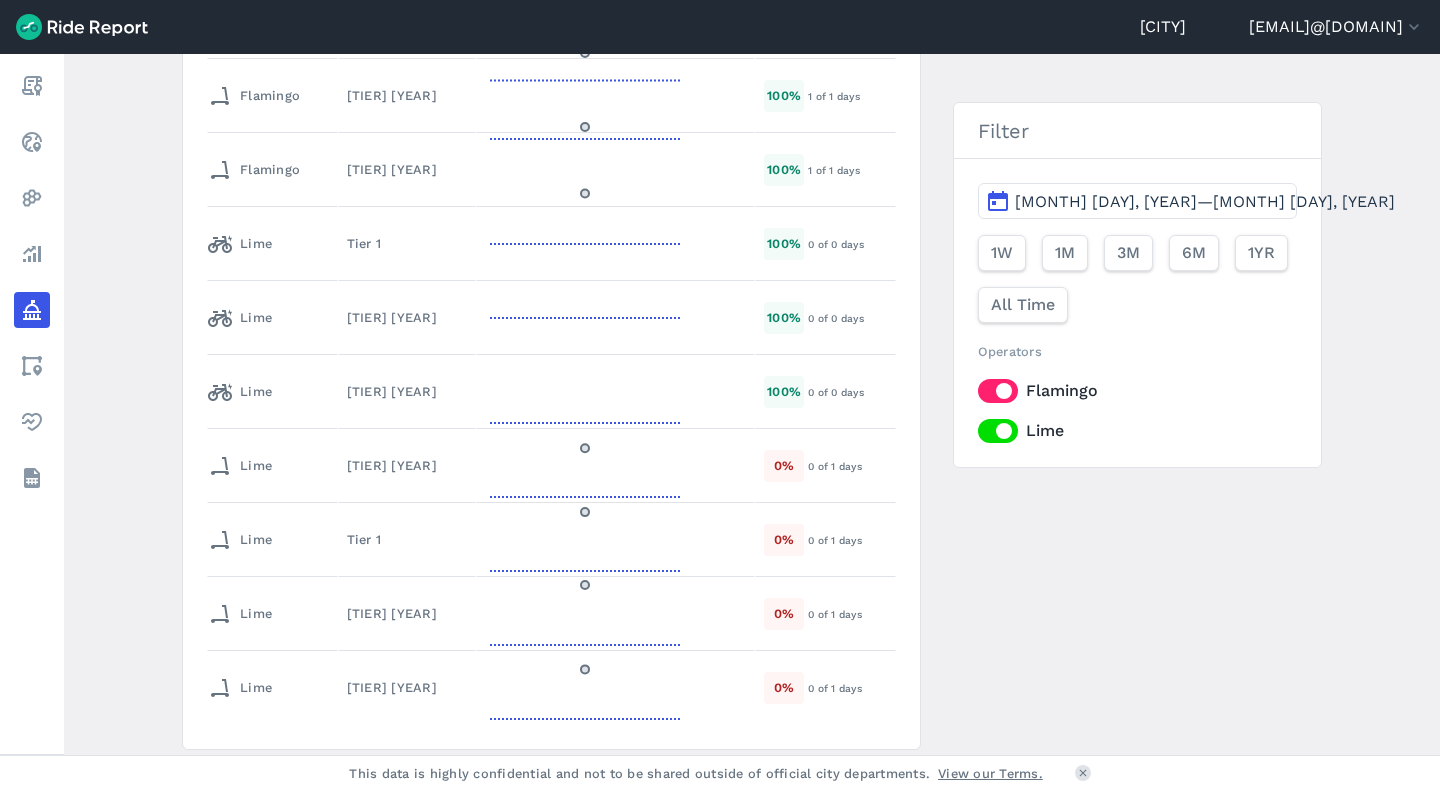 scroll, scrollTop: 667, scrollLeft: 0, axis: vertical 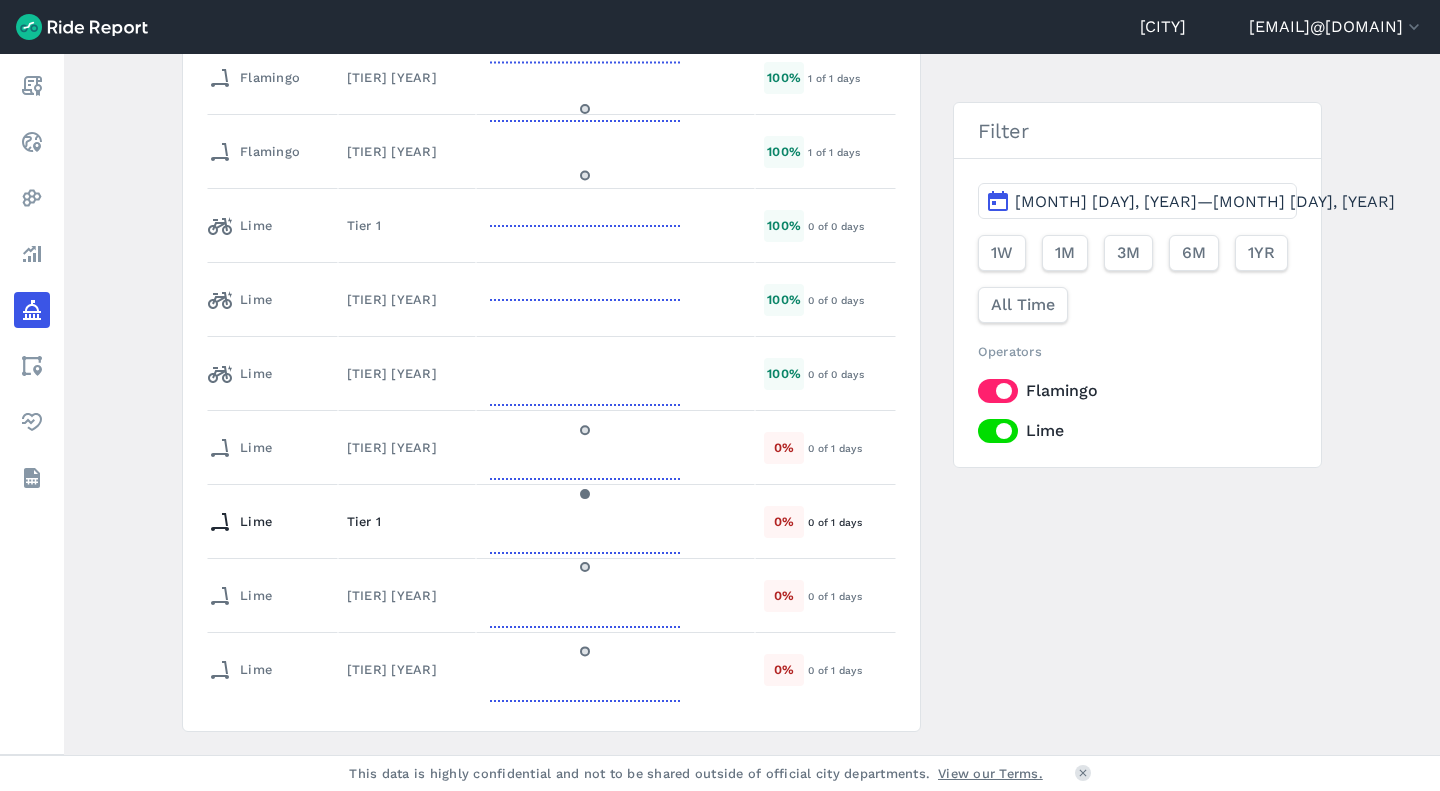 click on "Tier 1" at bounding box center (407, 521) 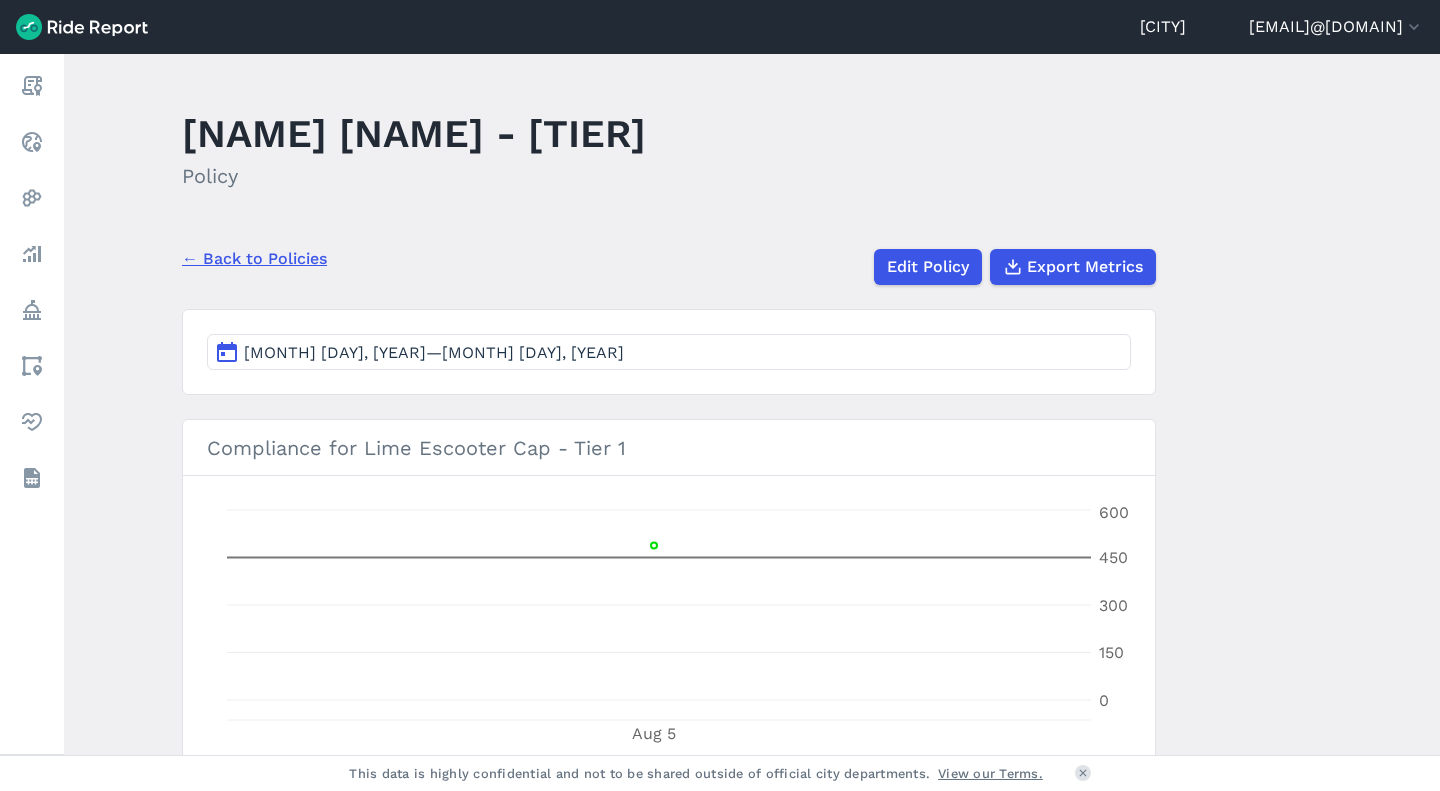 click on "[MONTH] [DAY], [YEAR]—[MONTH] [DAY], [YEAR]" at bounding box center (434, 352) 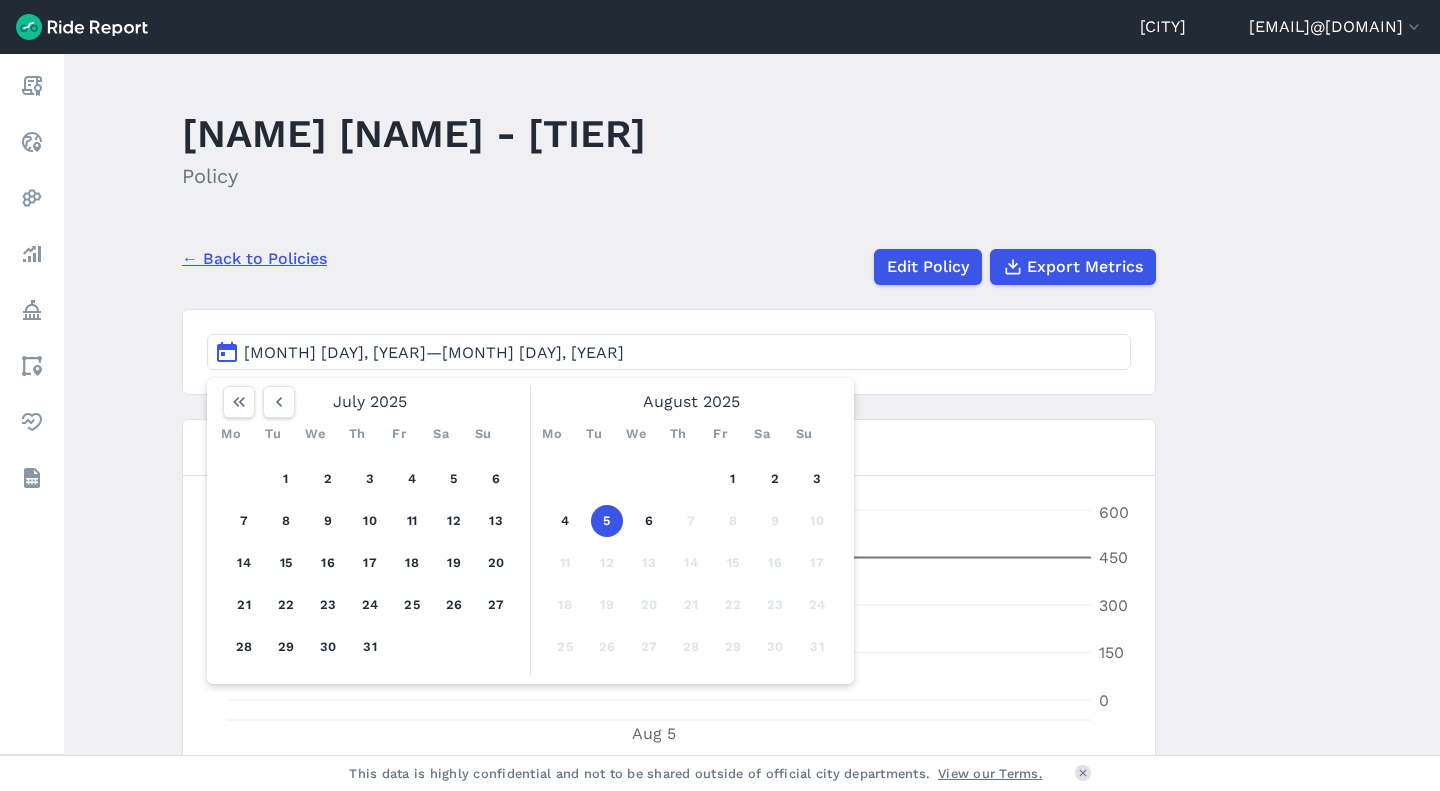 click on "4" at bounding box center [412, 479] 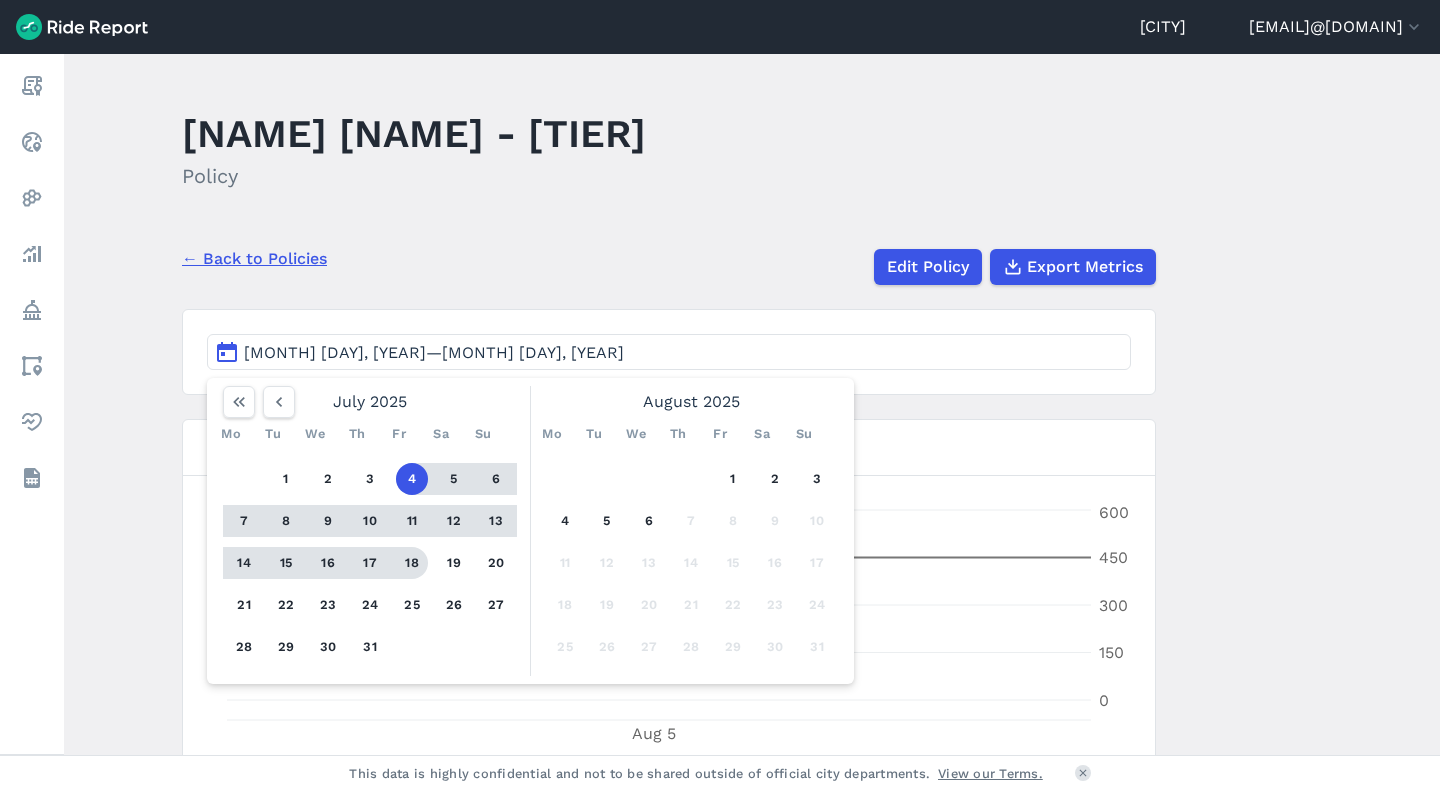 click on "18" at bounding box center [412, 563] 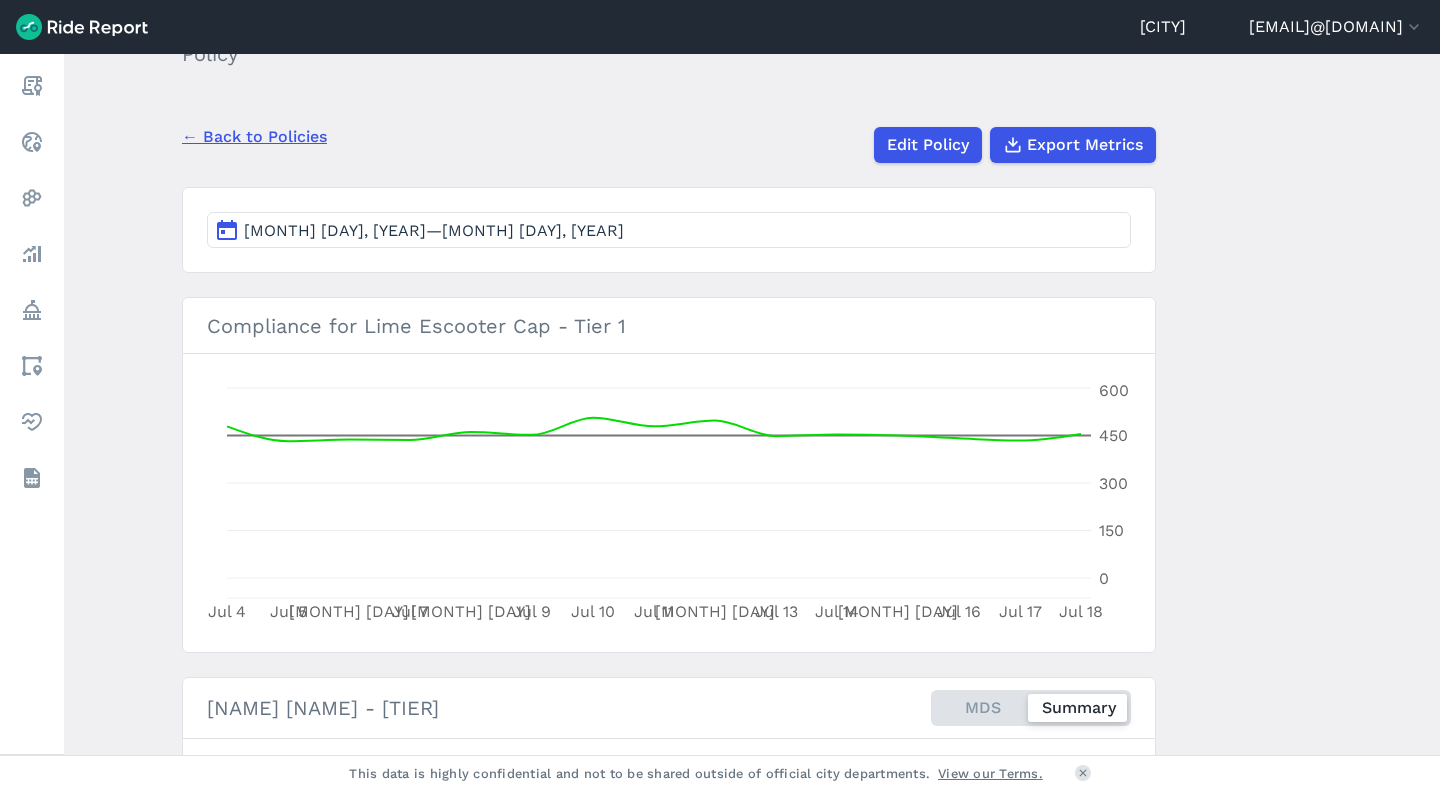 scroll, scrollTop: 117, scrollLeft: 0, axis: vertical 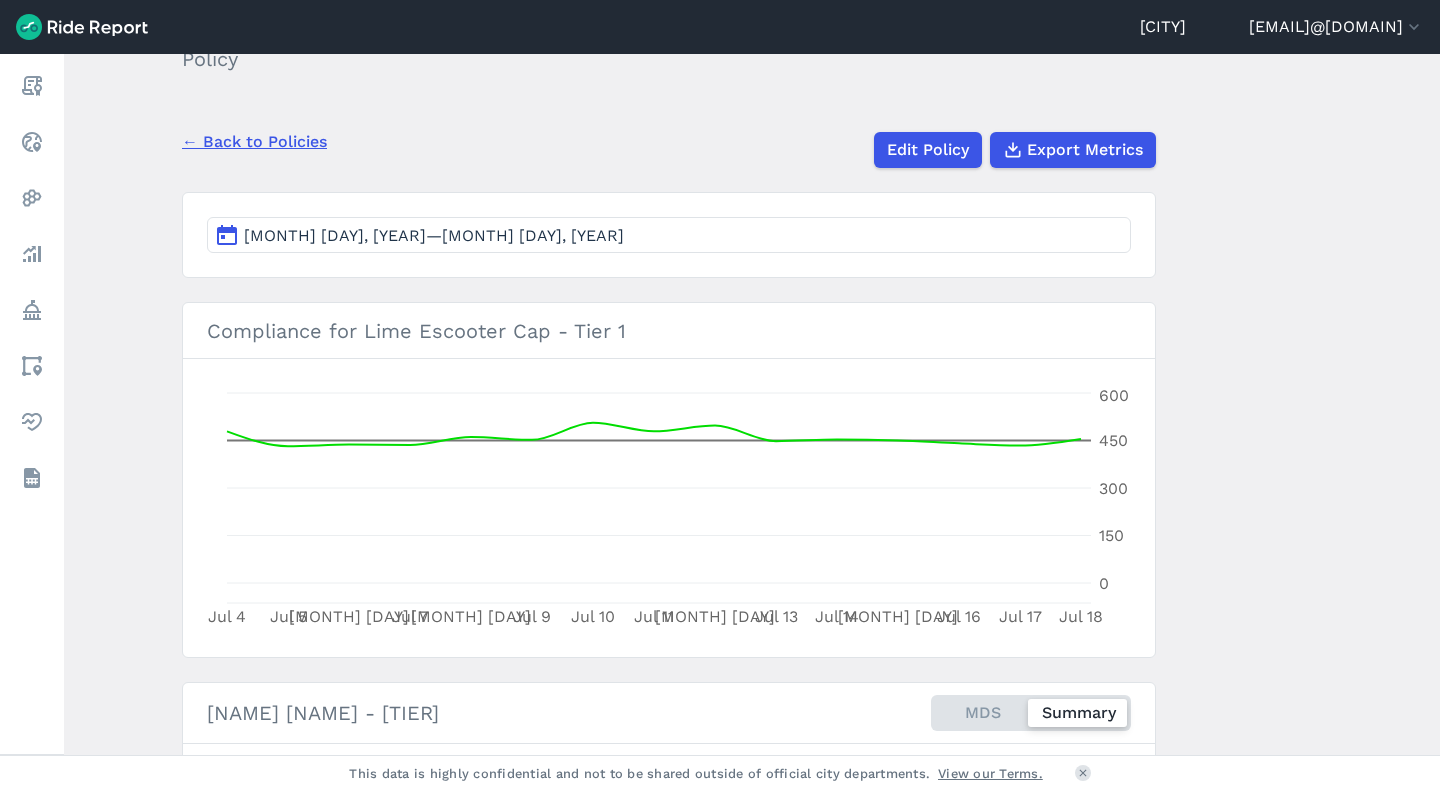 click on "← Back to Policies" at bounding box center (254, 142) 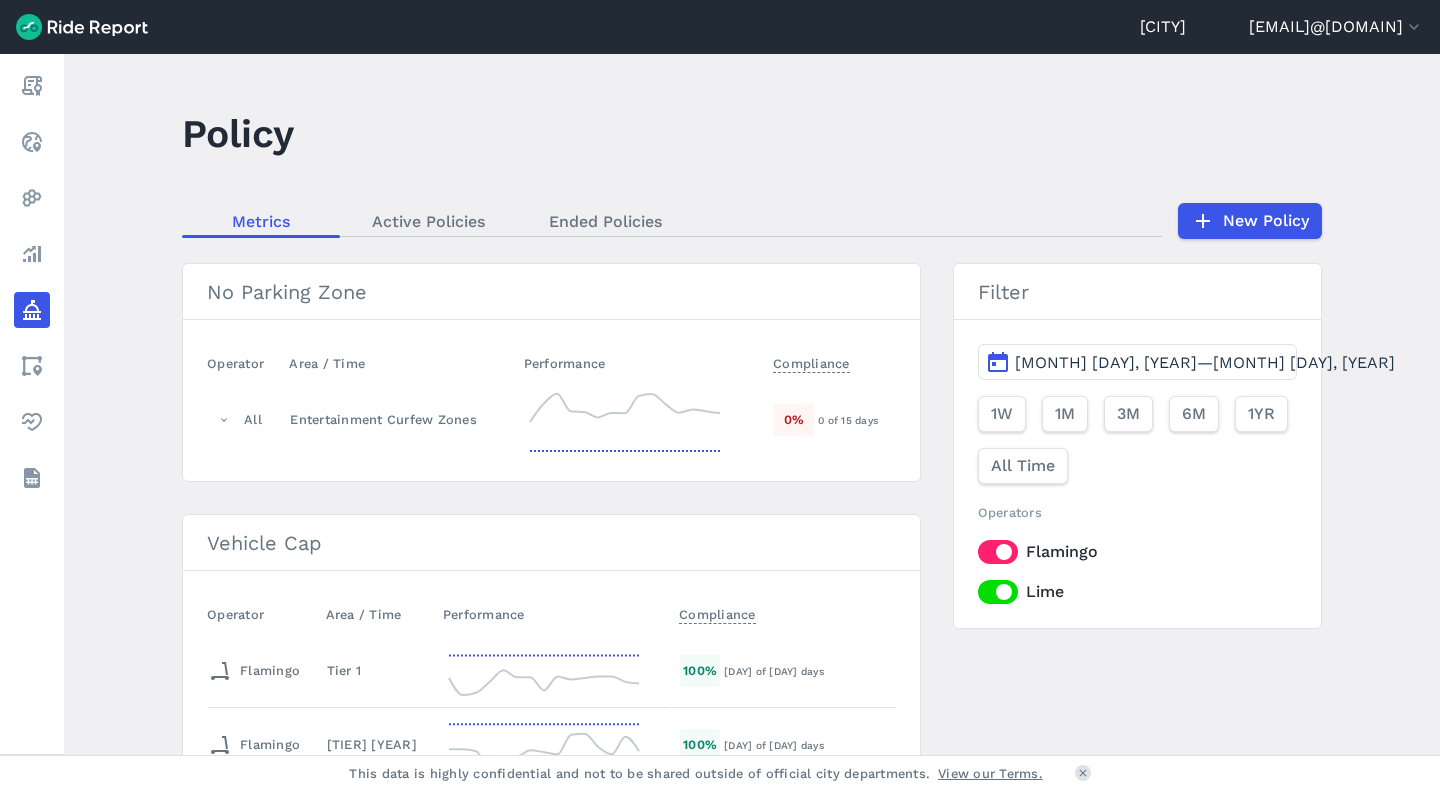 click 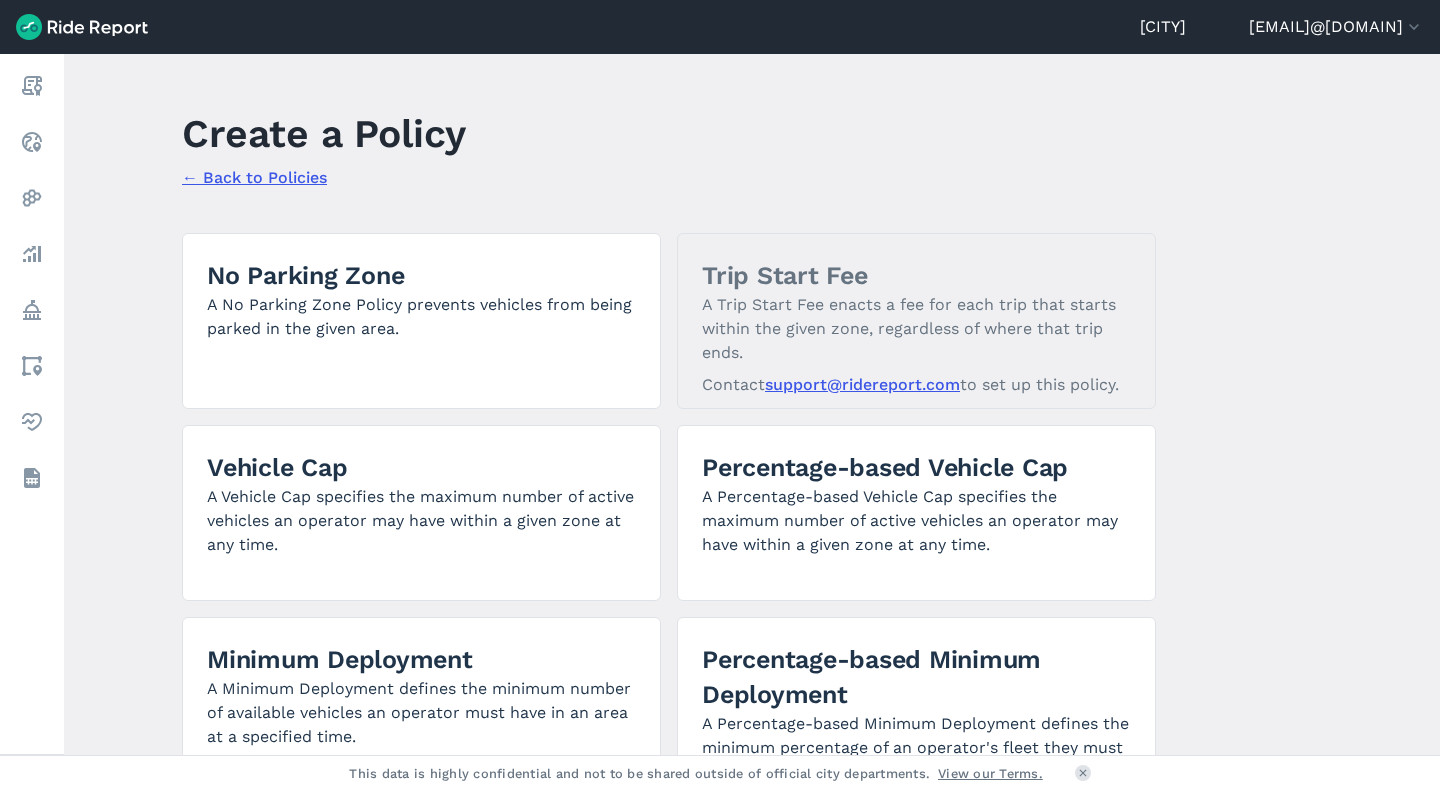 click on "A Vehicle Cap specifies the maximum number of active vehicles an operator may have within a given zone at any time." at bounding box center [421, 521] 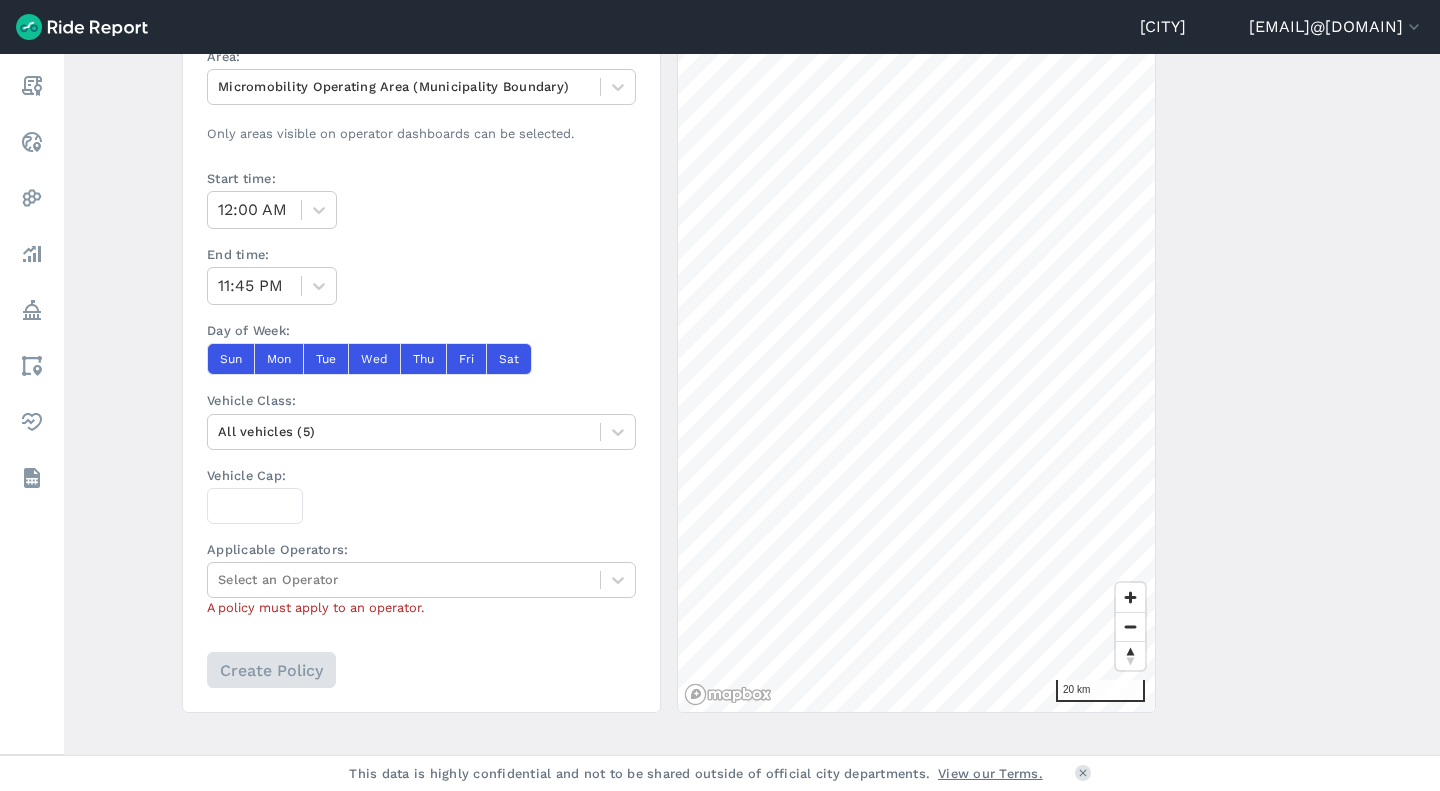 scroll, scrollTop: 520, scrollLeft: 0, axis: vertical 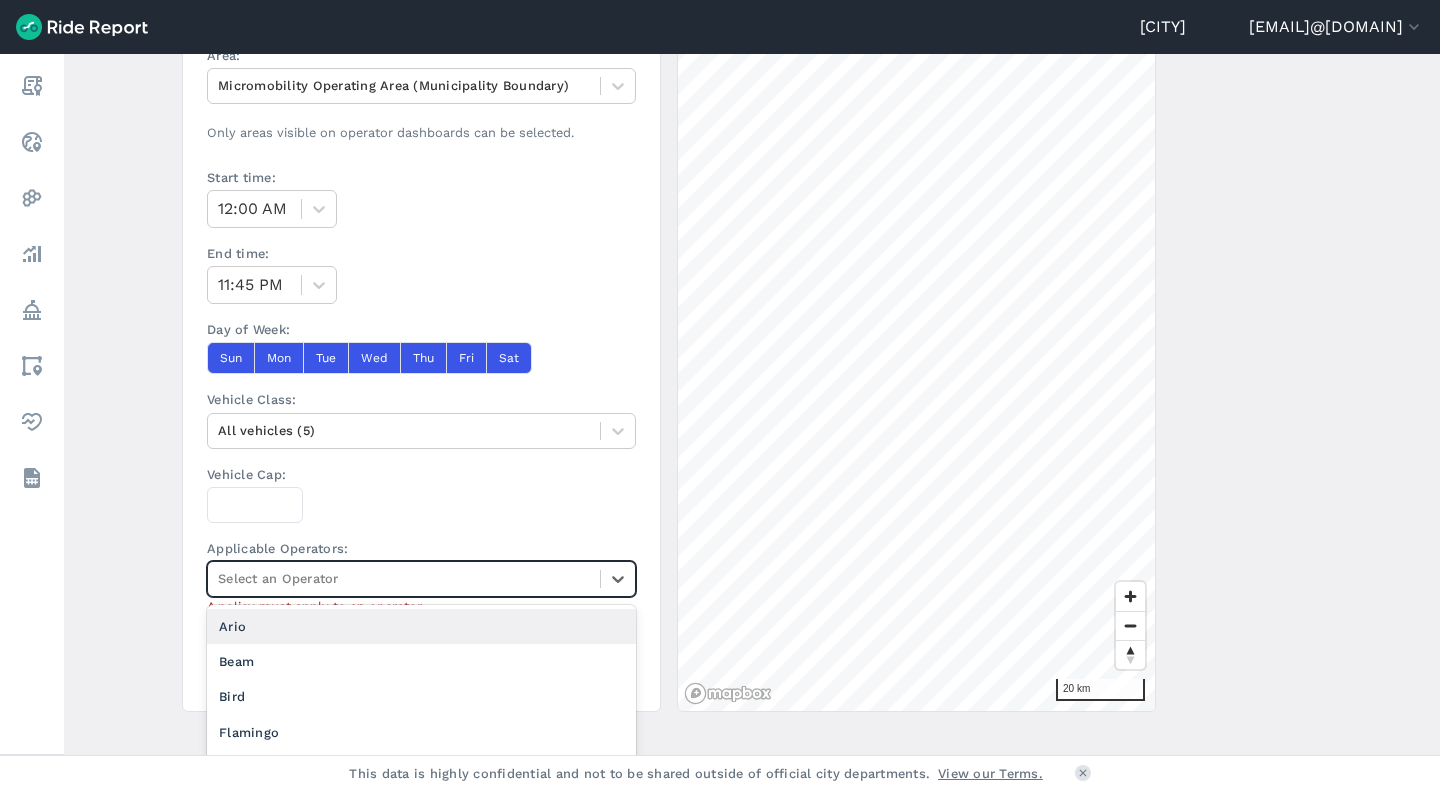 click at bounding box center [618, 579] 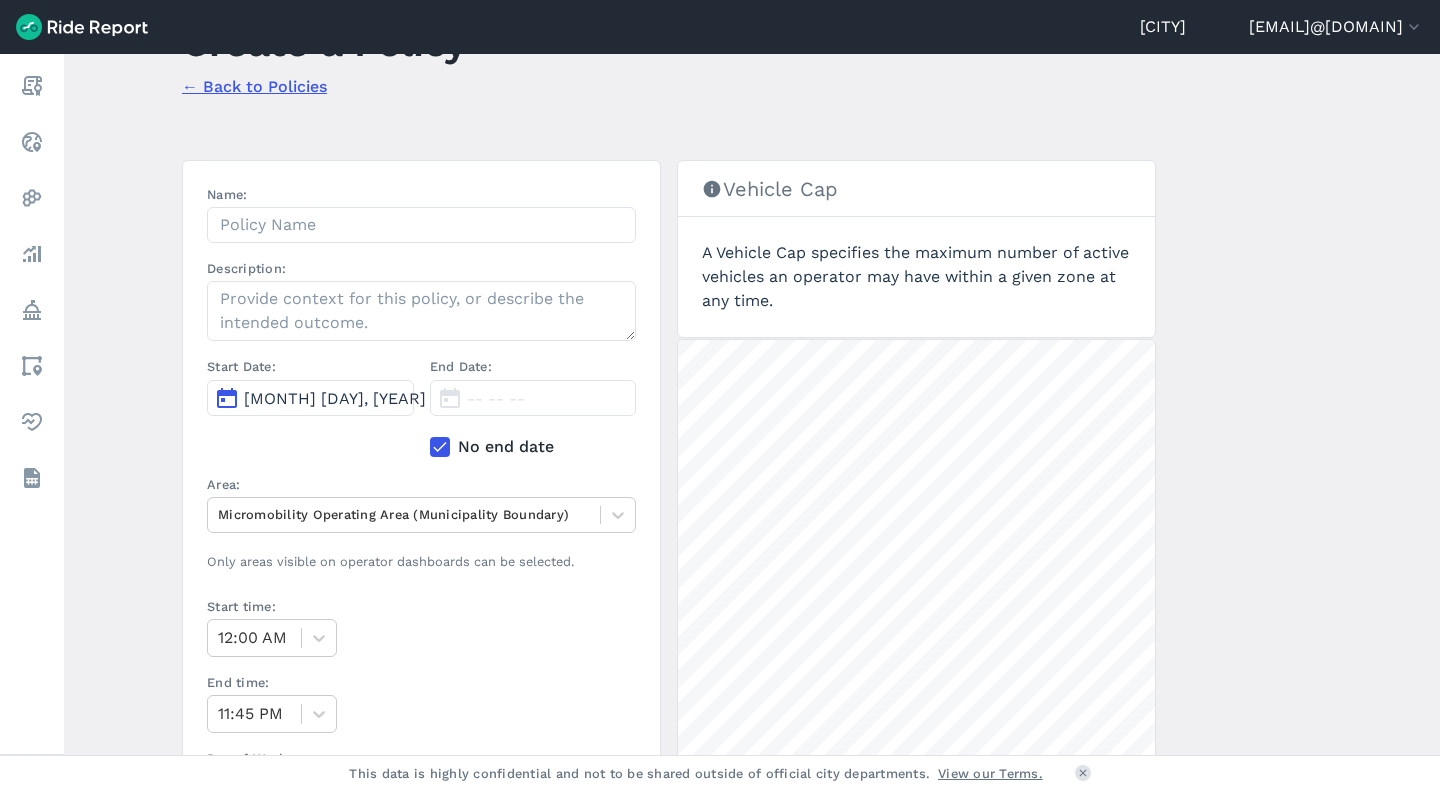 scroll, scrollTop: 87, scrollLeft: 0, axis: vertical 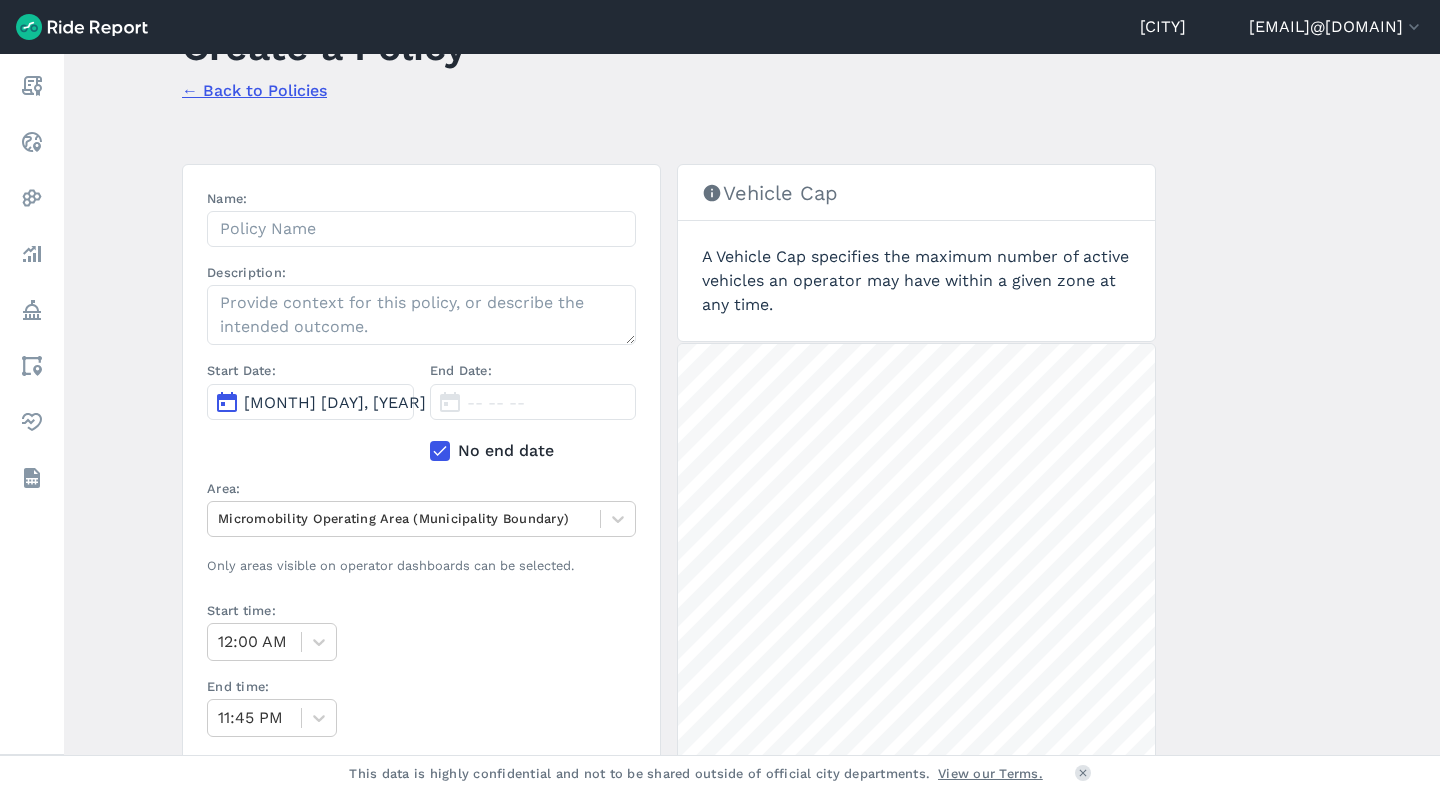 click on "← Back to Policies" at bounding box center [254, 90] 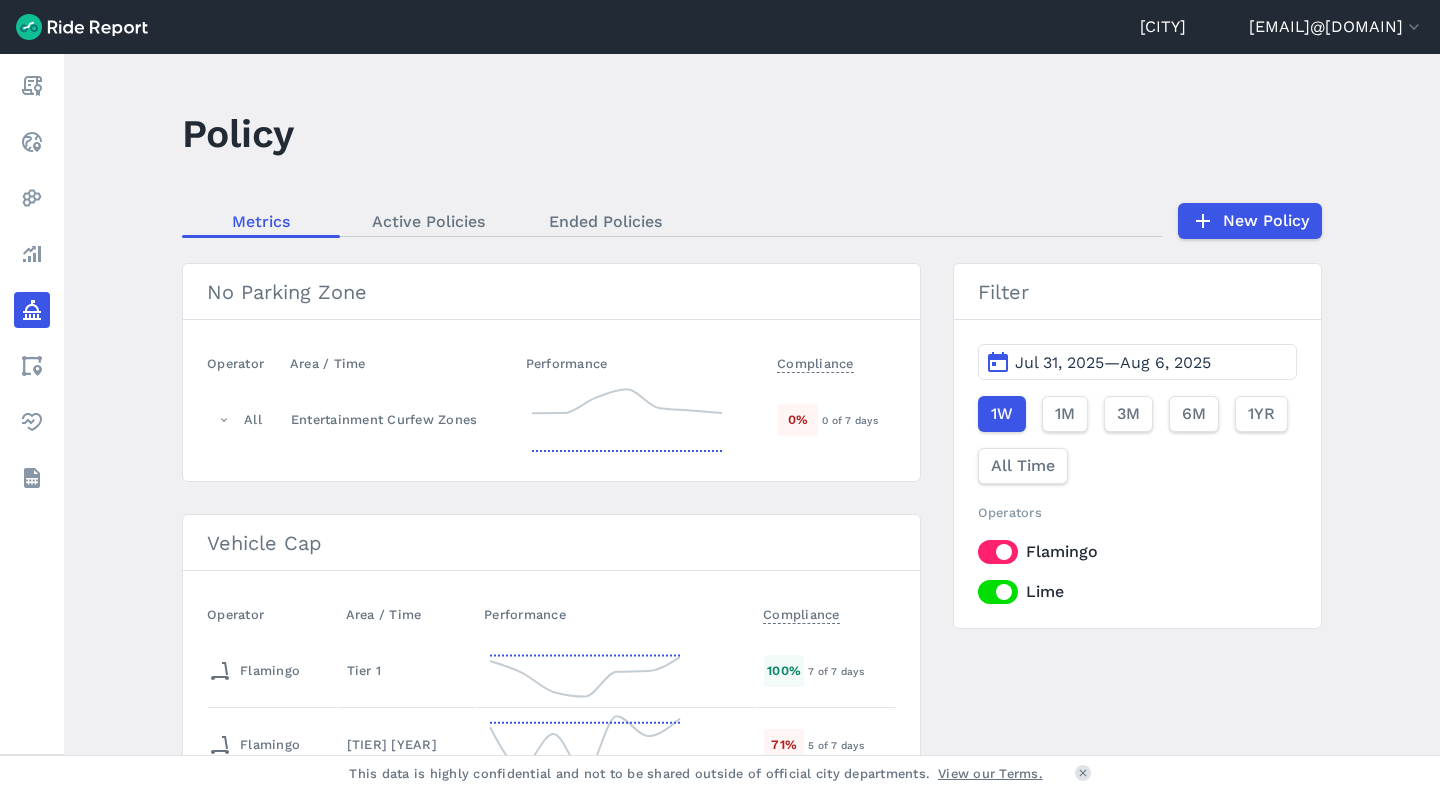 click on "Active Policies" at bounding box center (428, 221) 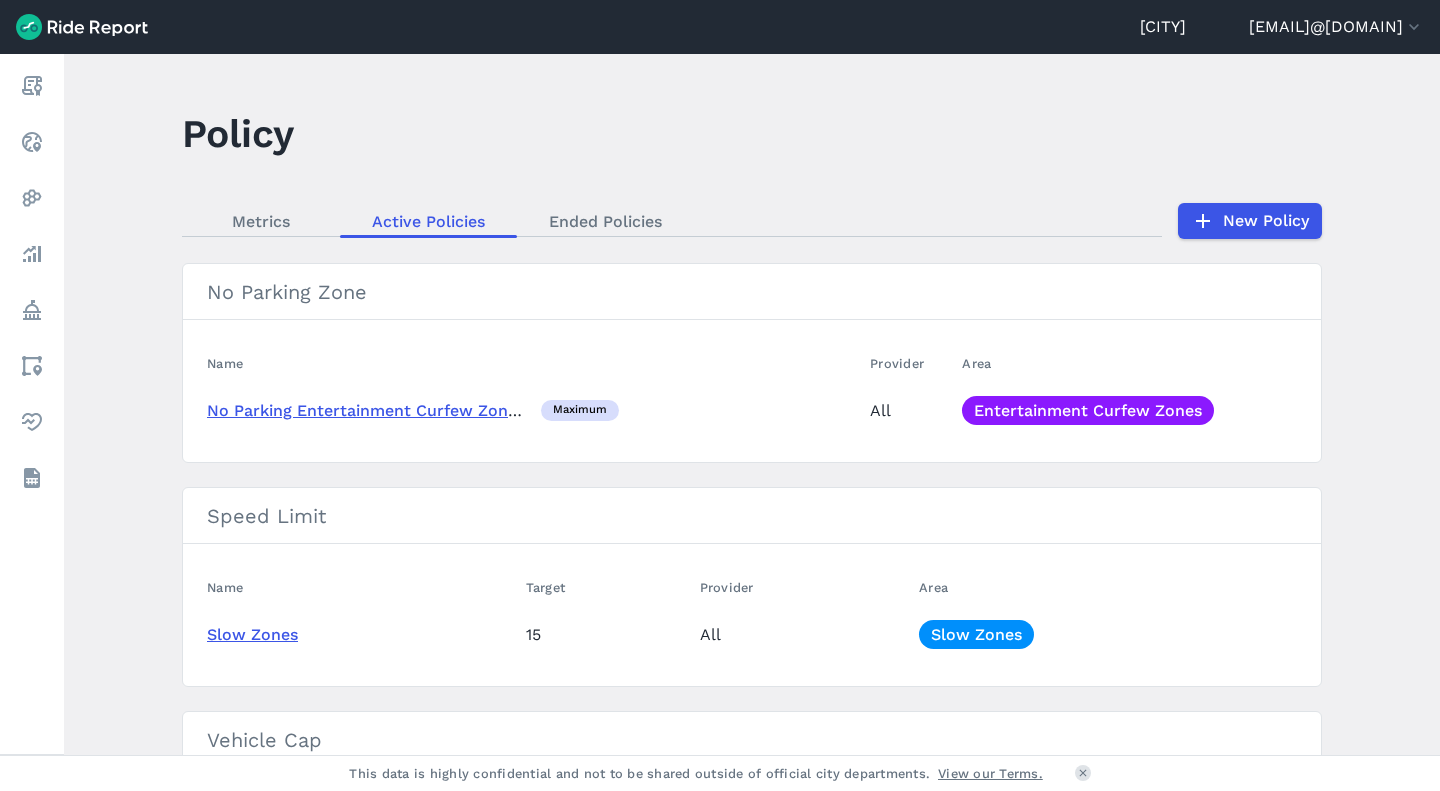 click on "Policy" at bounding box center [32, 310] 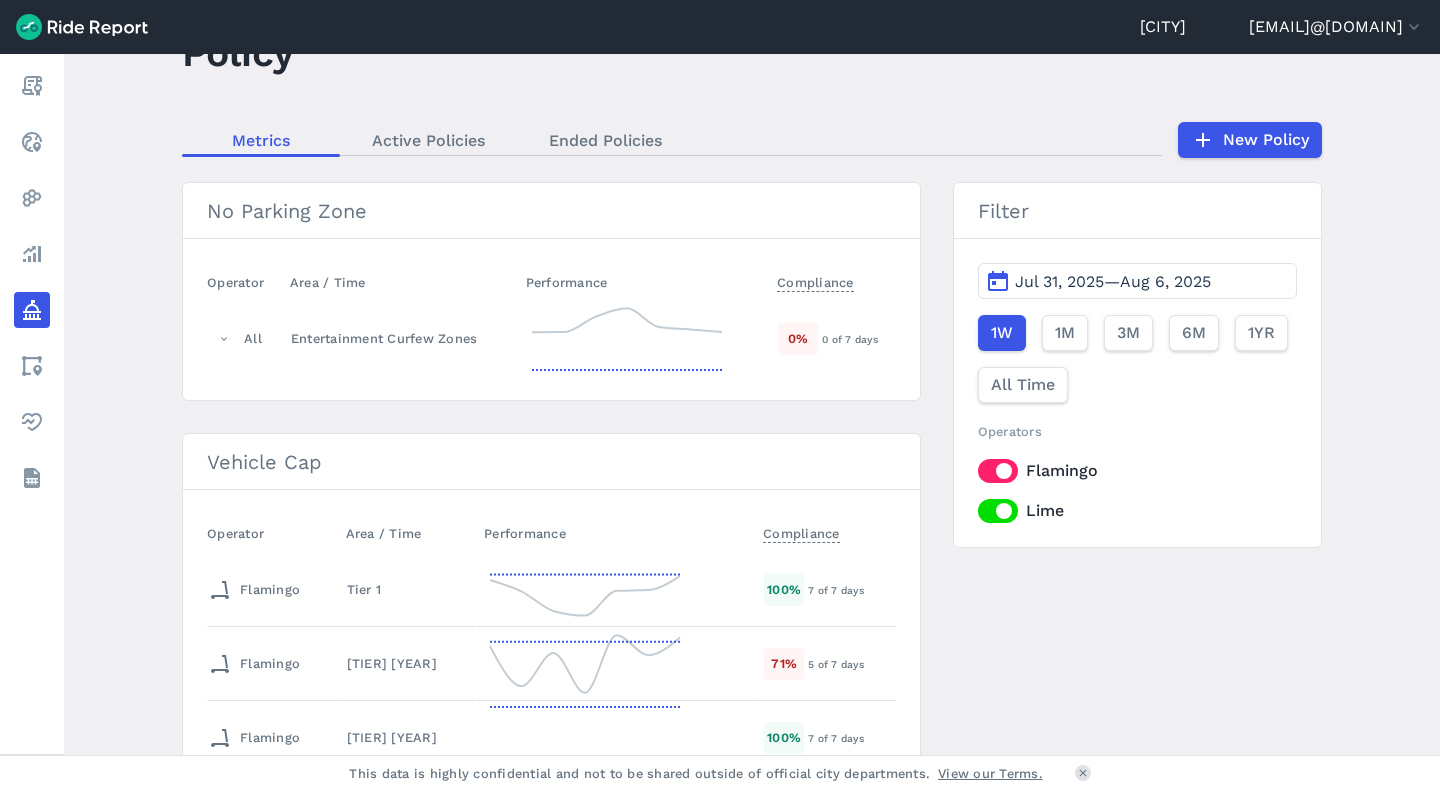 scroll, scrollTop: 62, scrollLeft: 0, axis: vertical 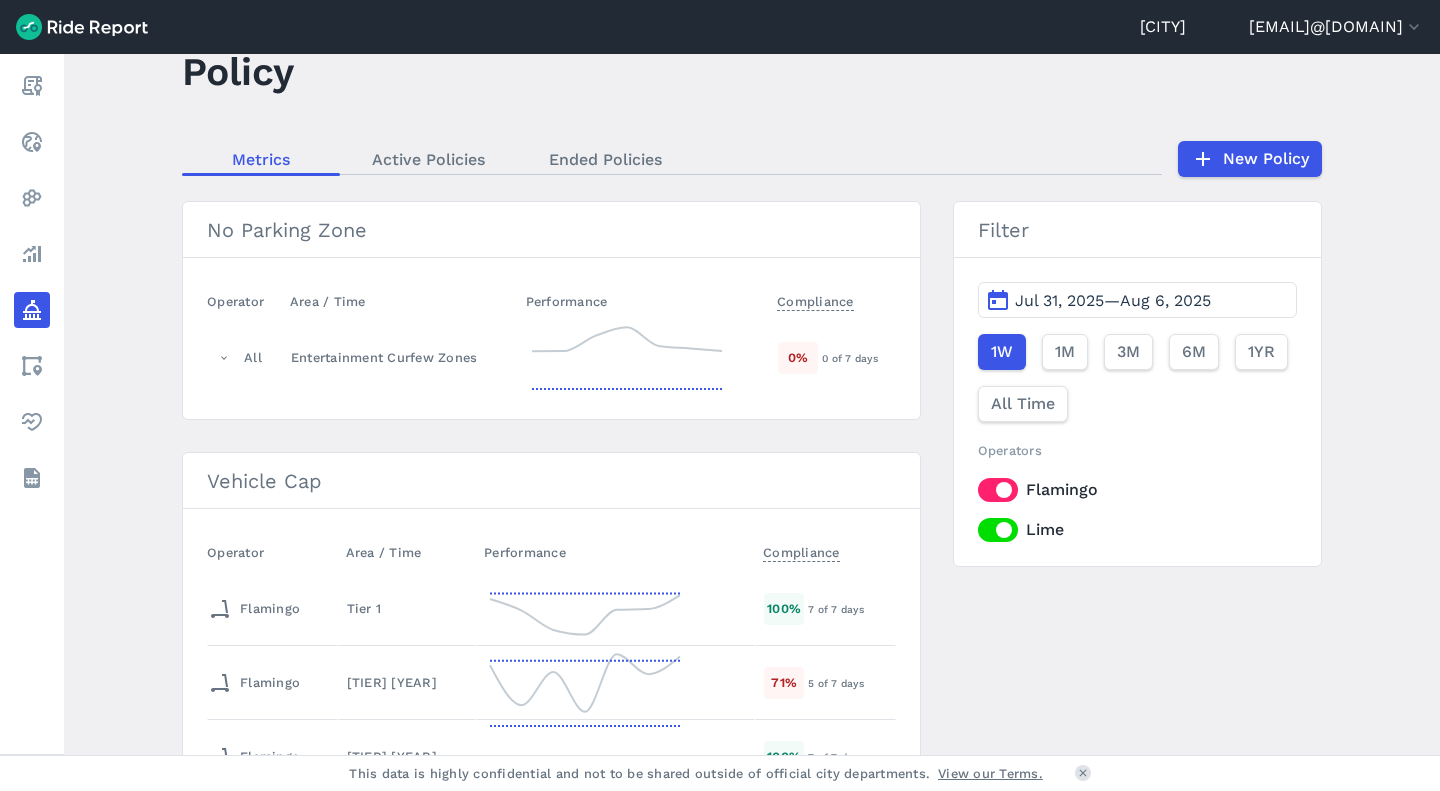 click on "New Policy" at bounding box center [1250, 159] 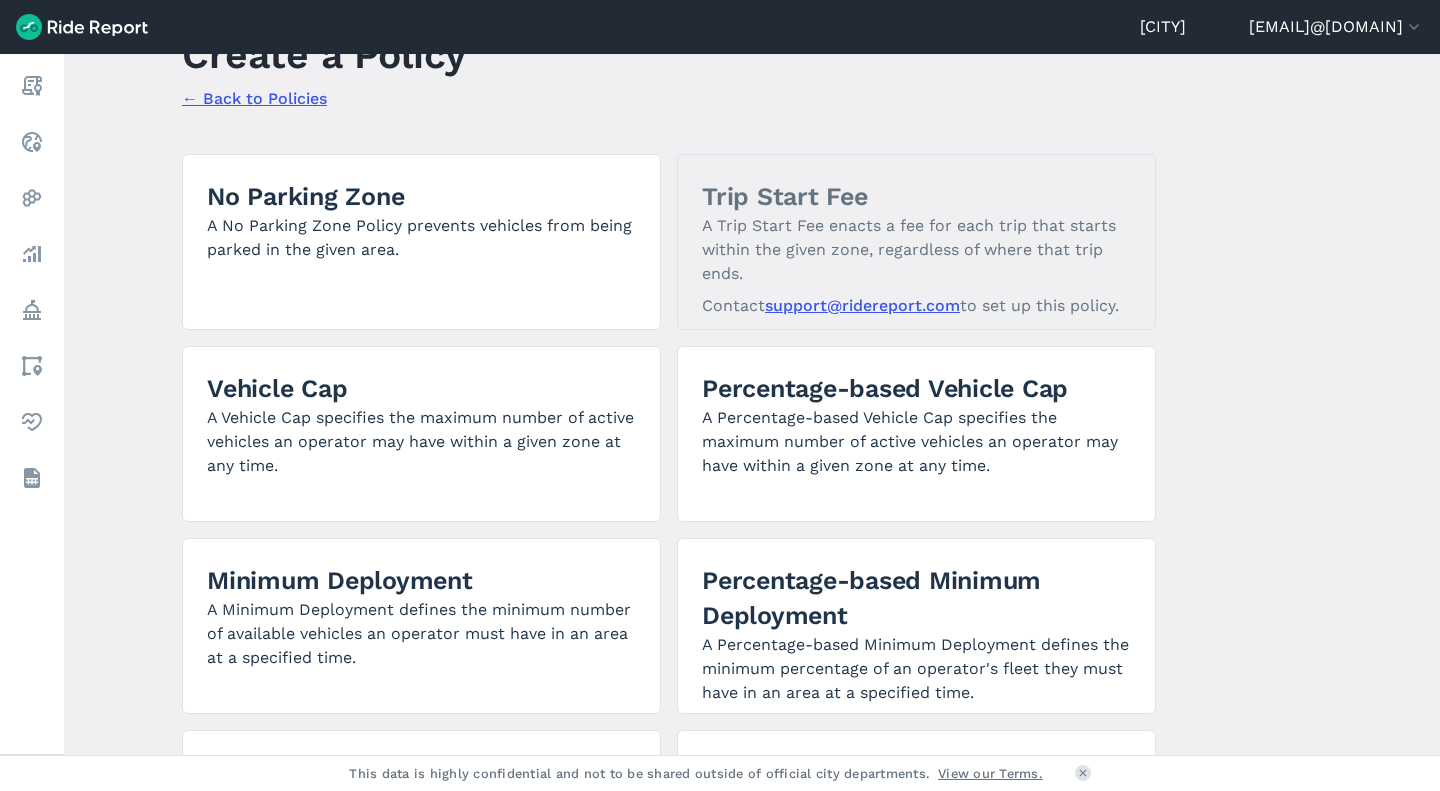 scroll, scrollTop: 77, scrollLeft: 0, axis: vertical 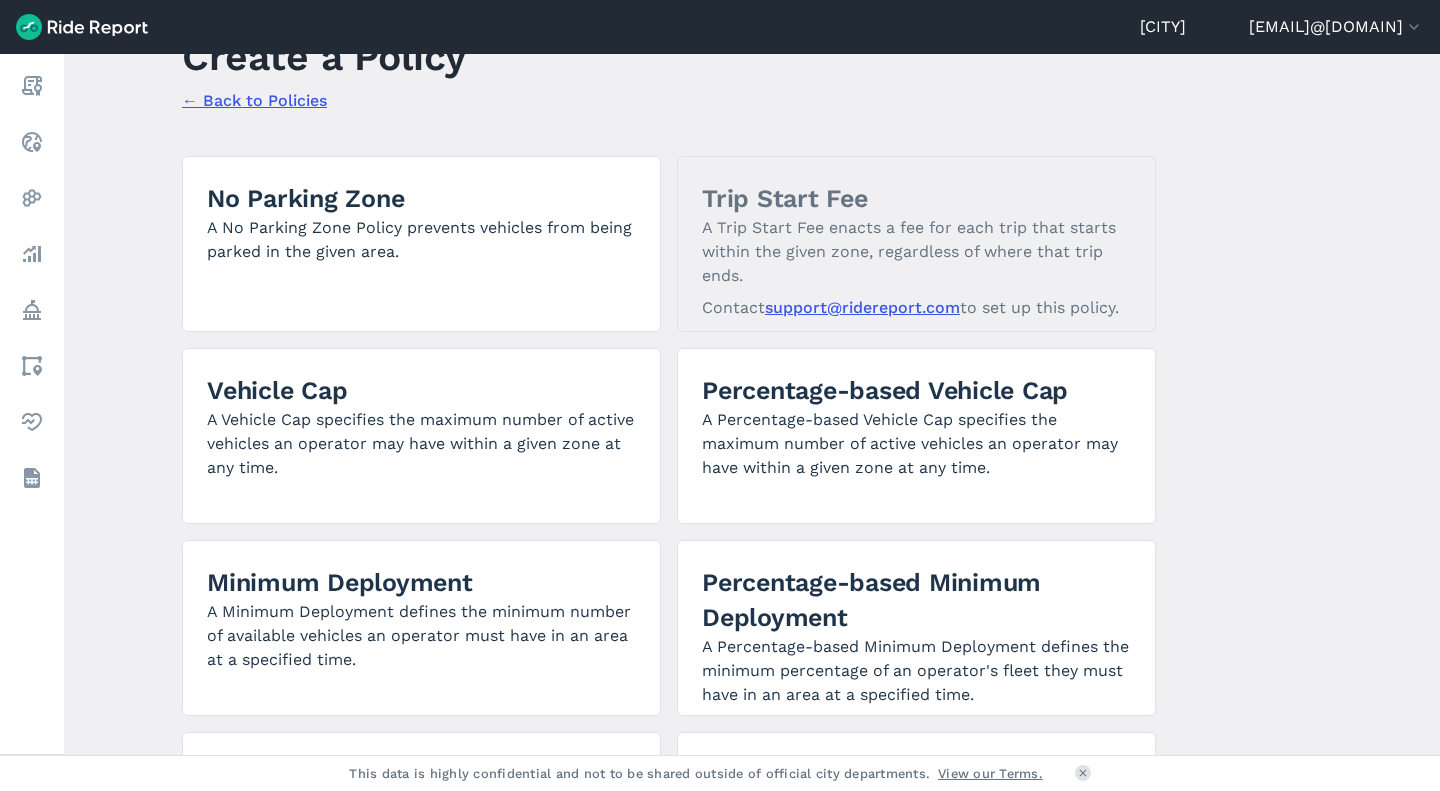 click on "Analyze" at bounding box center (32, 254) 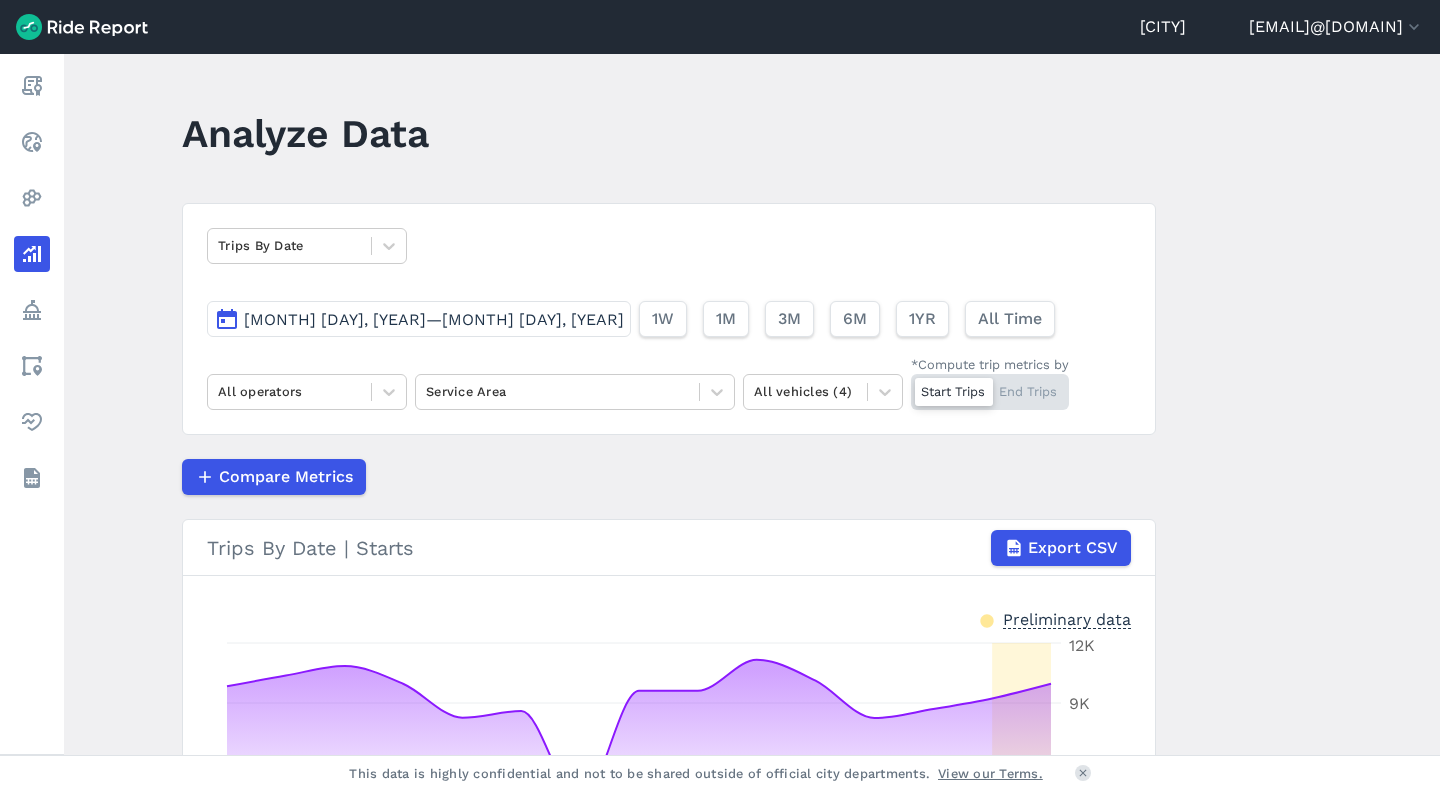 click at bounding box center (289, 245) 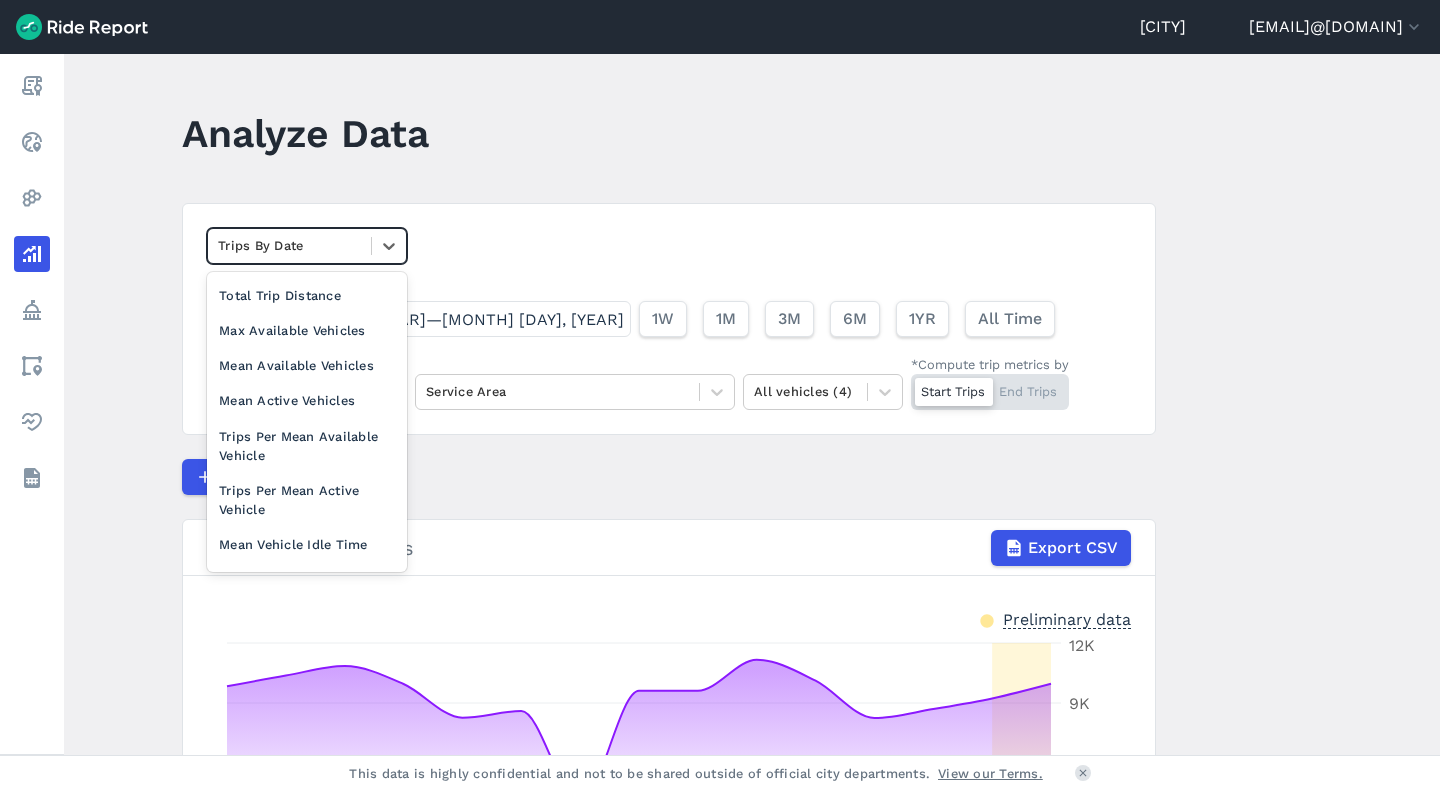 scroll, scrollTop: 173, scrollLeft: 0, axis: vertical 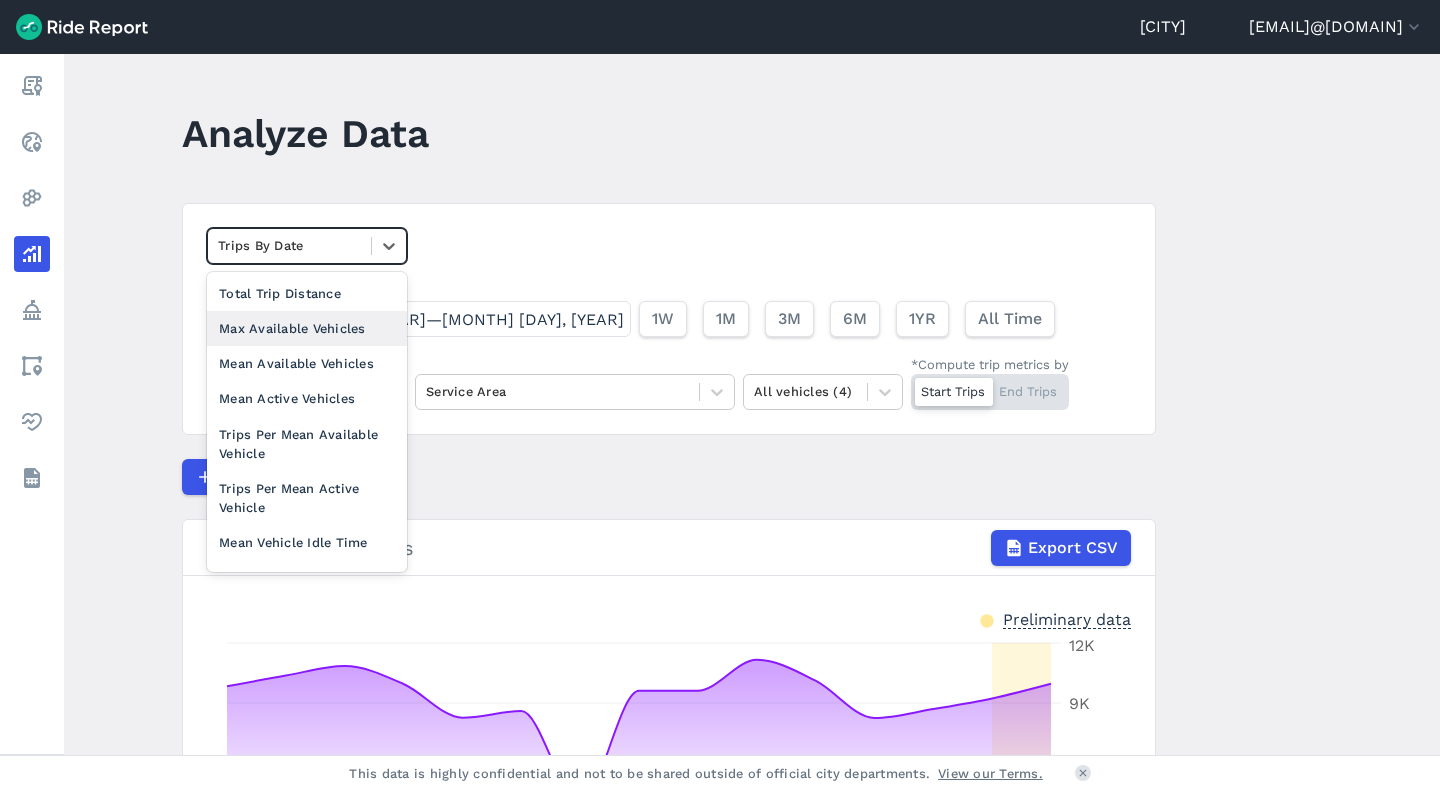 click on "Max Available Vehicles" at bounding box center [307, 328] 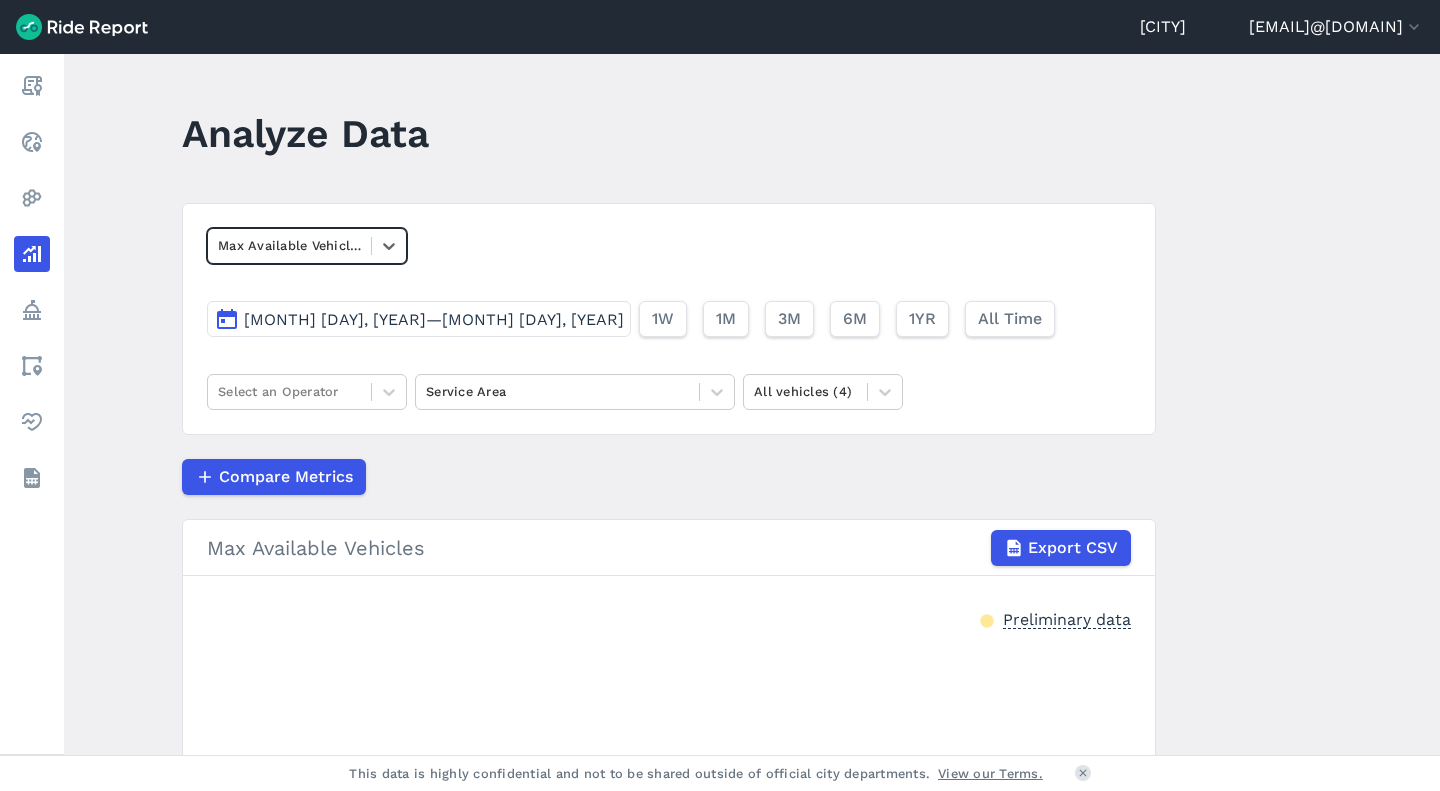 click on "[MONTH] [DAY], [YEAR]—[MONTH] [DAY], [YEAR]" at bounding box center [419, 319] 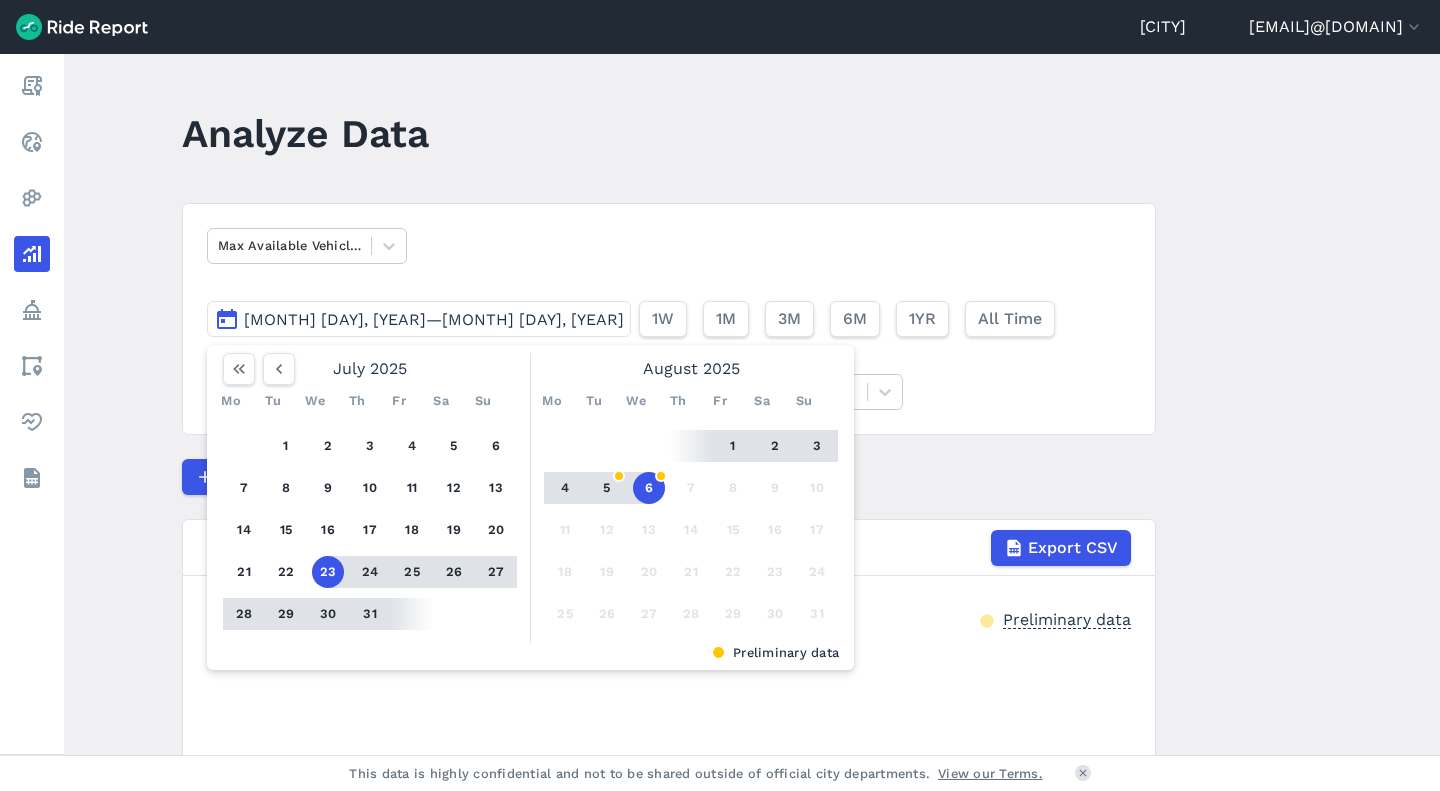 click on "24" at bounding box center (370, 572) 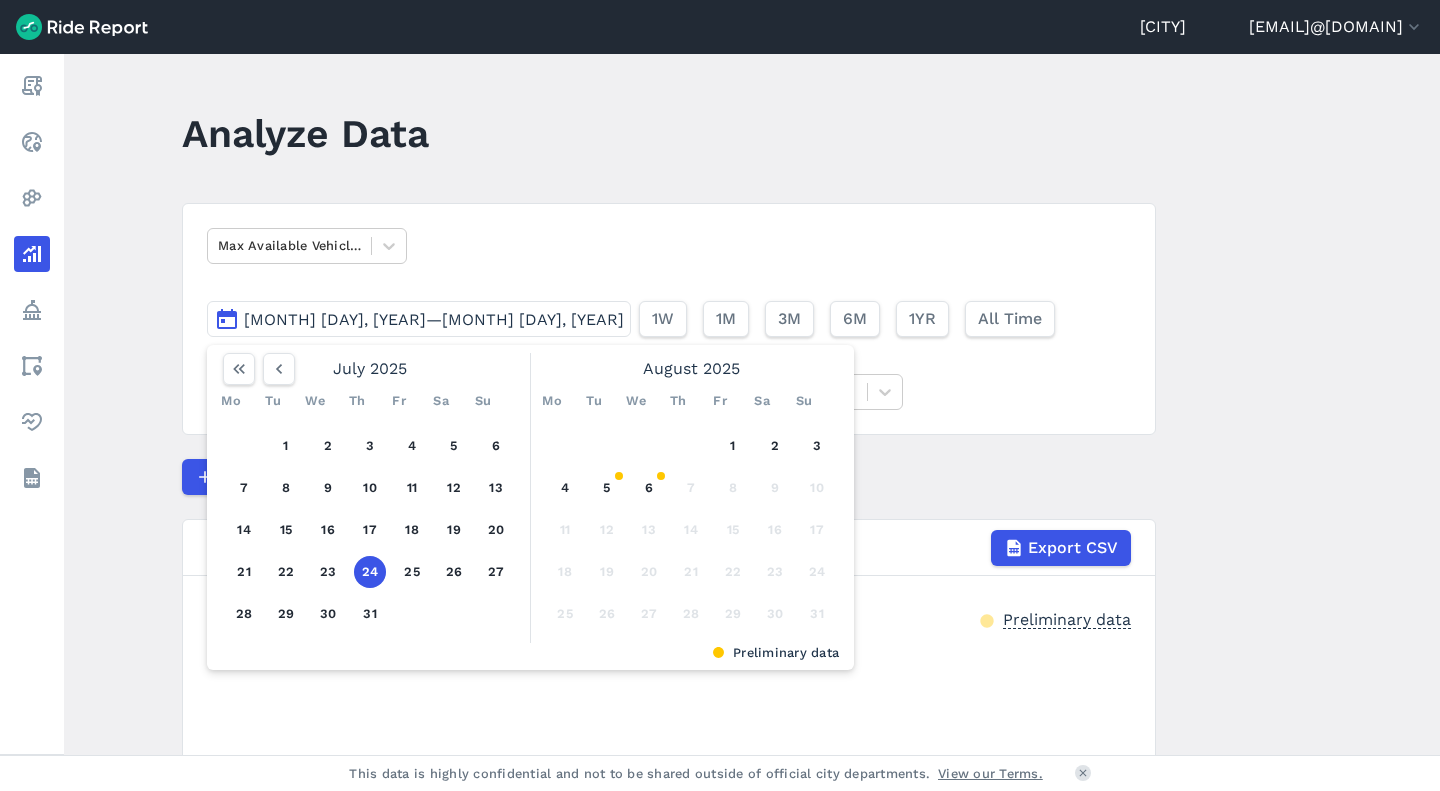 click on "24" at bounding box center [370, 572] 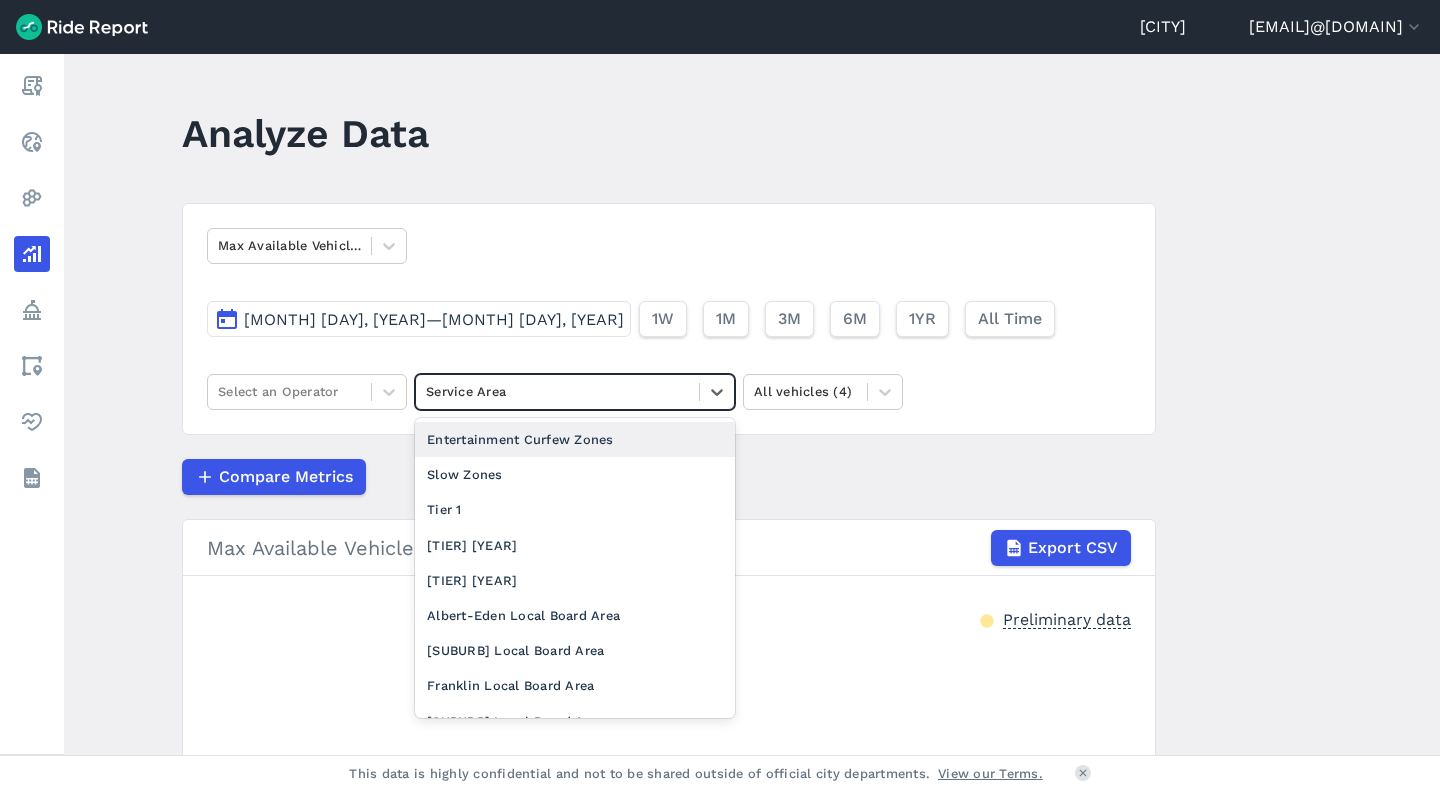 click at bounding box center [557, 391] 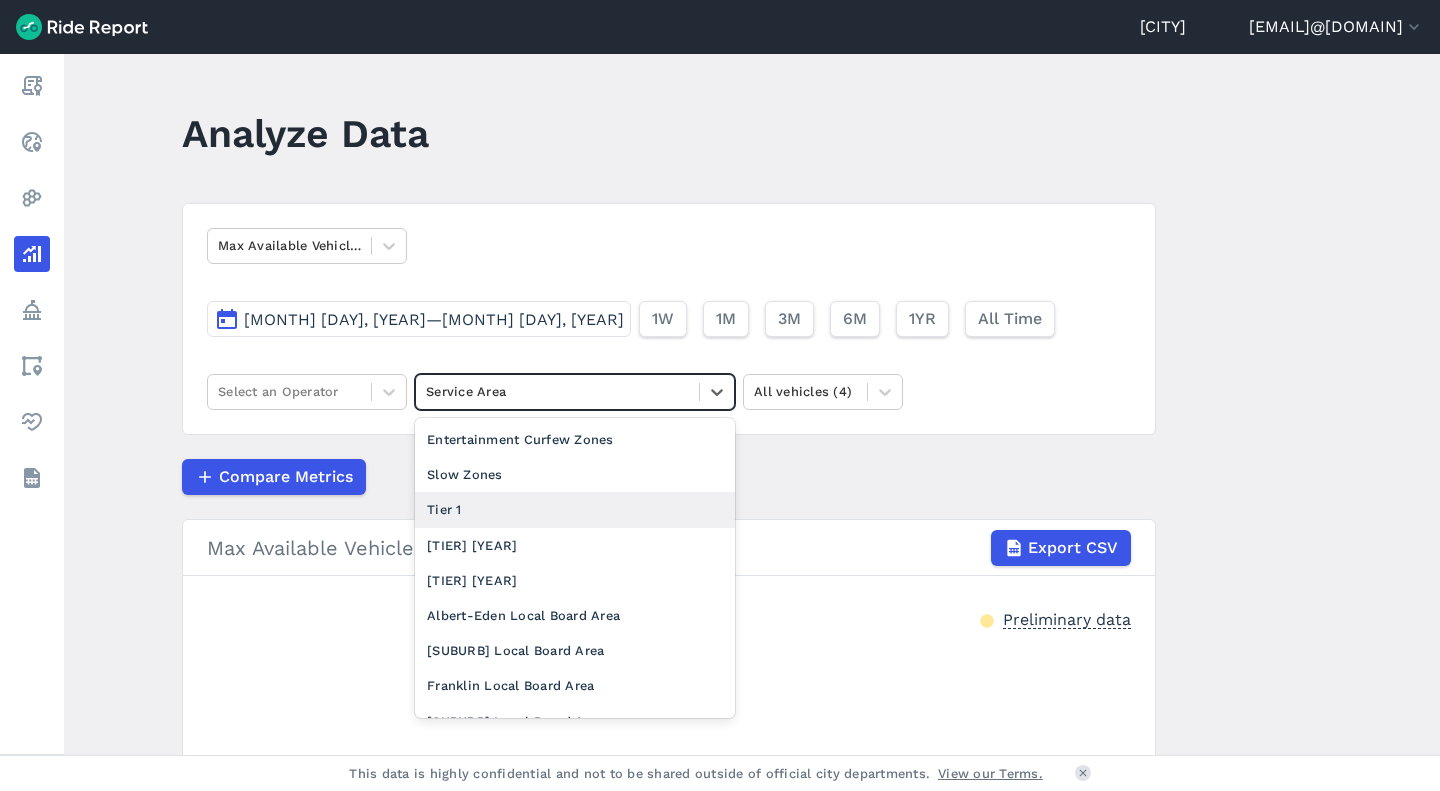 click on "Tier 1" at bounding box center [575, 509] 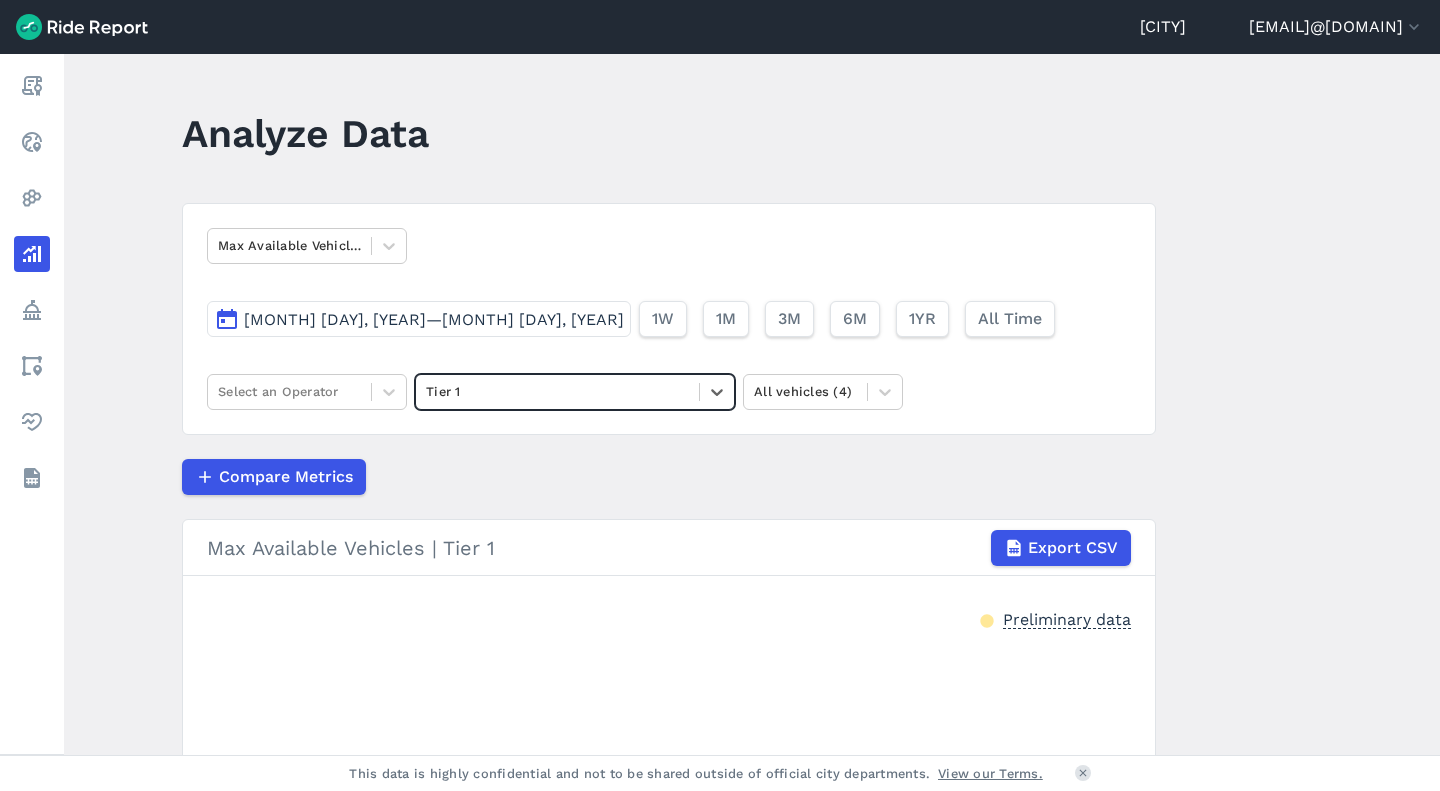 scroll, scrollTop: 157, scrollLeft: 0, axis: vertical 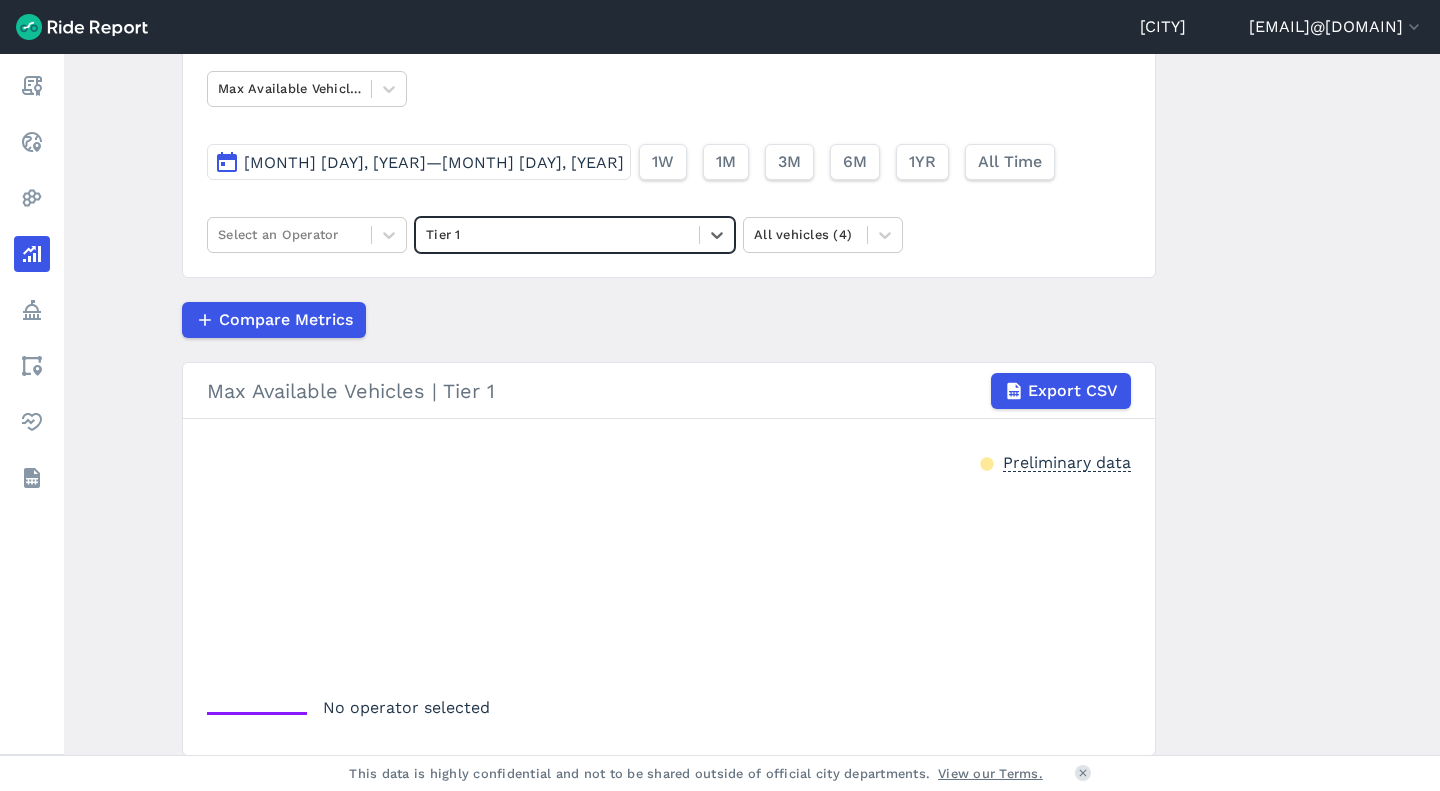 click on "Select an Operator" at bounding box center (289, 234) 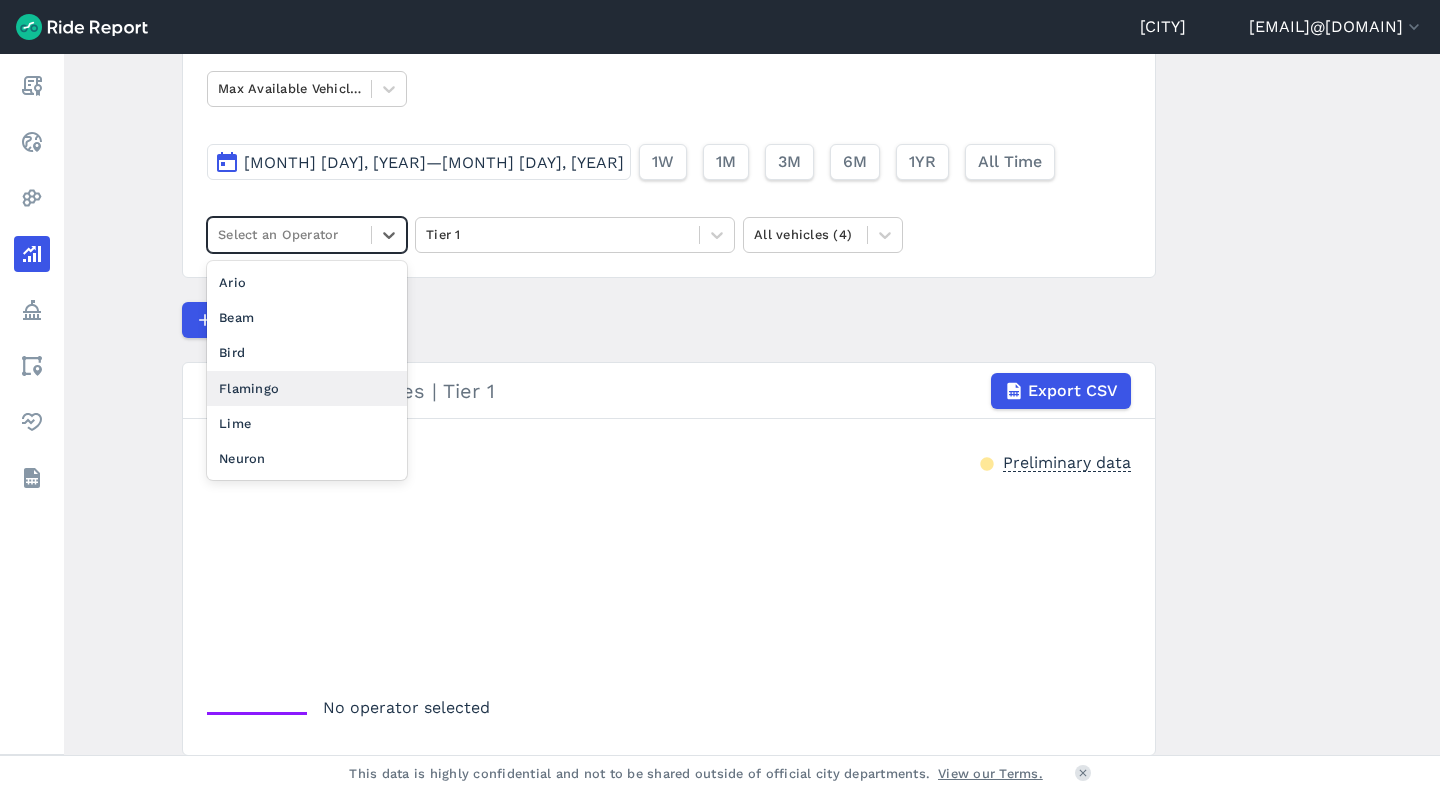 click on "Flamingo" at bounding box center (307, 388) 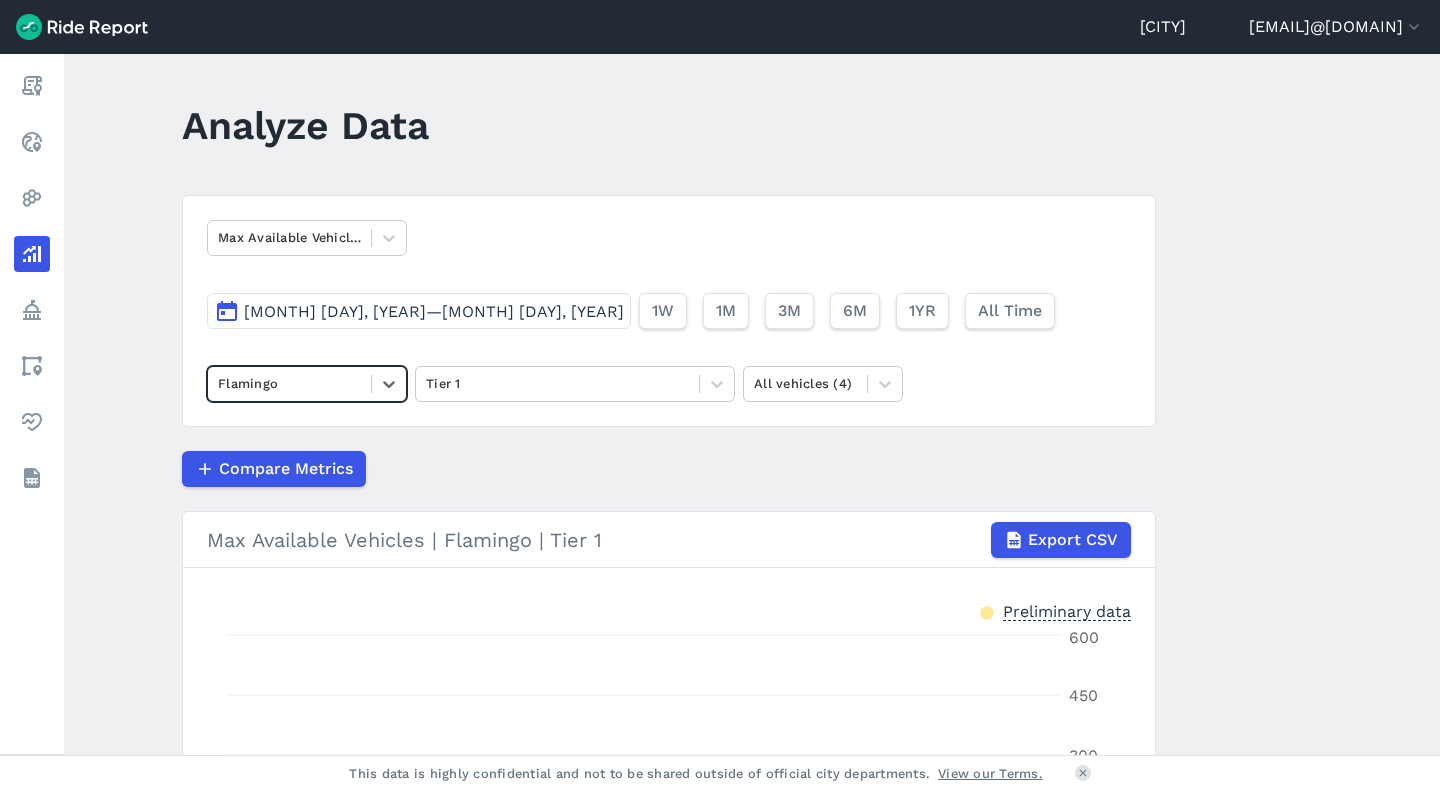 scroll, scrollTop: 5, scrollLeft: 0, axis: vertical 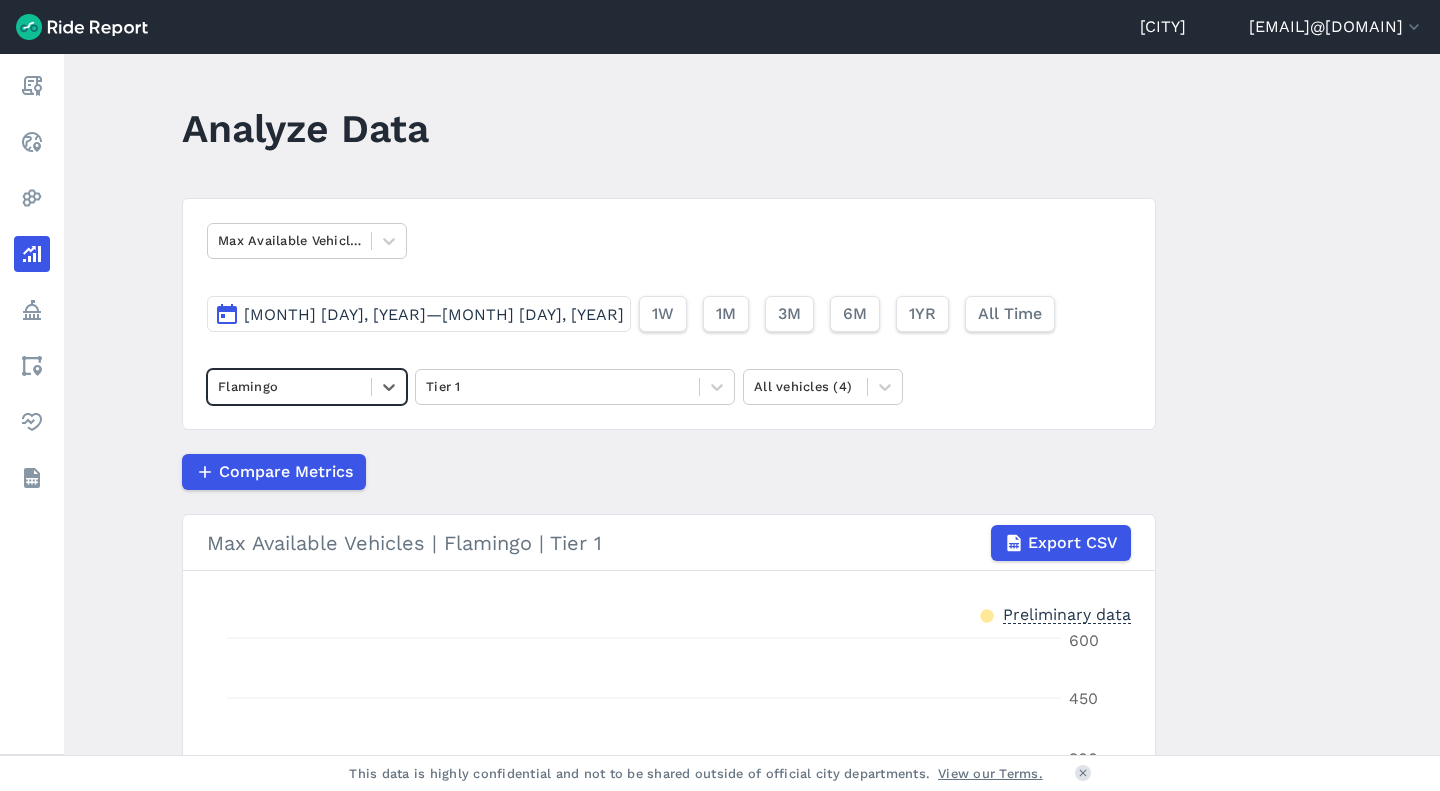 click at bounding box center (805, 386) 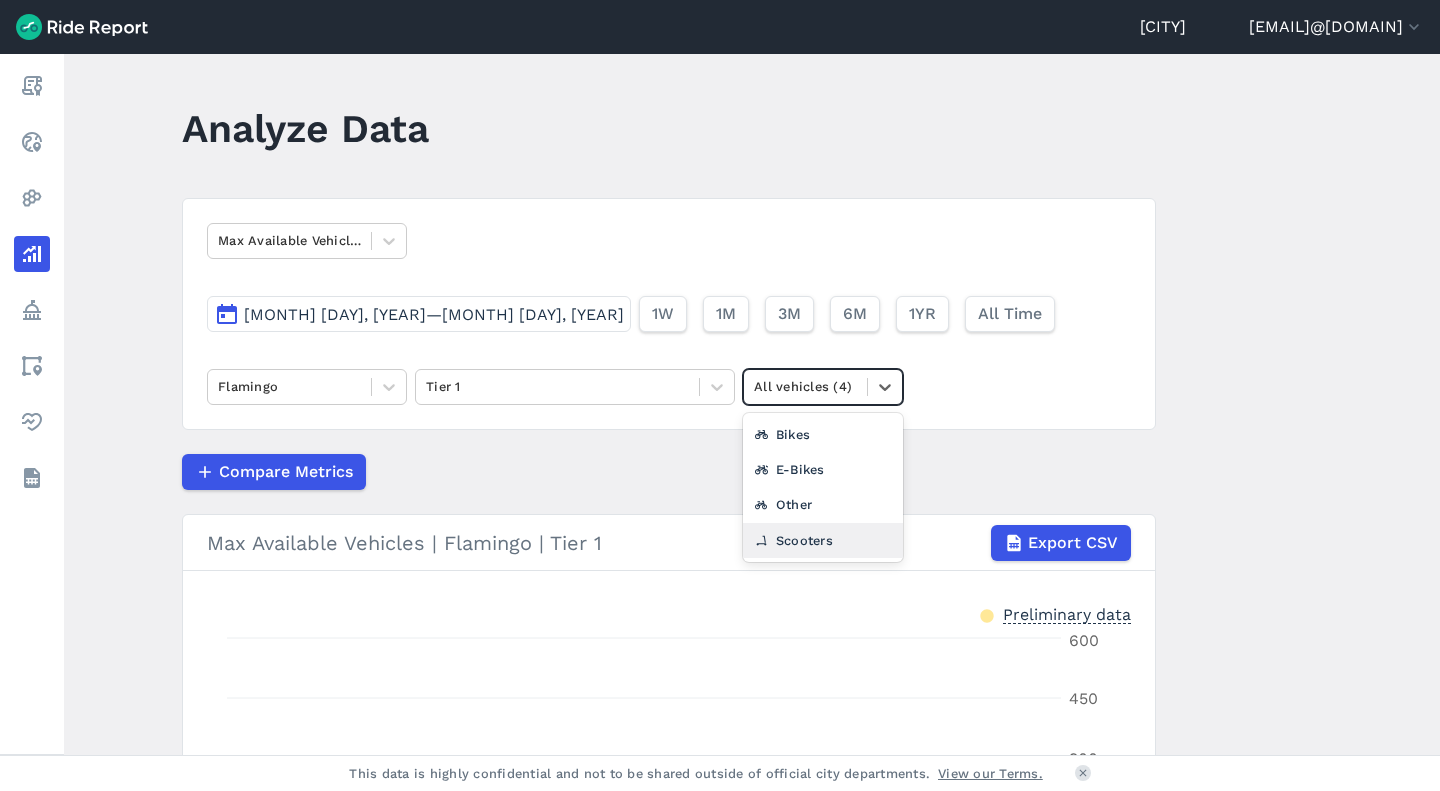 click on "Scooters" at bounding box center [823, 540] 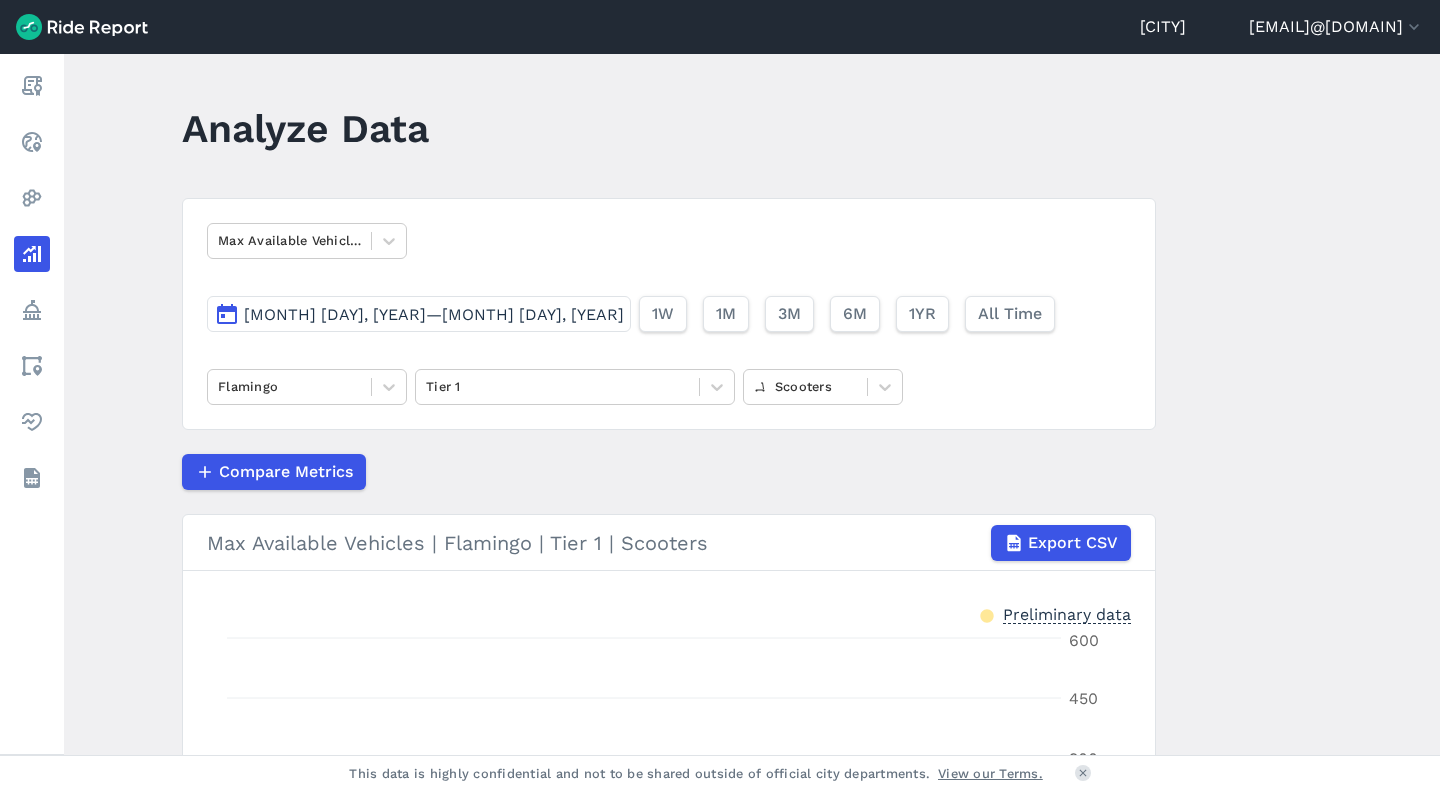 click on "1W" at bounding box center (663, 314) 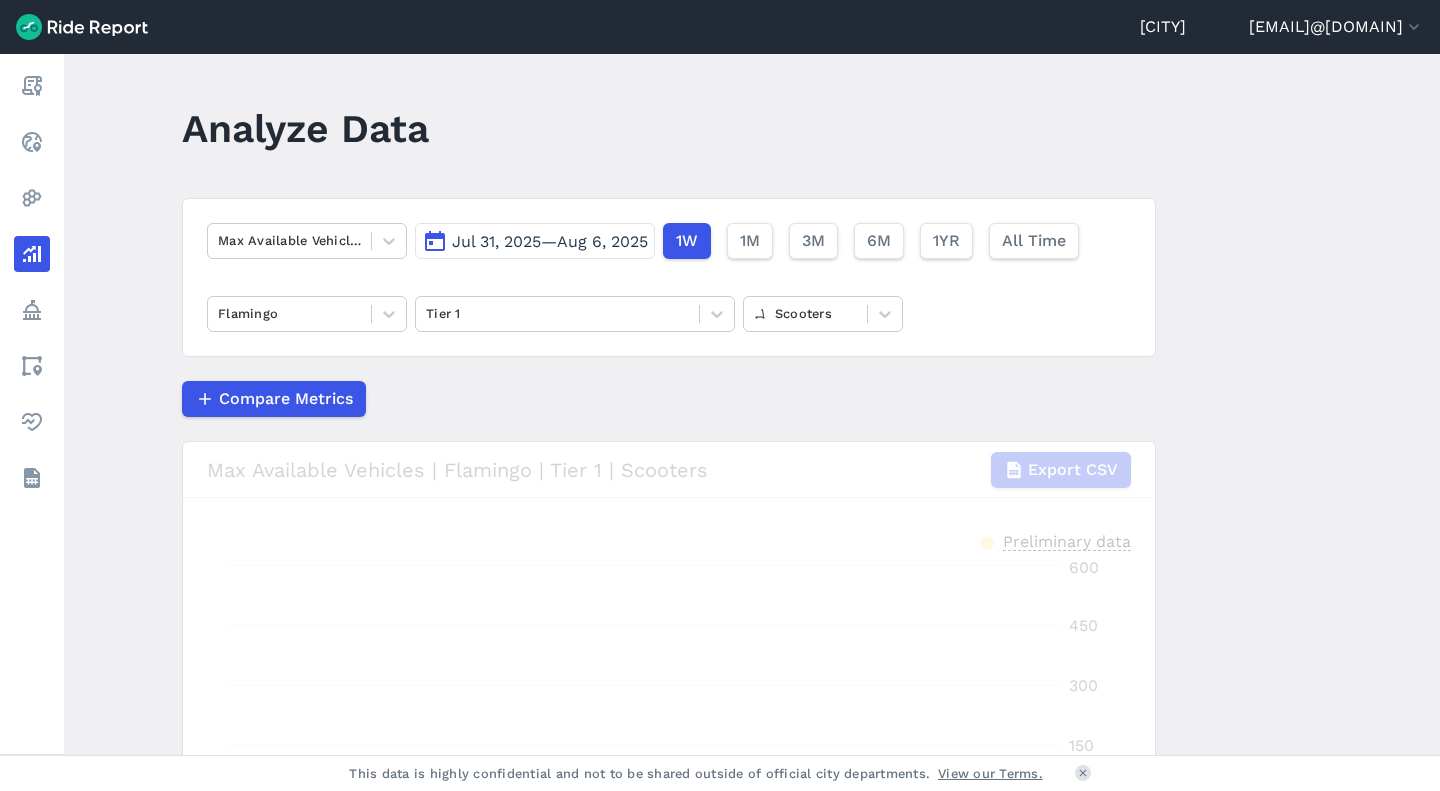 click on "1W" at bounding box center [687, 241] 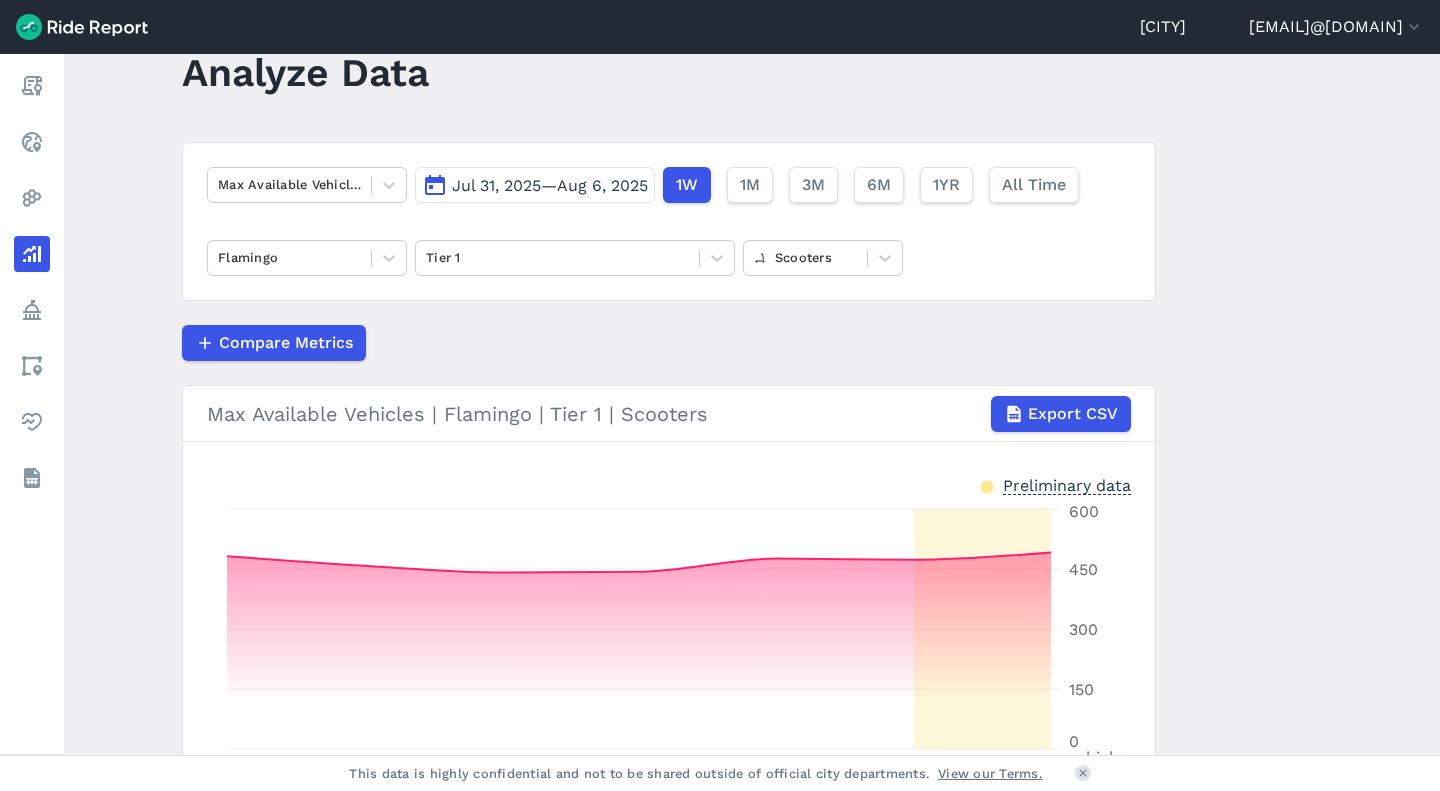 scroll, scrollTop: 60, scrollLeft: 0, axis: vertical 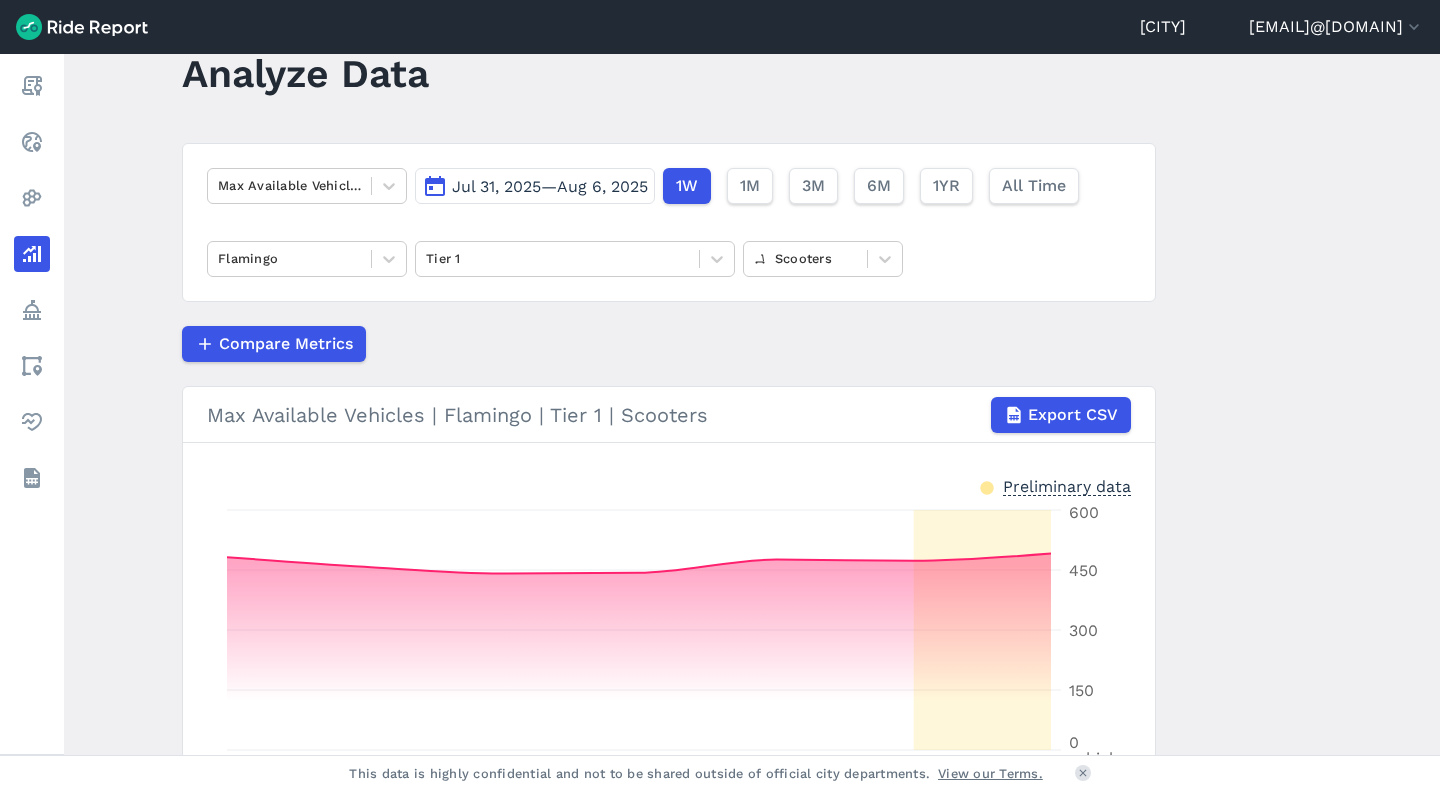 click on "Realtime" at bounding box center (32, 142) 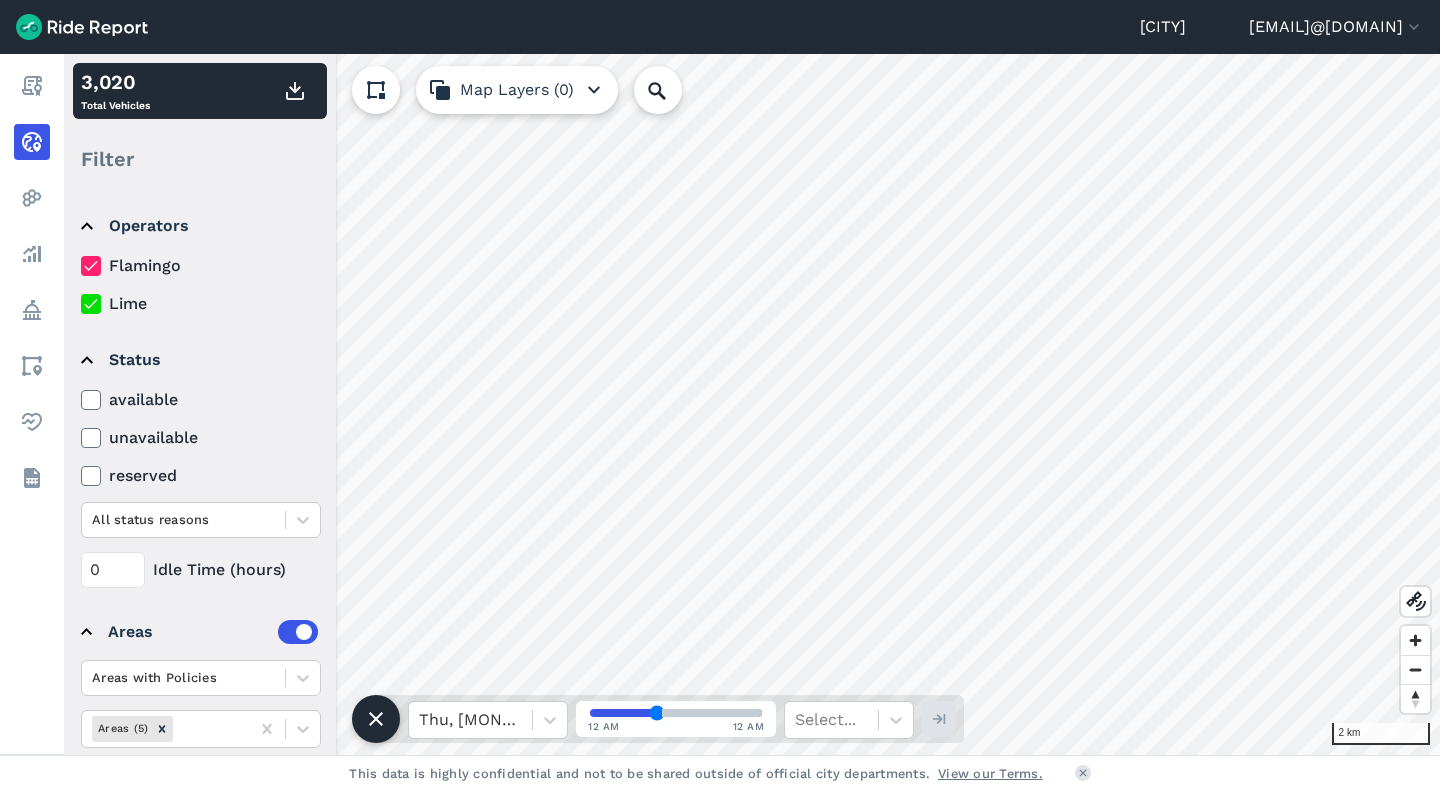 click on "Areas" at bounding box center (32, 366) 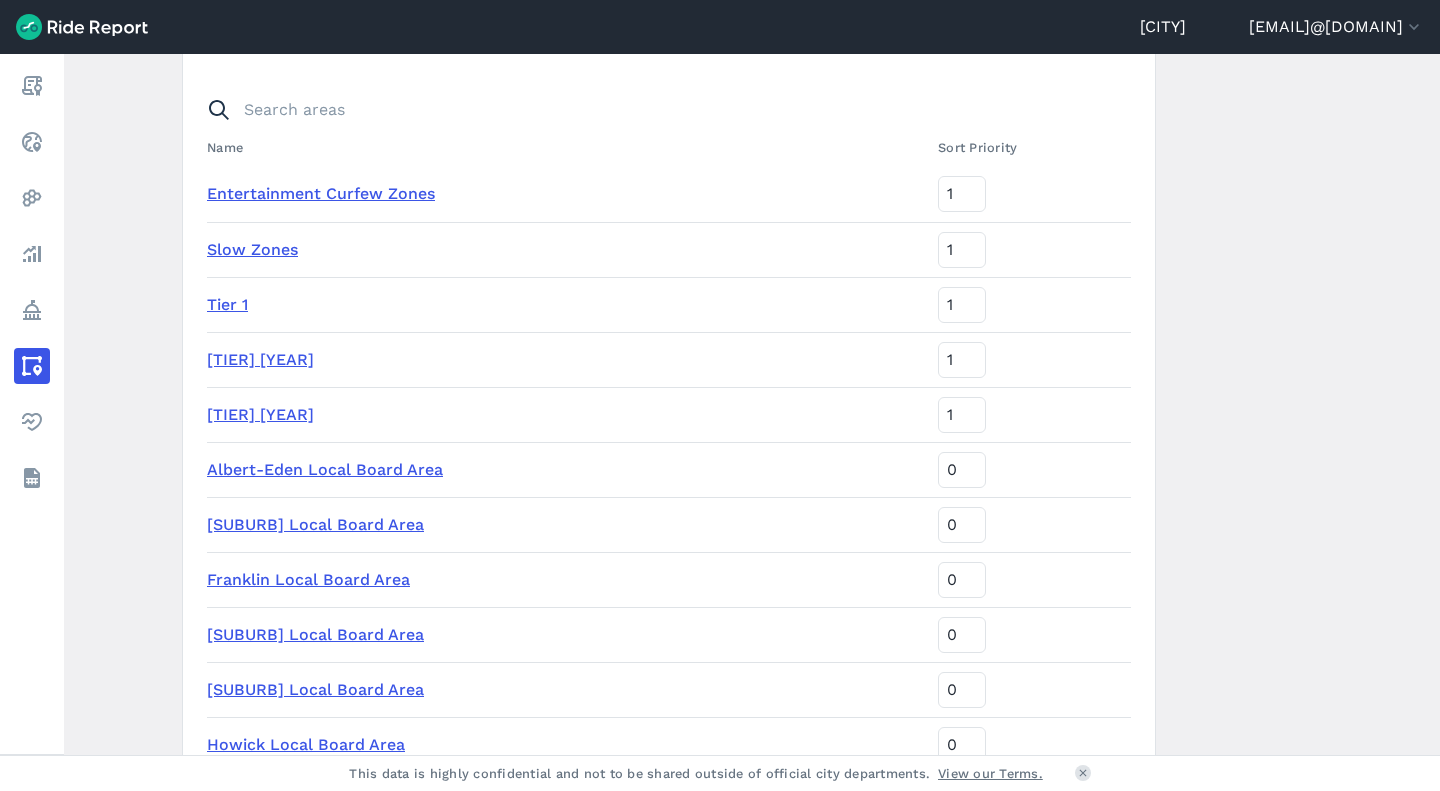 scroll, scrollTop: 116, scrollLeft: 0, axis: vertical 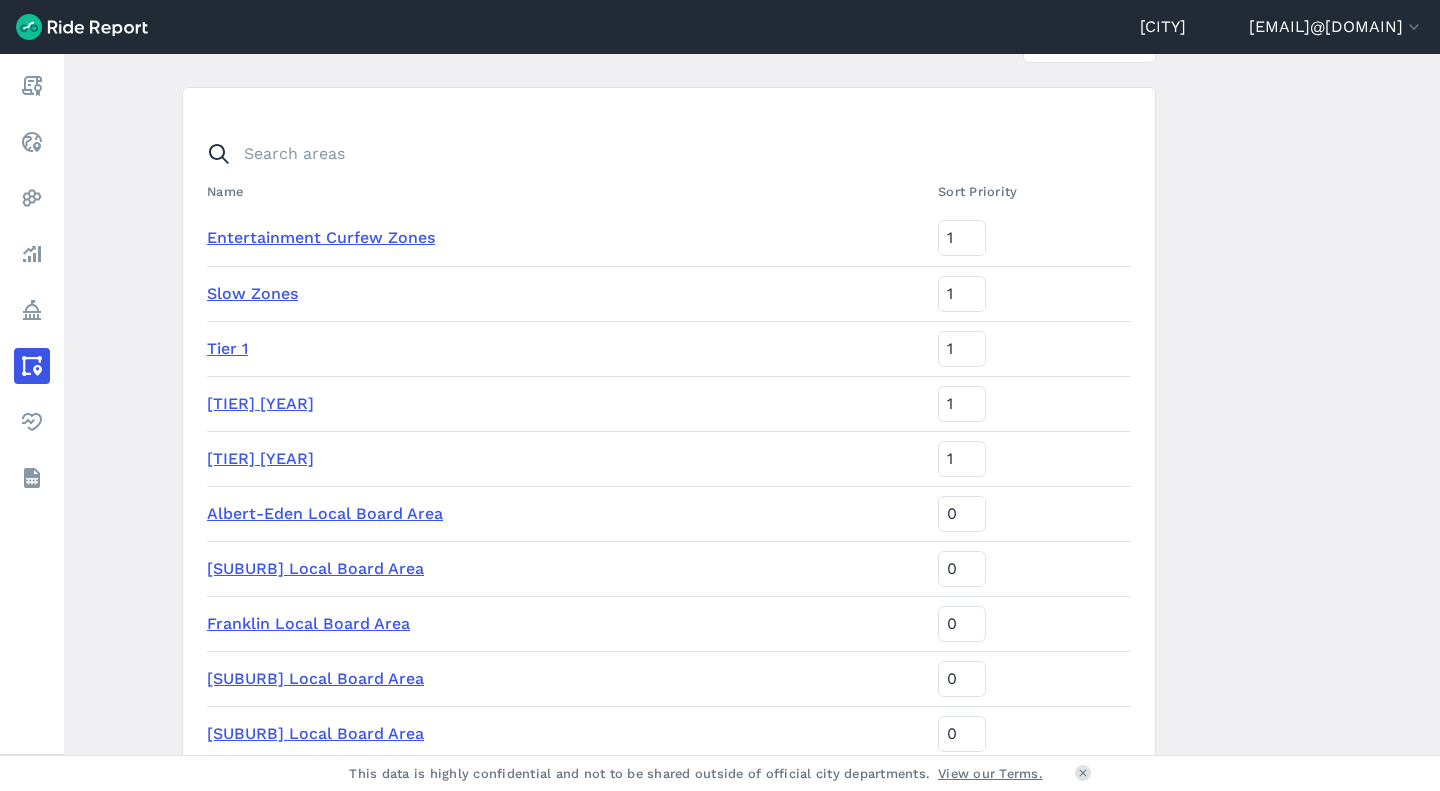 click on "Policy" at bounding box center (32, 310) 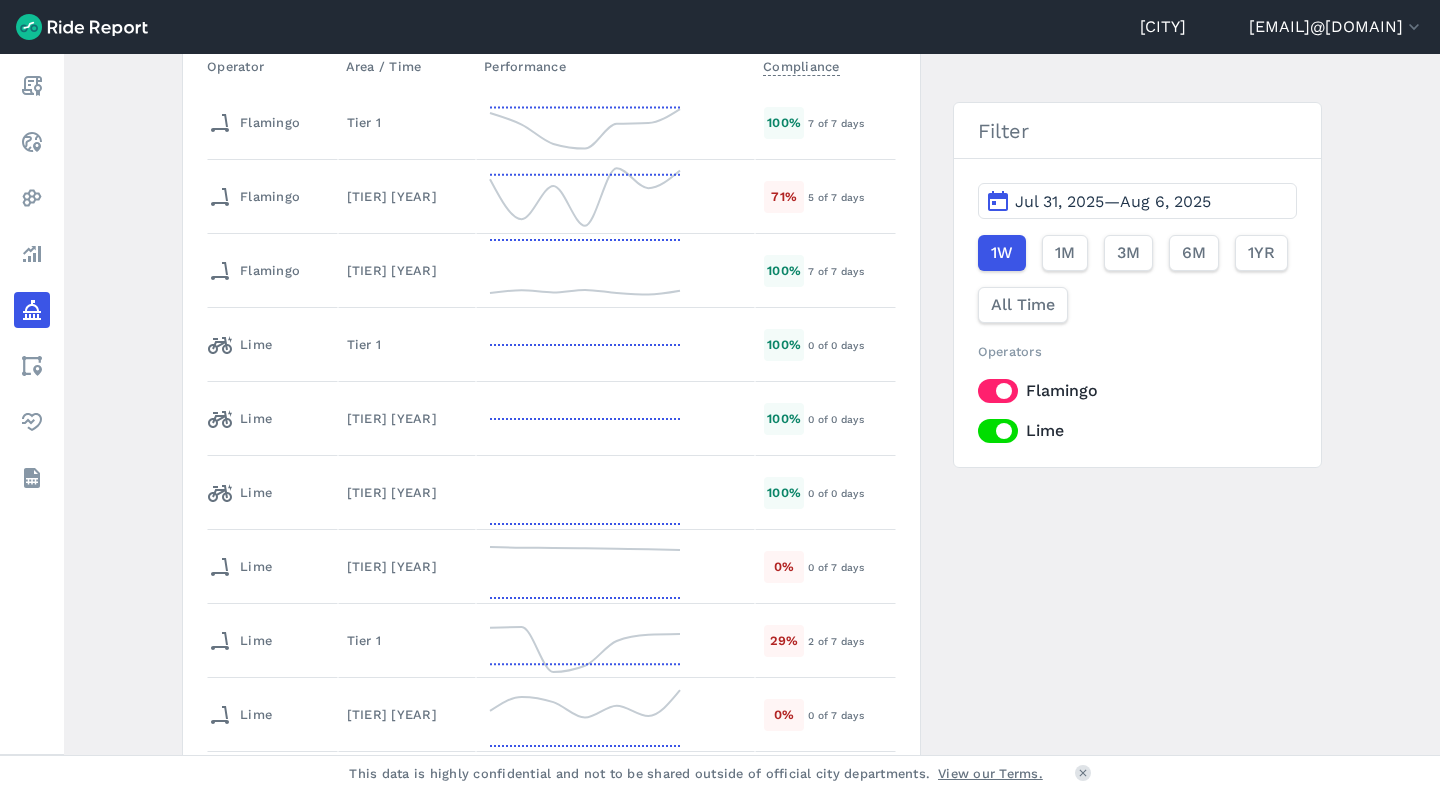 scroll, scrollTop: 569, scrollLeft: 0, axis: vertical 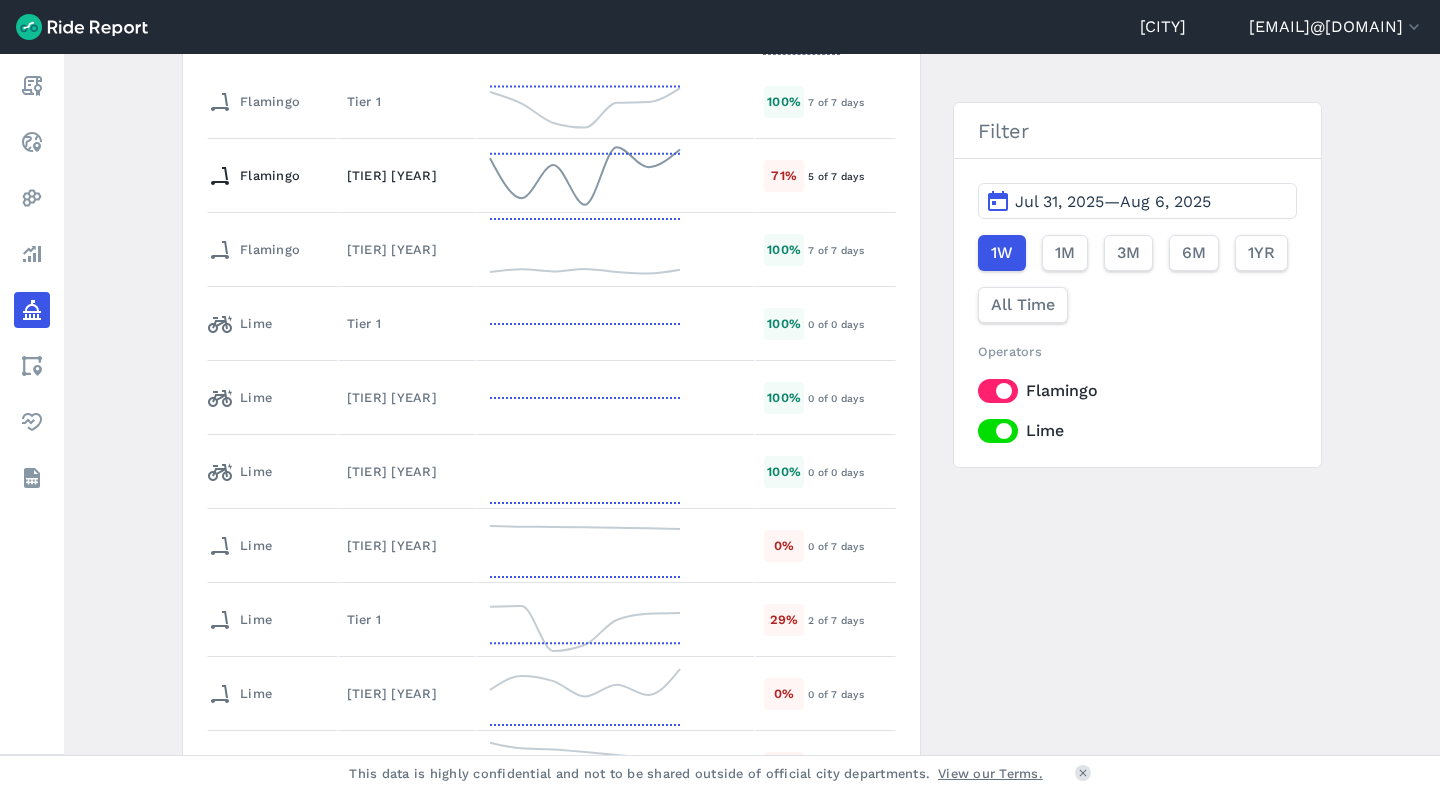 click on "[TIER] [YEAR]" at bounding box center (407, 176) 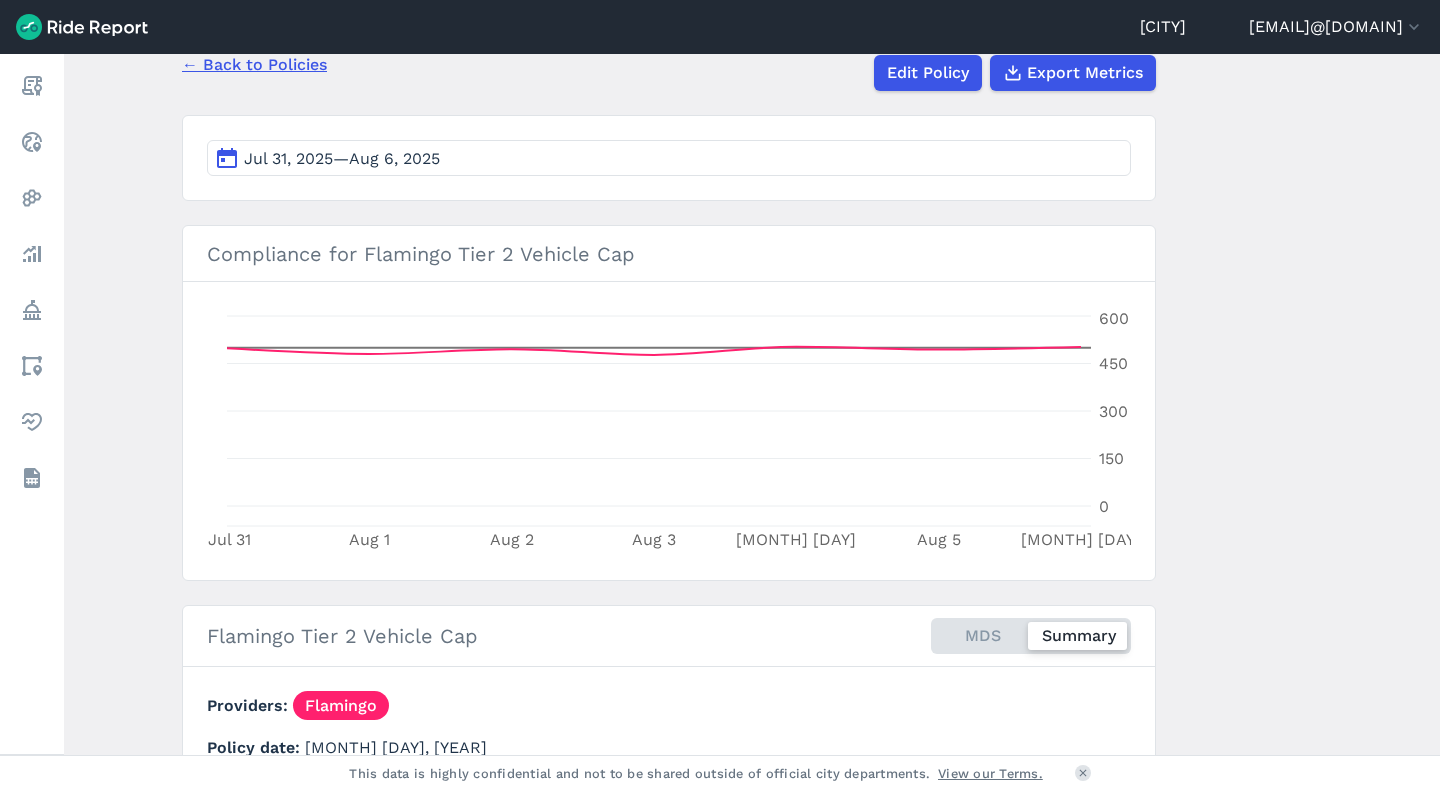 scroll, scrollTop: 192, scrollLeft: 0, axis: vertical 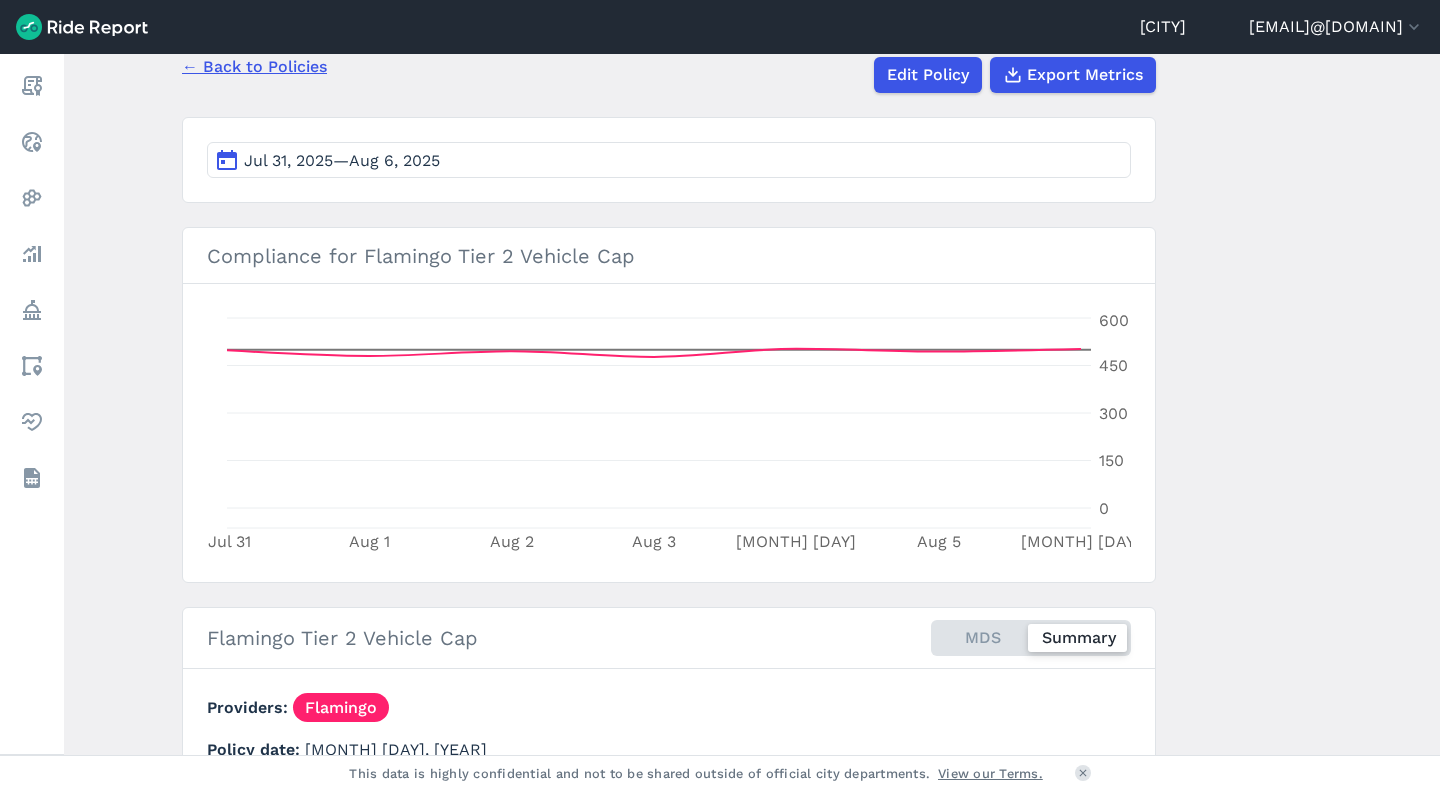 click on "Jul 31, 2025—Aug 6, 2025" at bounding box center (669, 160) 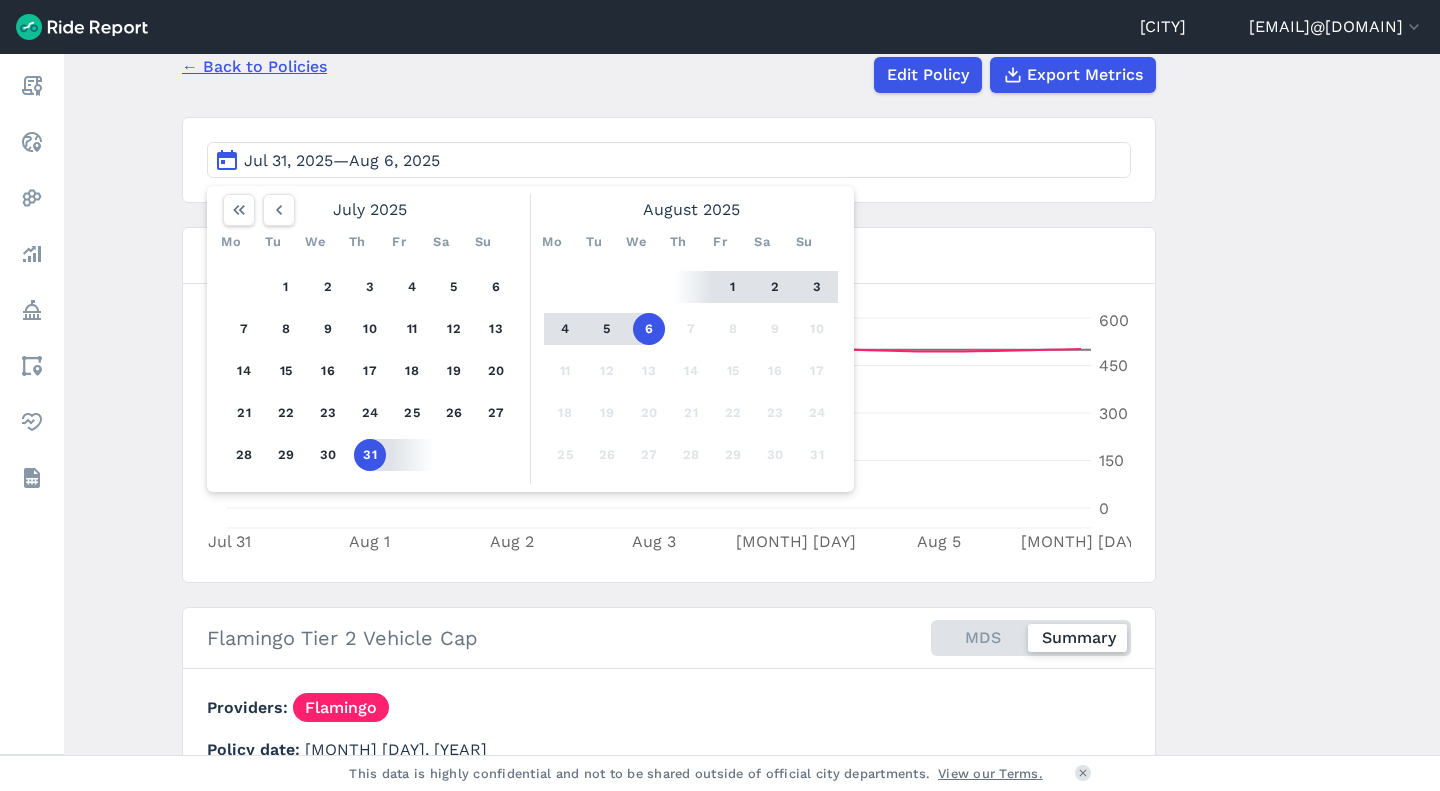 click on "3" at bounding box center [370, 287] 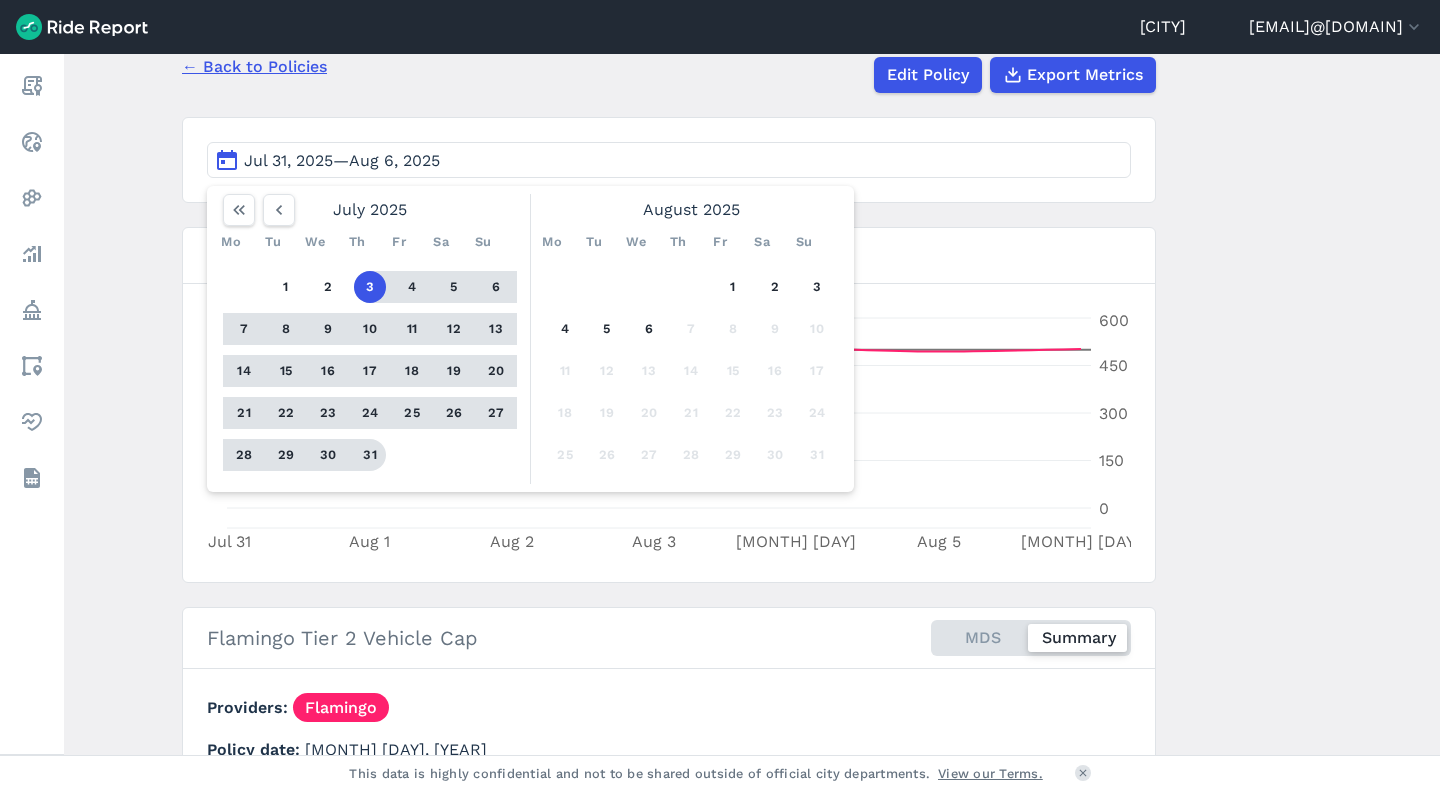 click on "31" at bounding box center (370, 455) 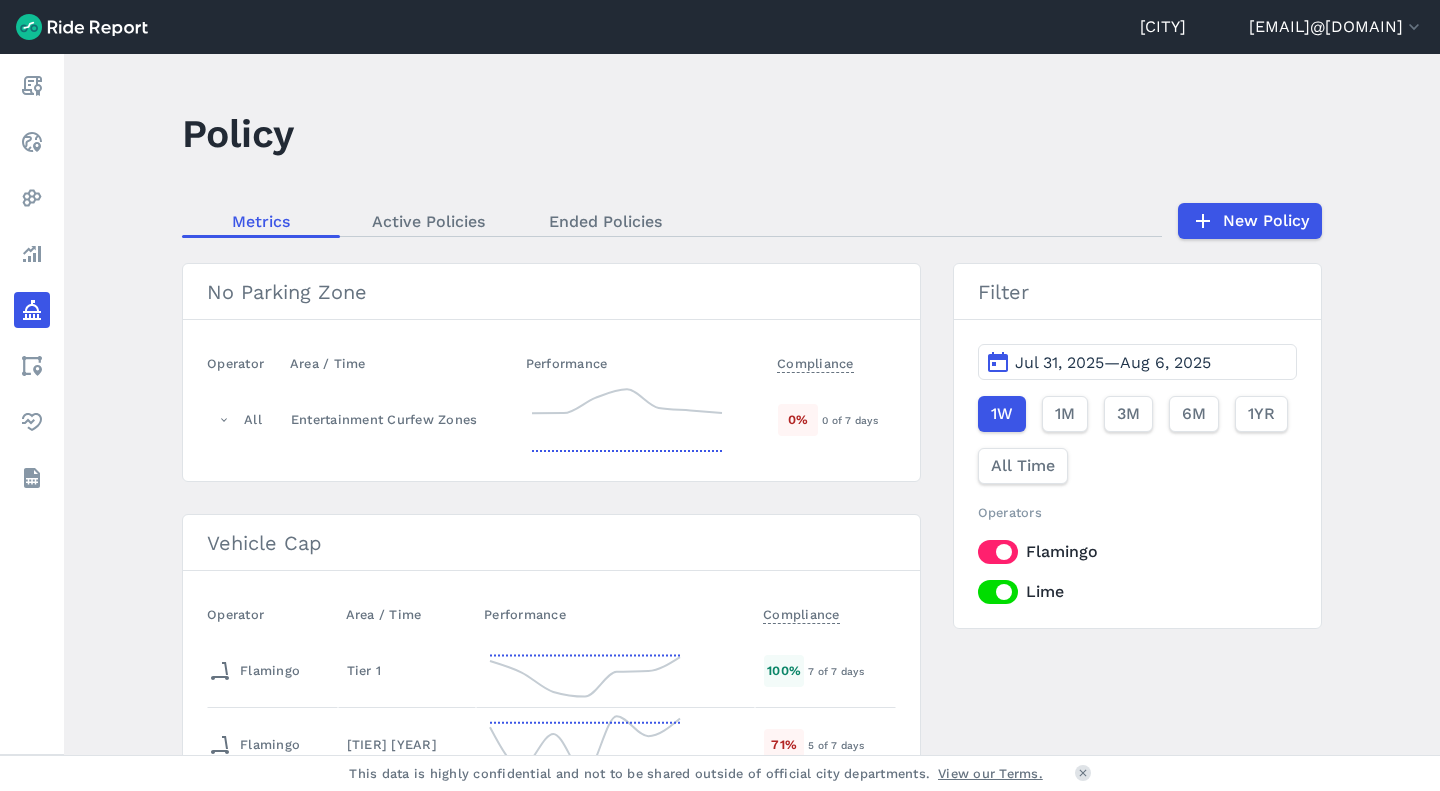 drag, startPoint x: 1430, startPoint y: 366, endPoint x: 1439, endPoint y: 466, distance: 100.40418 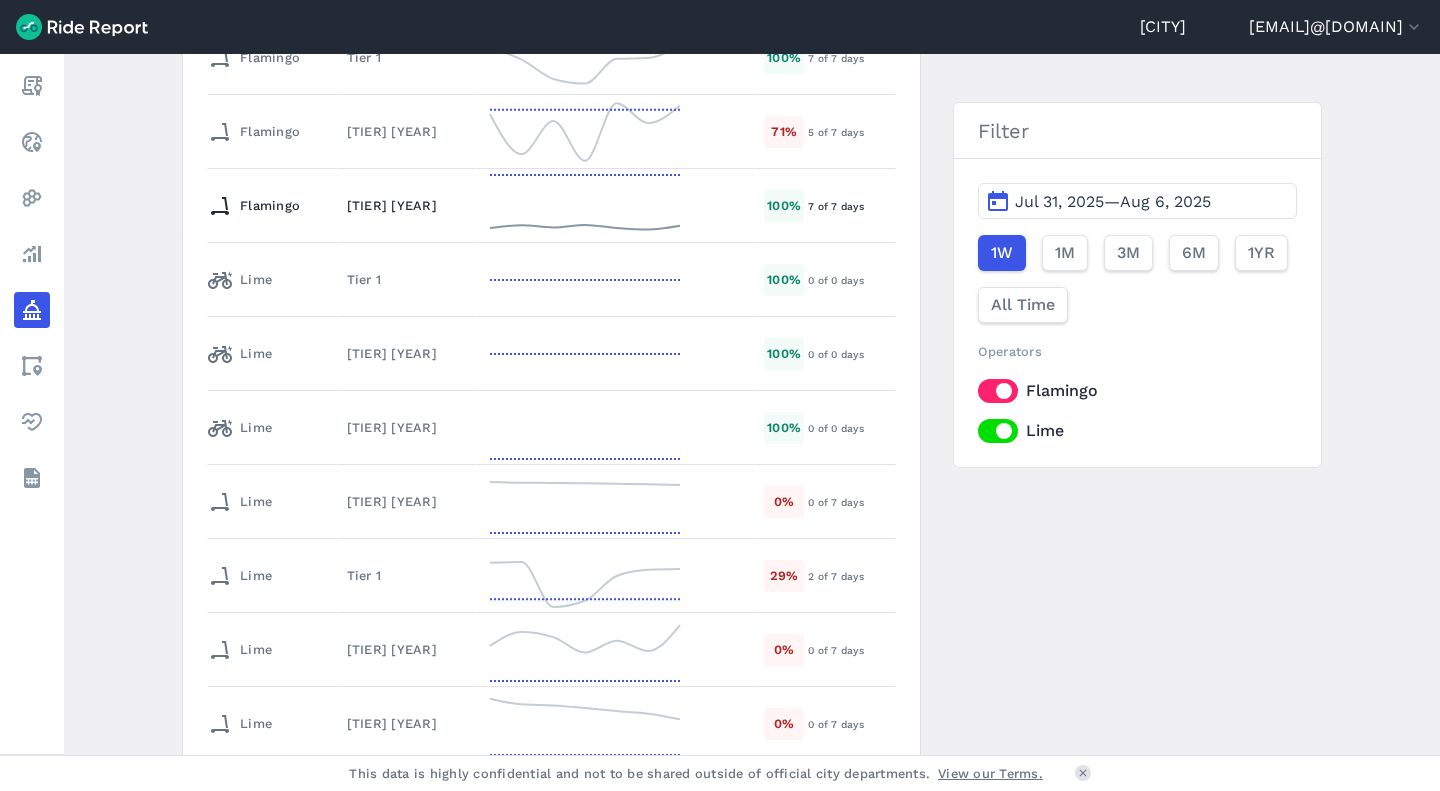 click on "[TIER] [YEAR]" at bounding box center (407, 205) 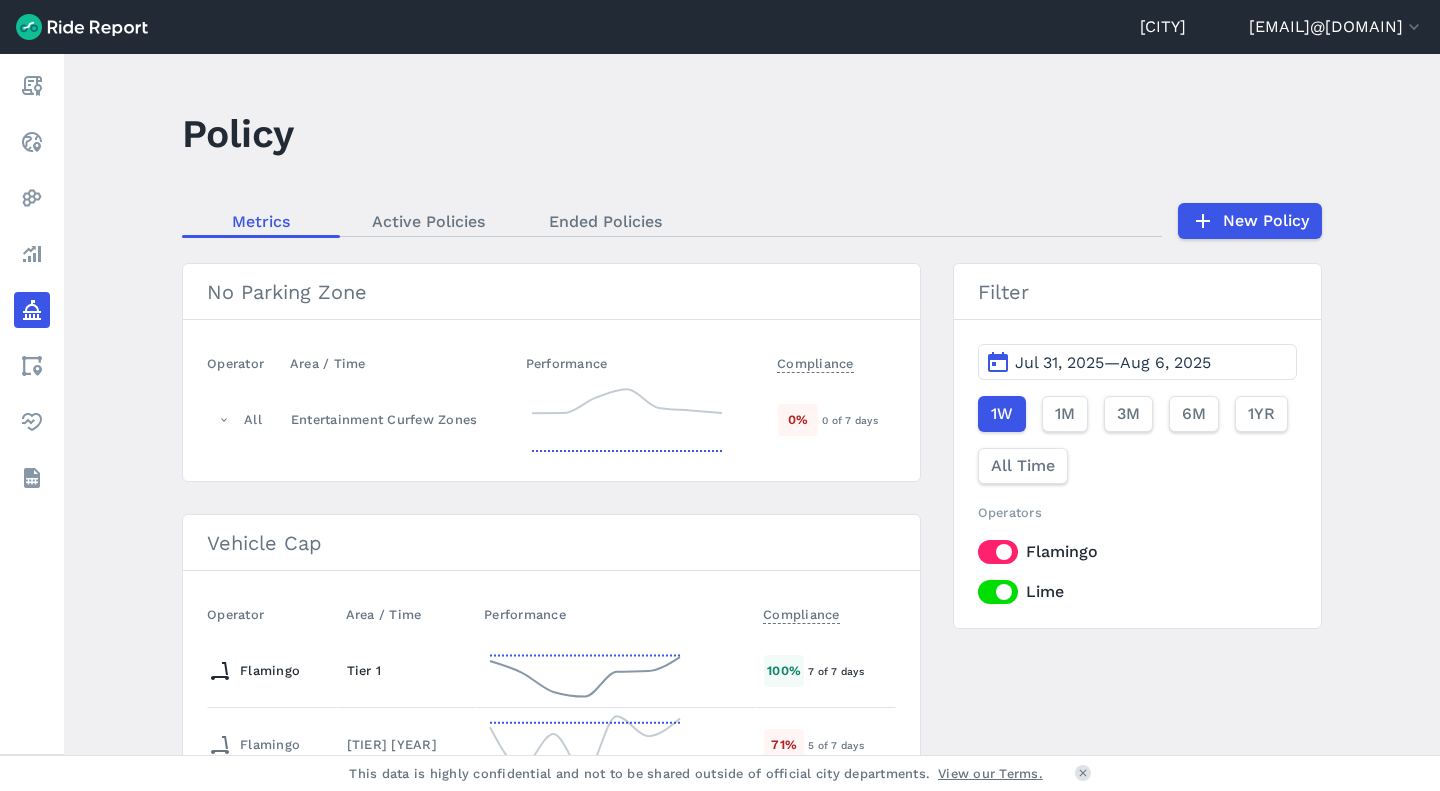 click on "Tier 1" at bounding box center (407, 671) 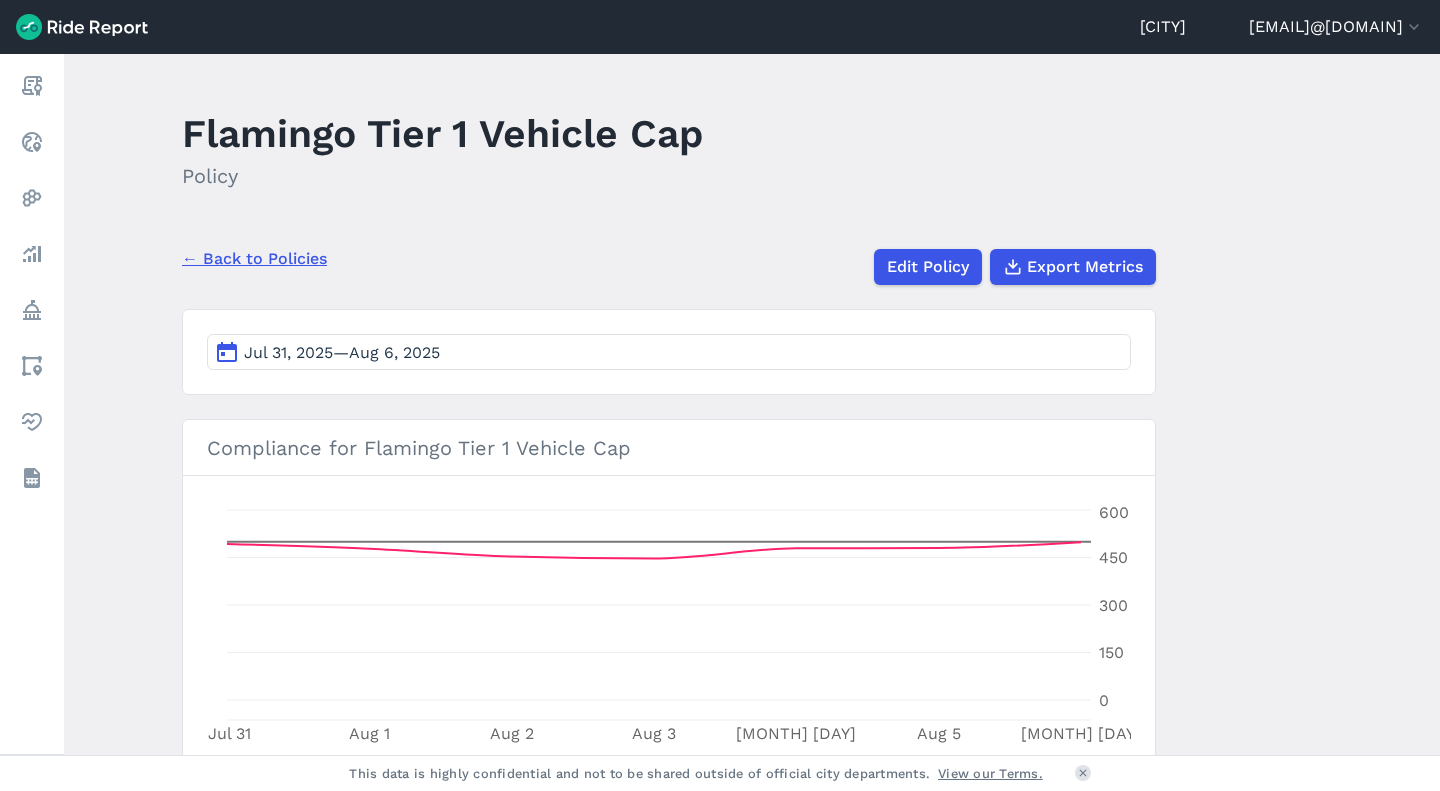 click on "Policy" at bounding box center (32, 310) 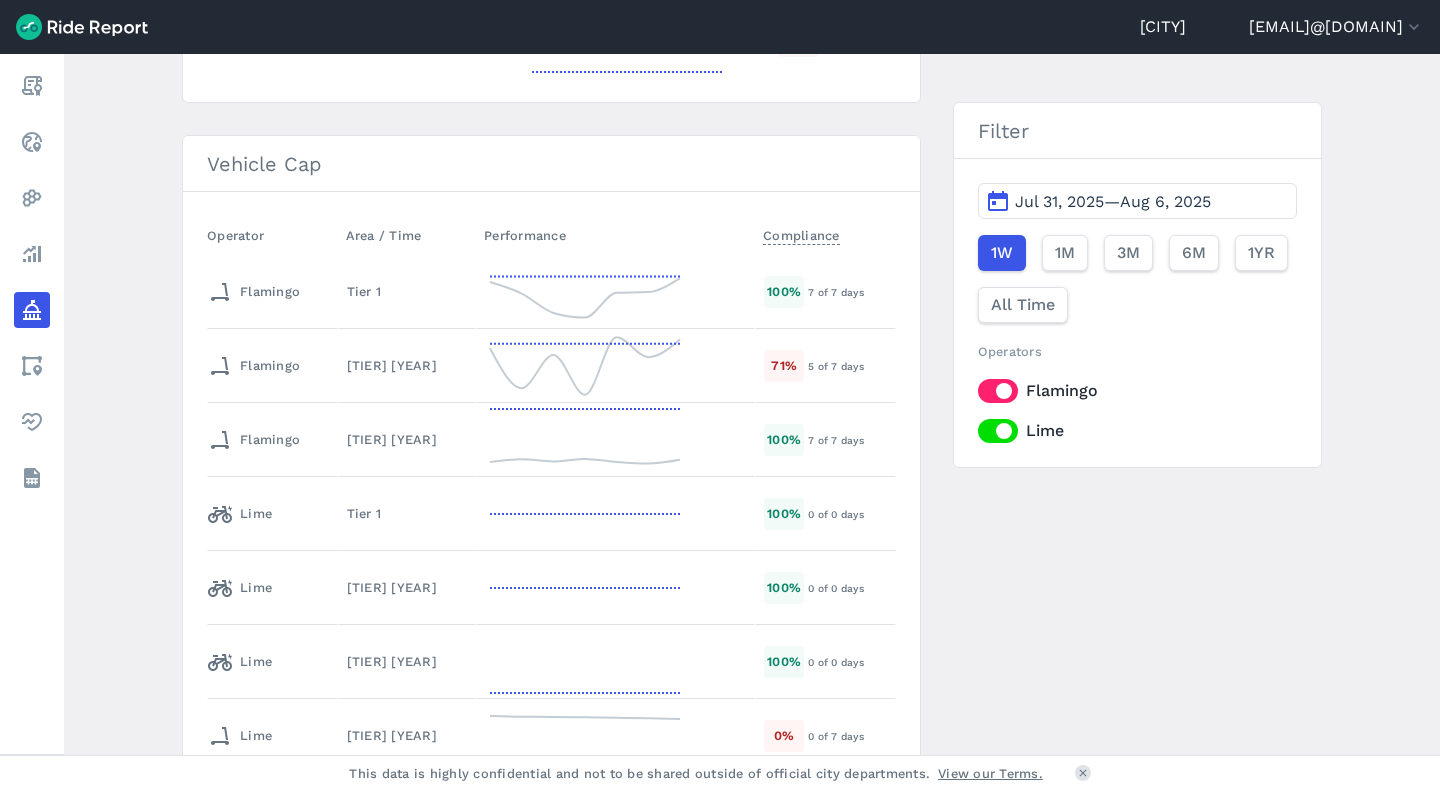 scroll, scrollTop: 386, scrollLeft: 0, axis: vertical 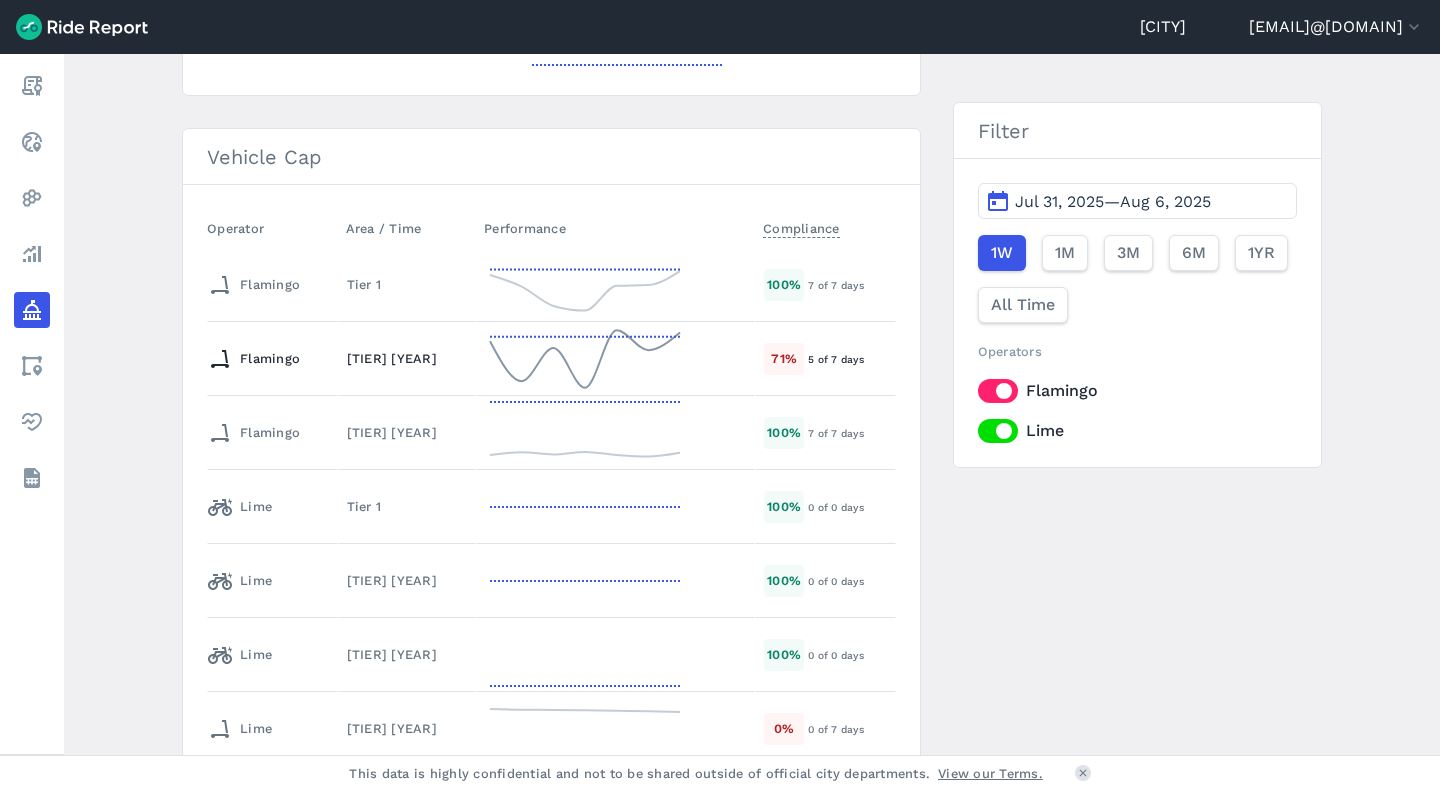 click on "[TIER] [YEAR]" at bounding box center (407, 359) 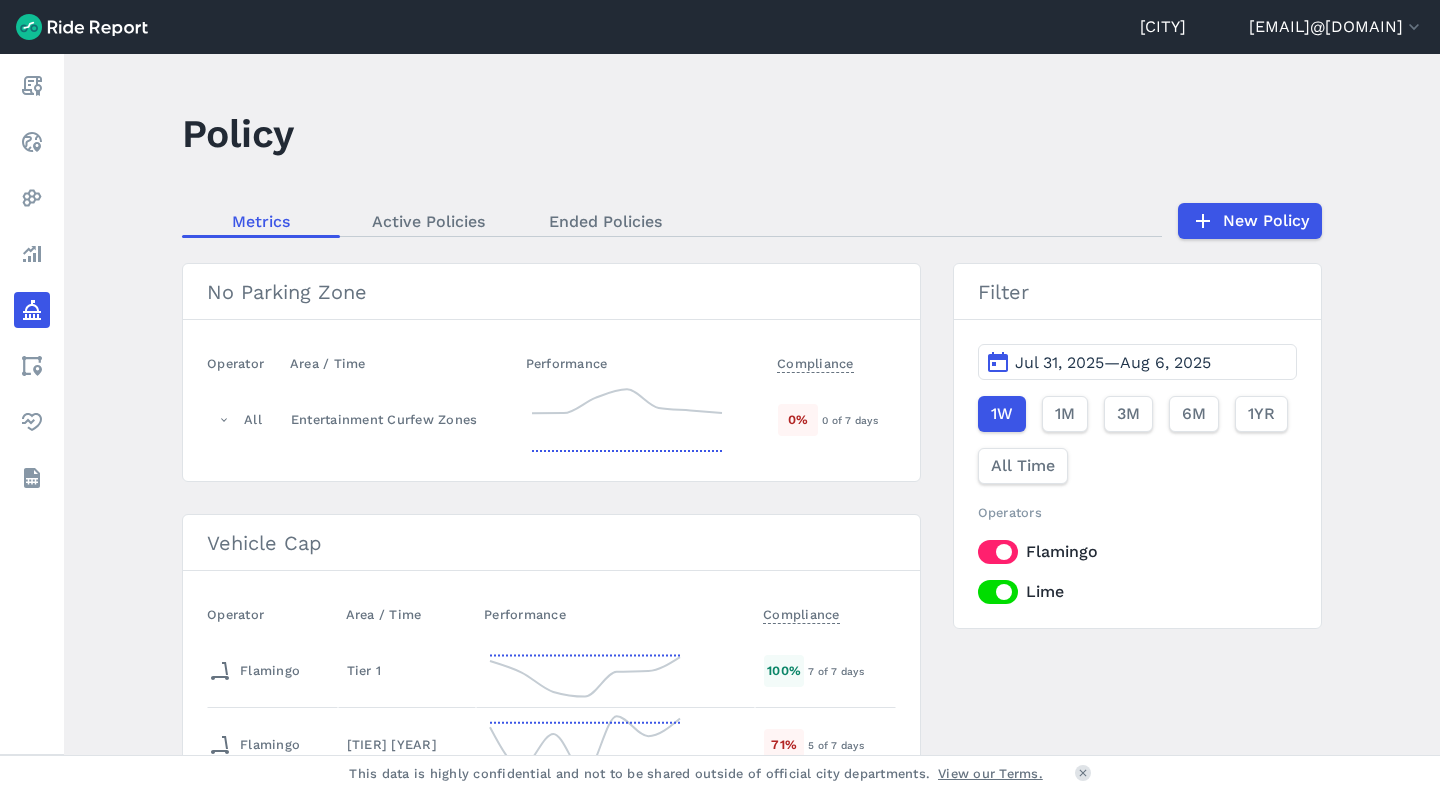 drag, startPoint x: 1422, startPoint y: 324, endPoint x: 1439, endPoint y: 333, distance: 19.235384 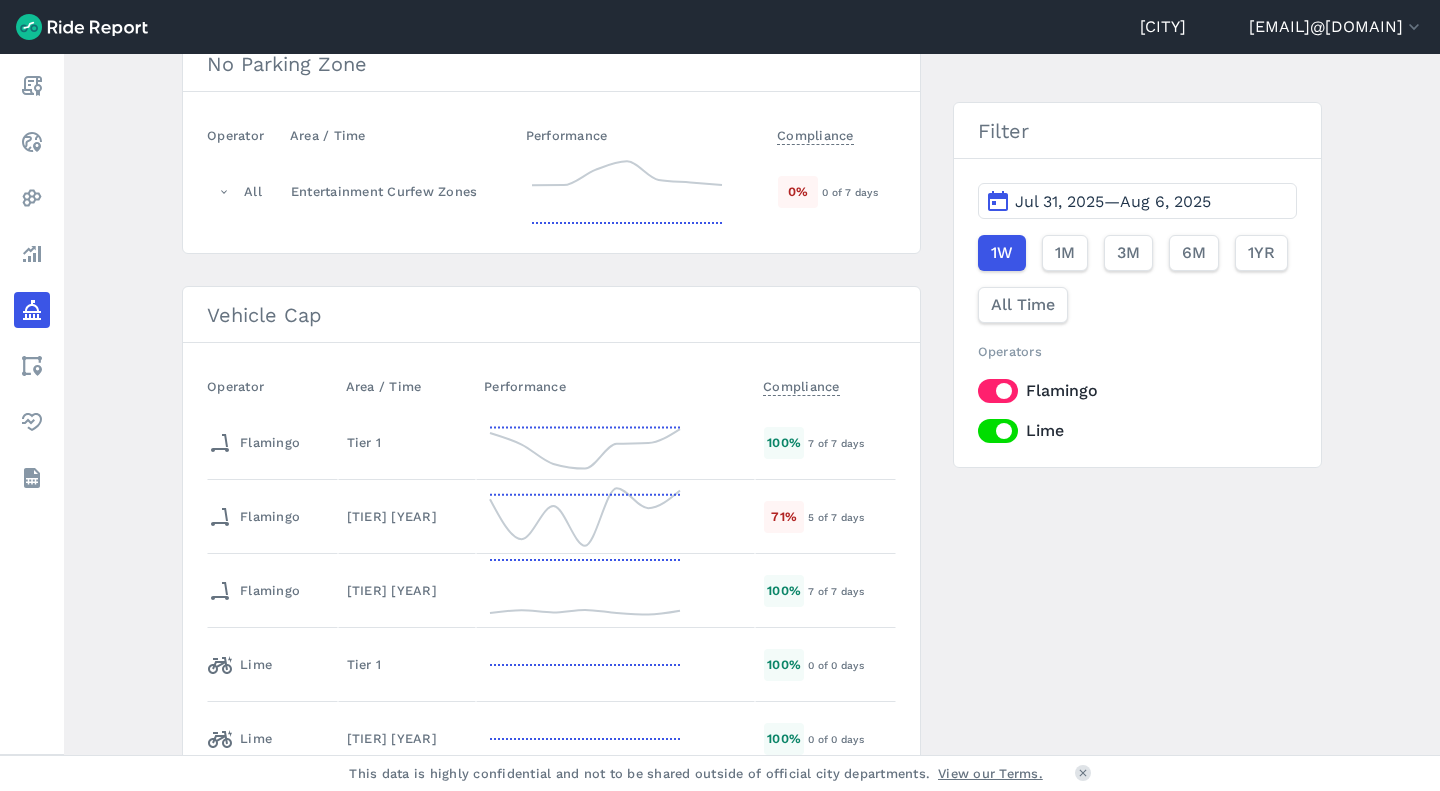 scroll, scrollTop: 224, scrollLeft: 0, axis: vertical 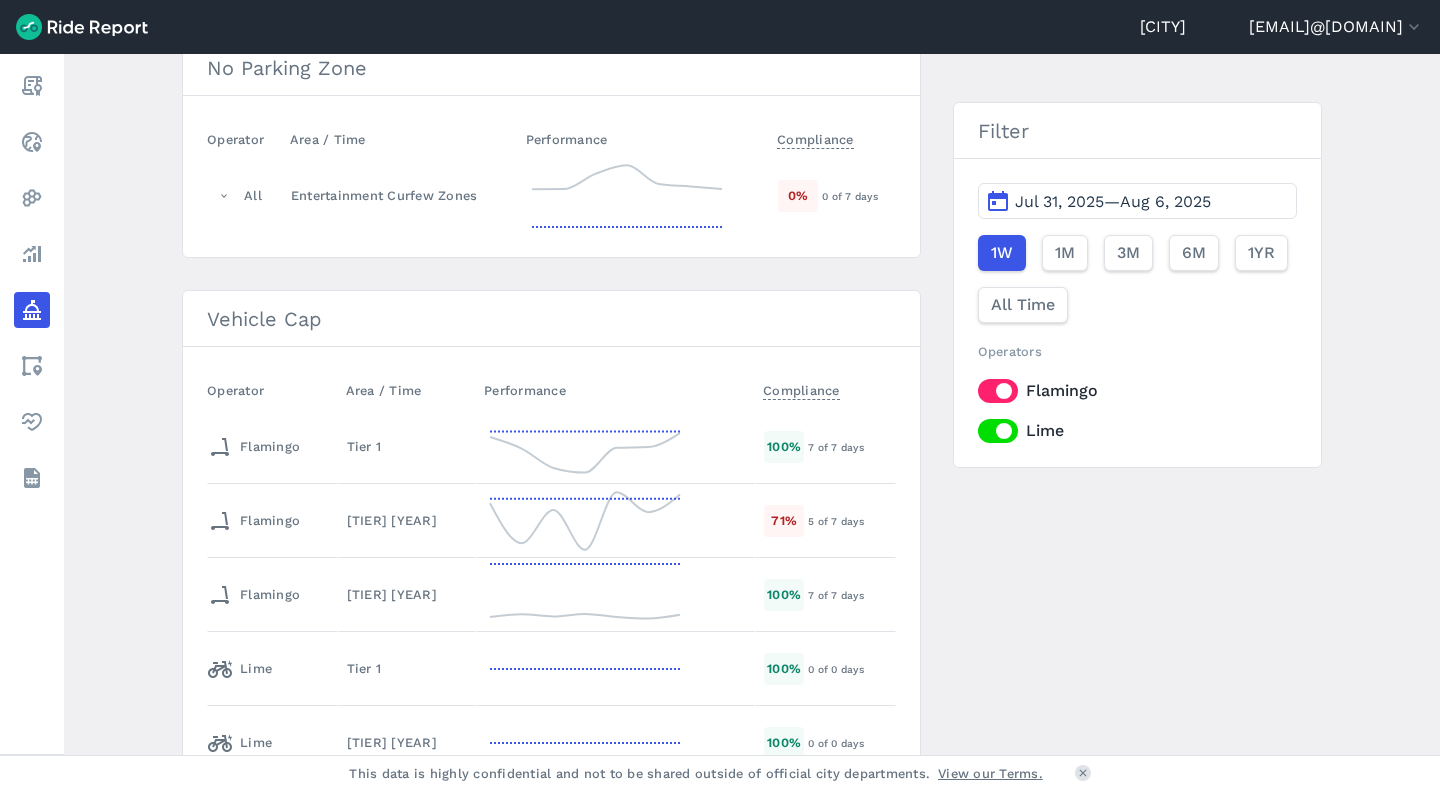 click on "Analyze" at bounding box center (32, 254) 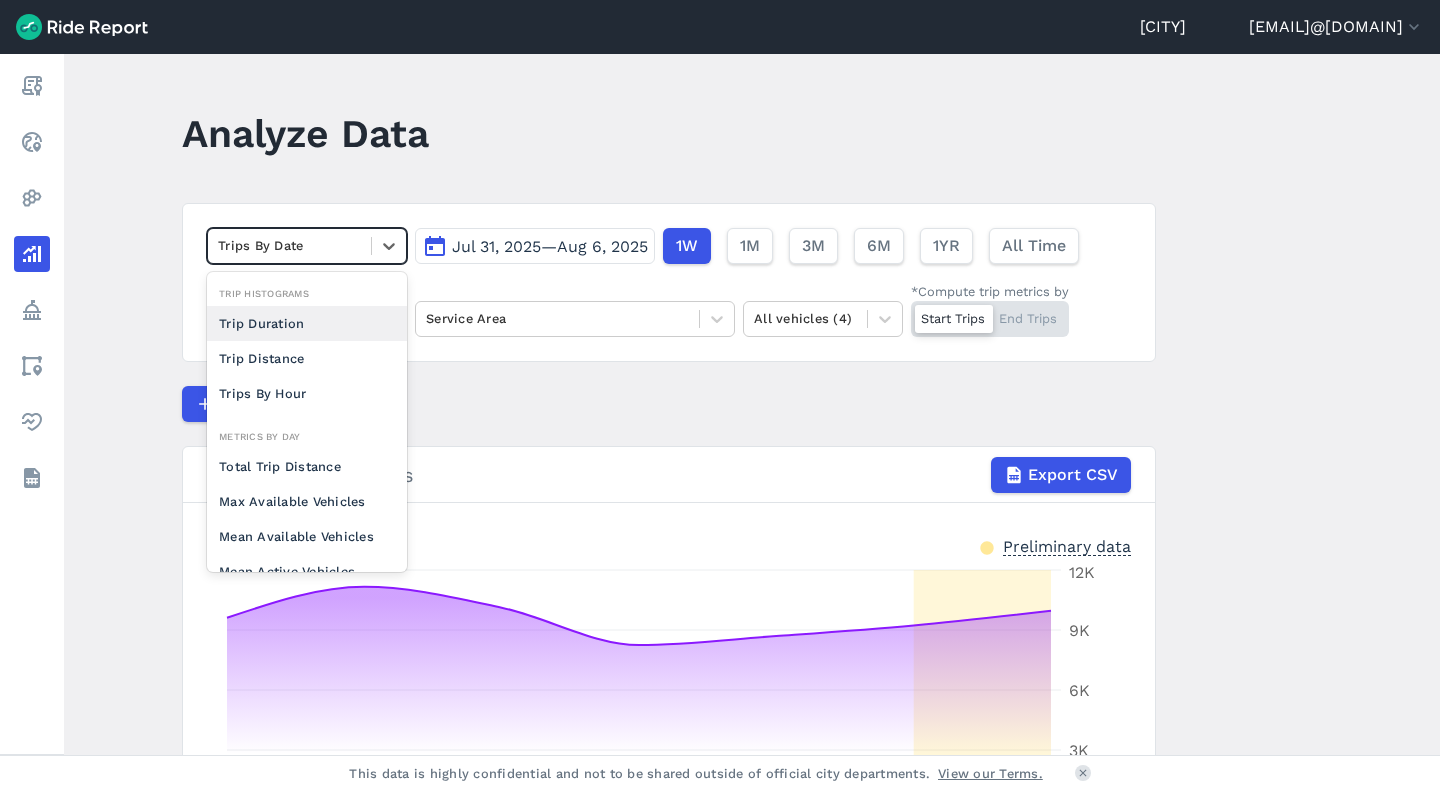 click at bounding box center (289, 245) 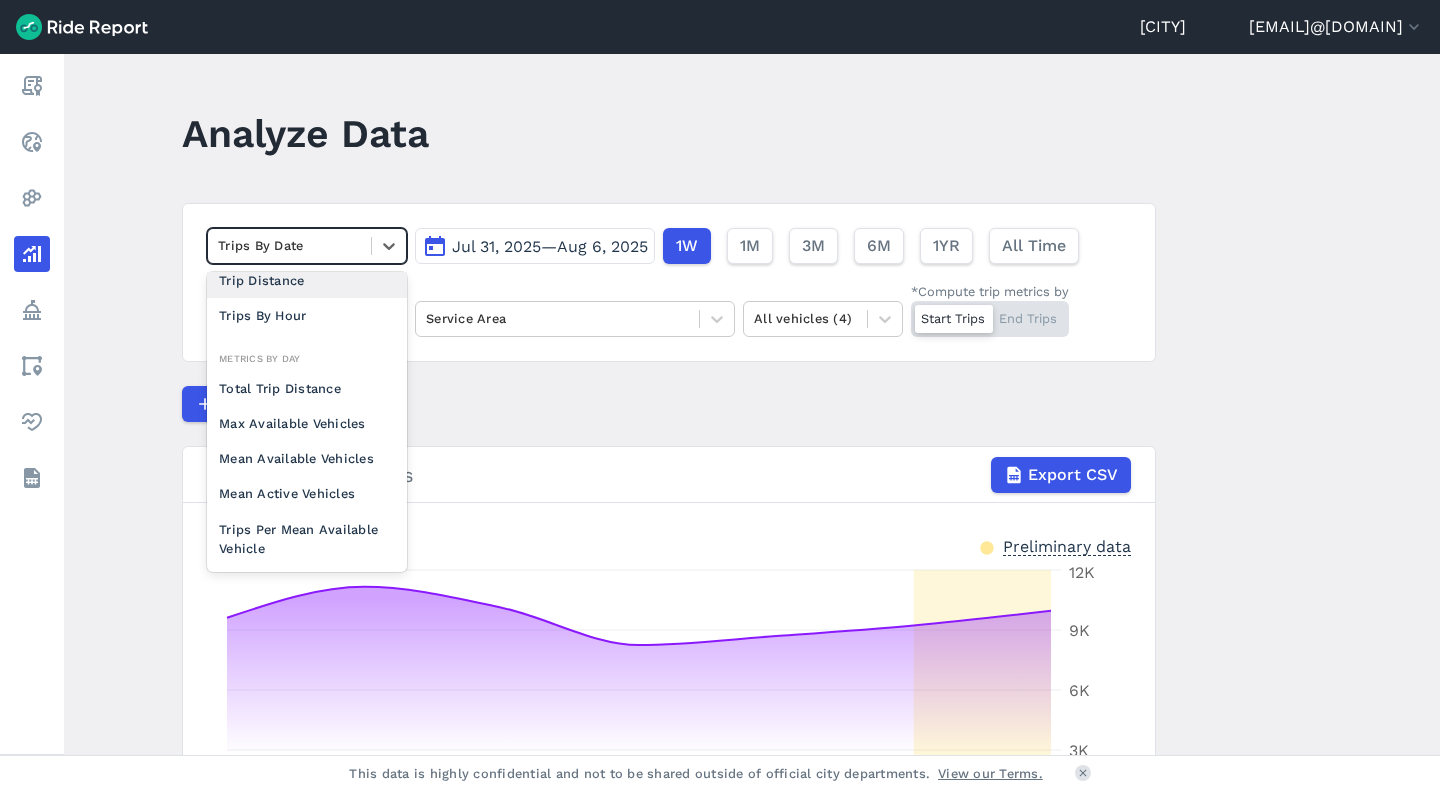 scroll, scrollTop: 83, scrollLeft: 0, axis: vertical 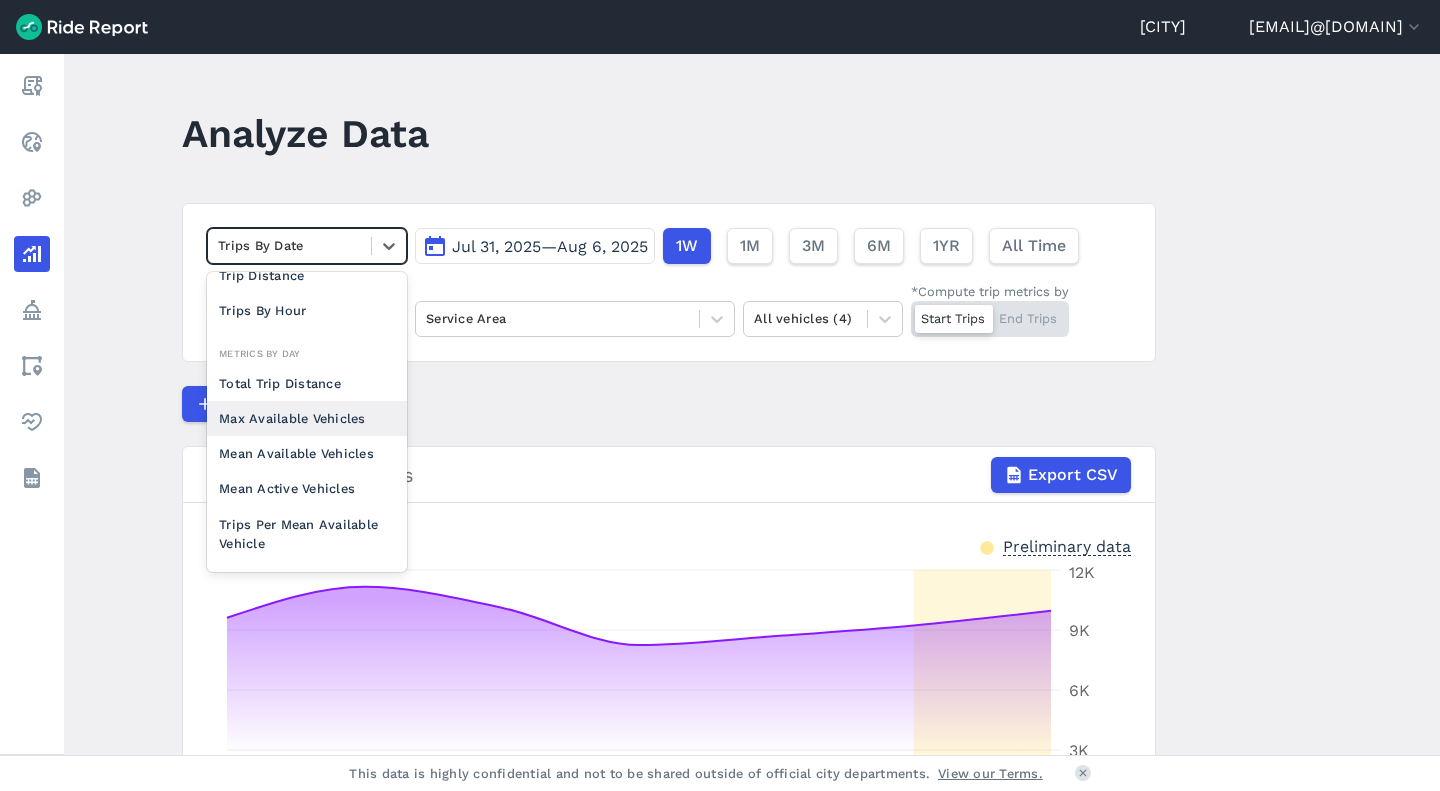 click on "Max Available Vehicles" at bounding box center (307, 418) 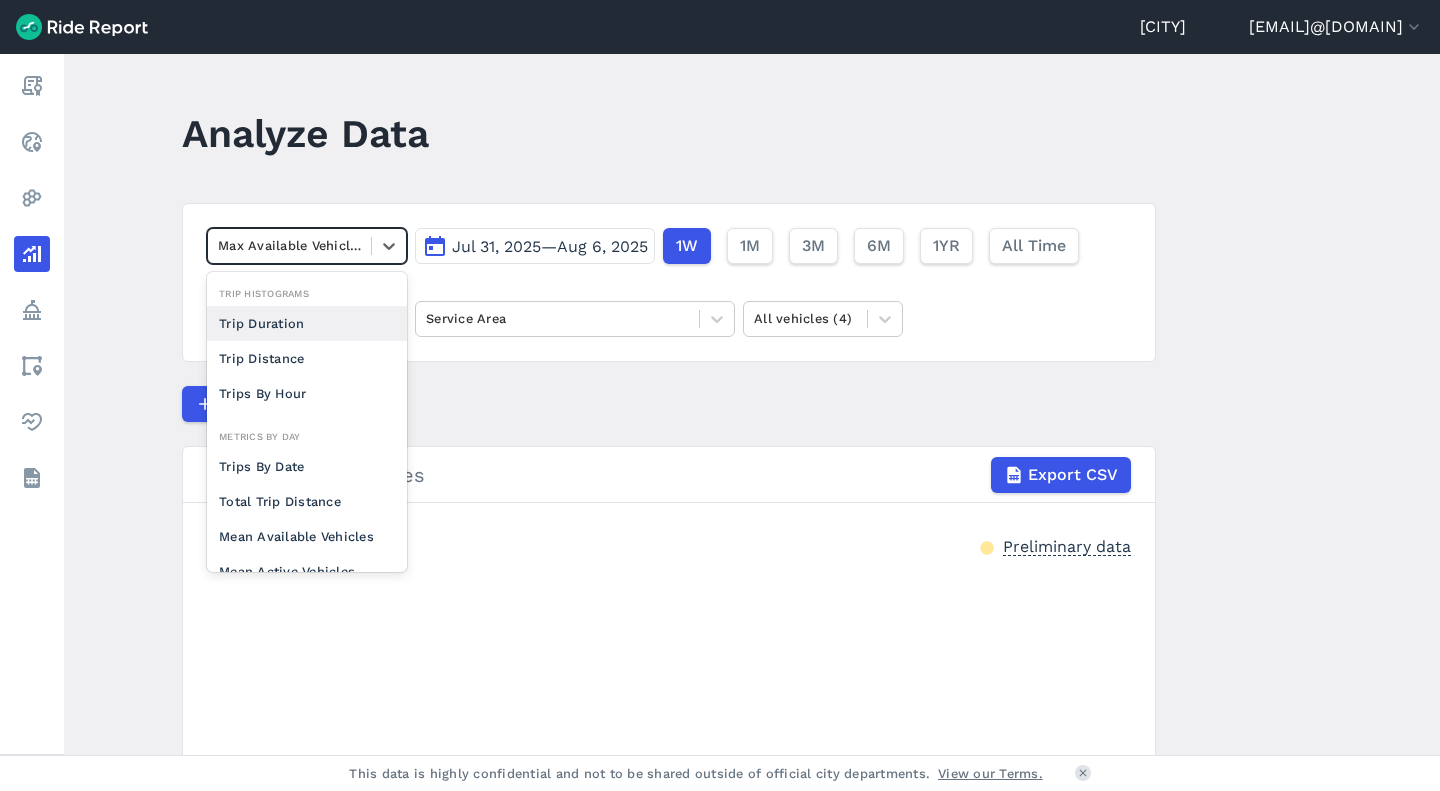 click on "Max Available Vehicles" at bounding box center (289, 245) 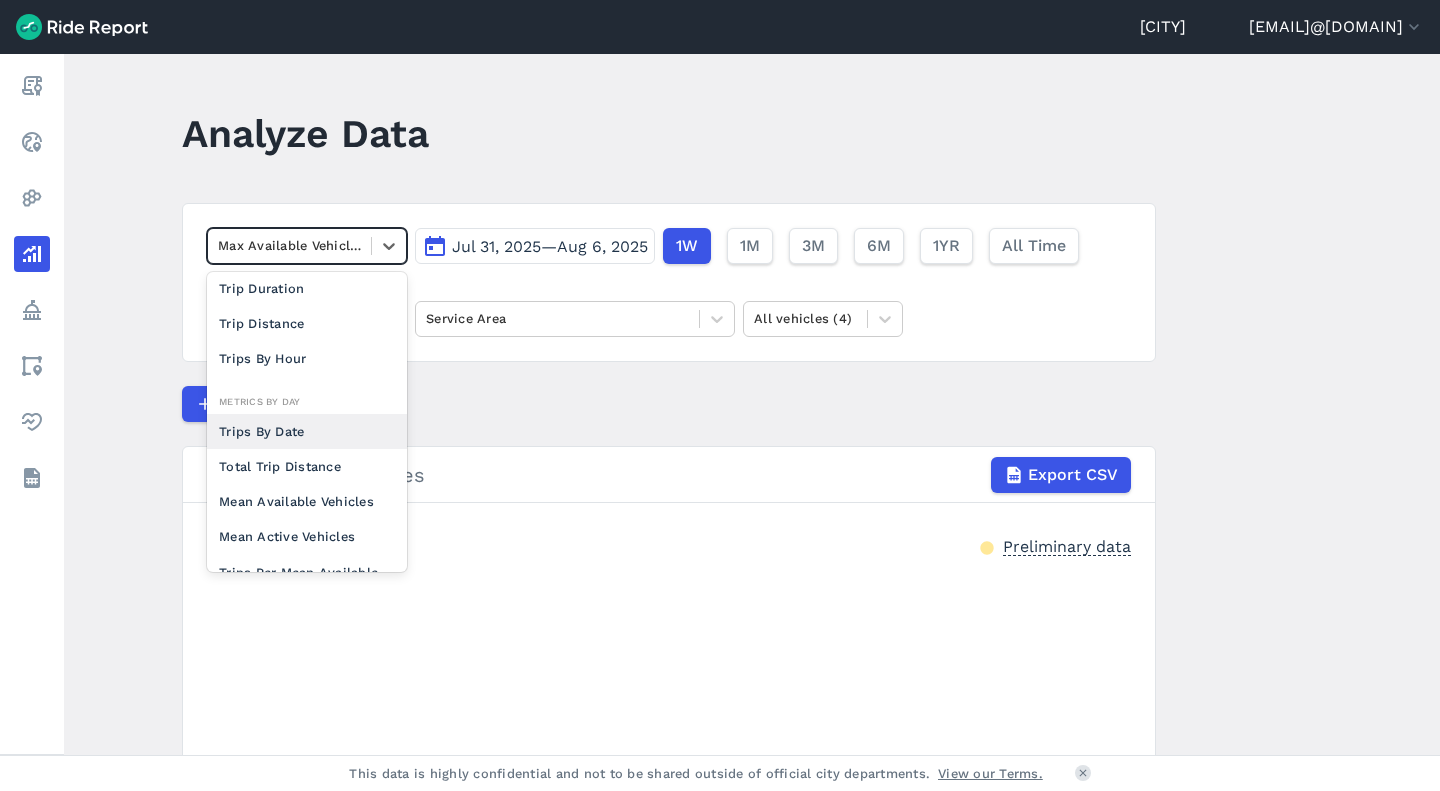 scroll, scrollTop: 36, scrollLeft: 0, axis: vertical 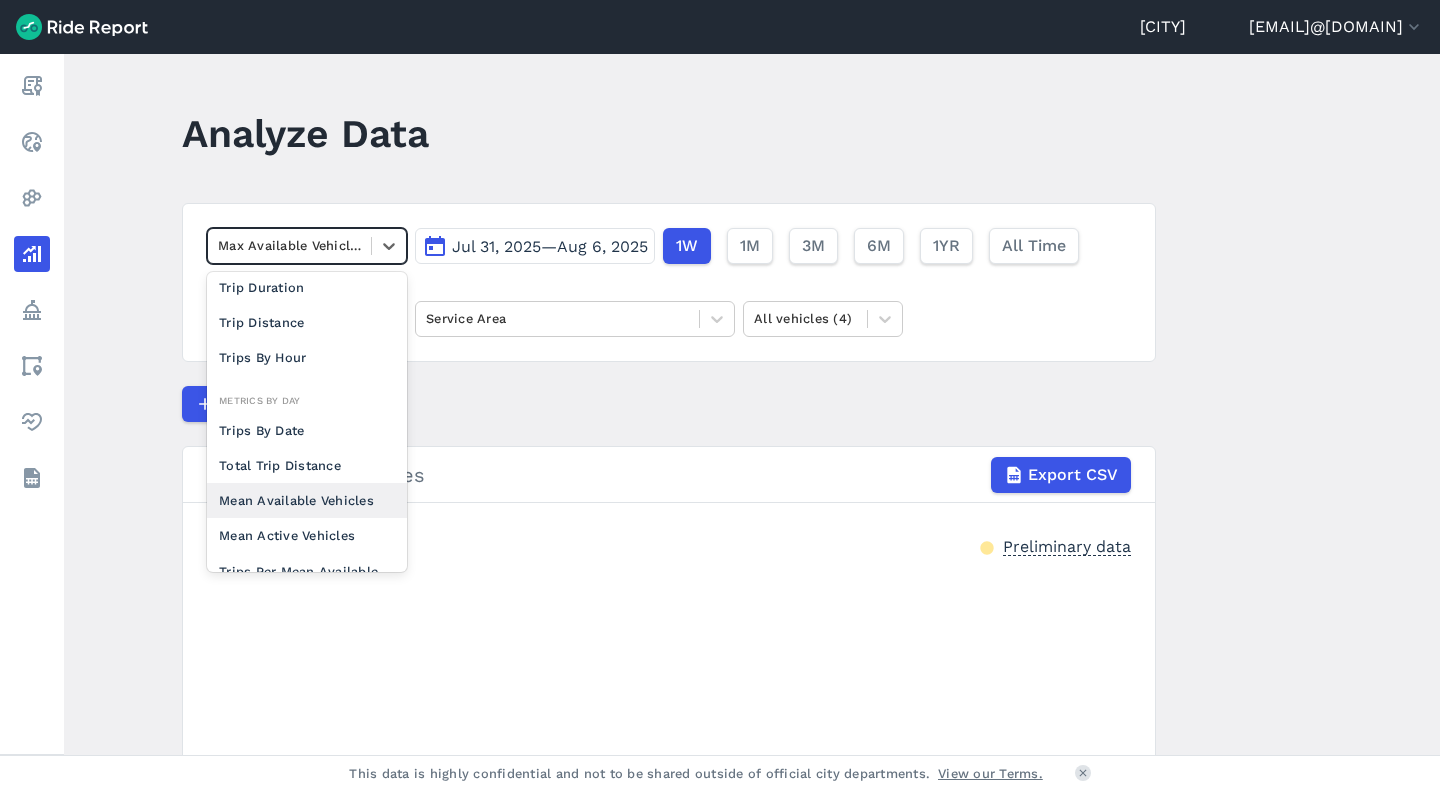 click on "Mean Available Vehicles" at bounding box center [307, 500] 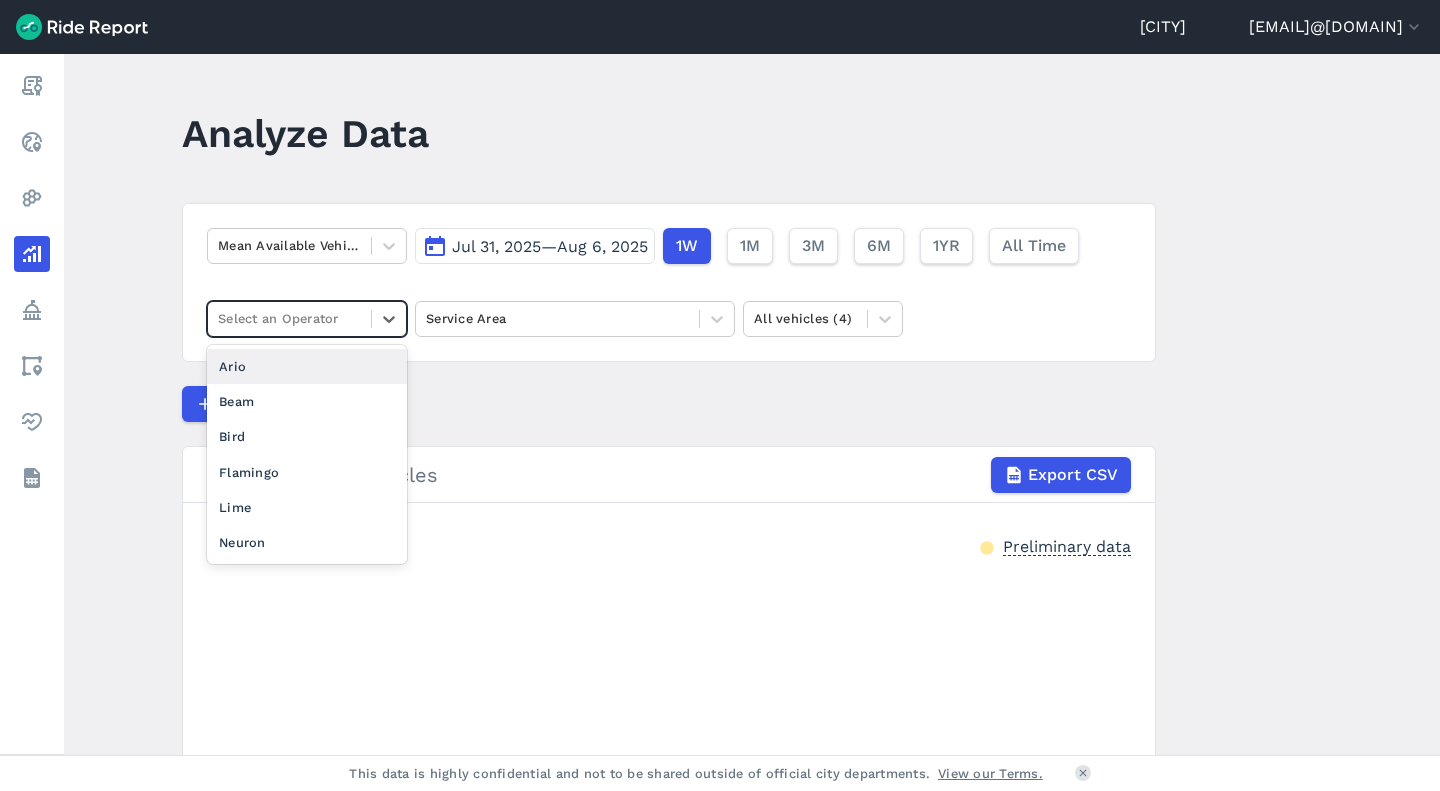 click at bounding box center (289, 318) 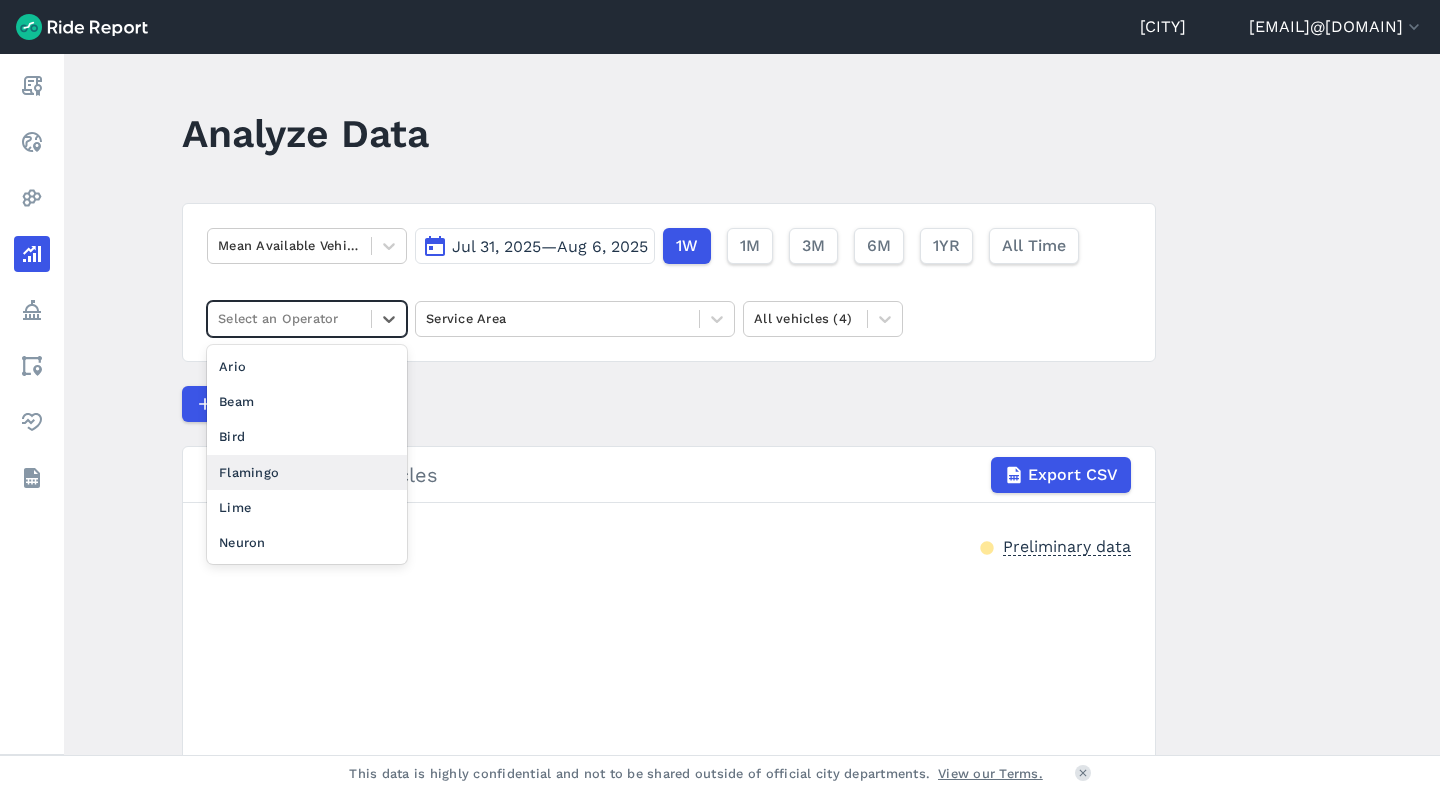 click on "Flamingo" at bounding box center [307, 472] 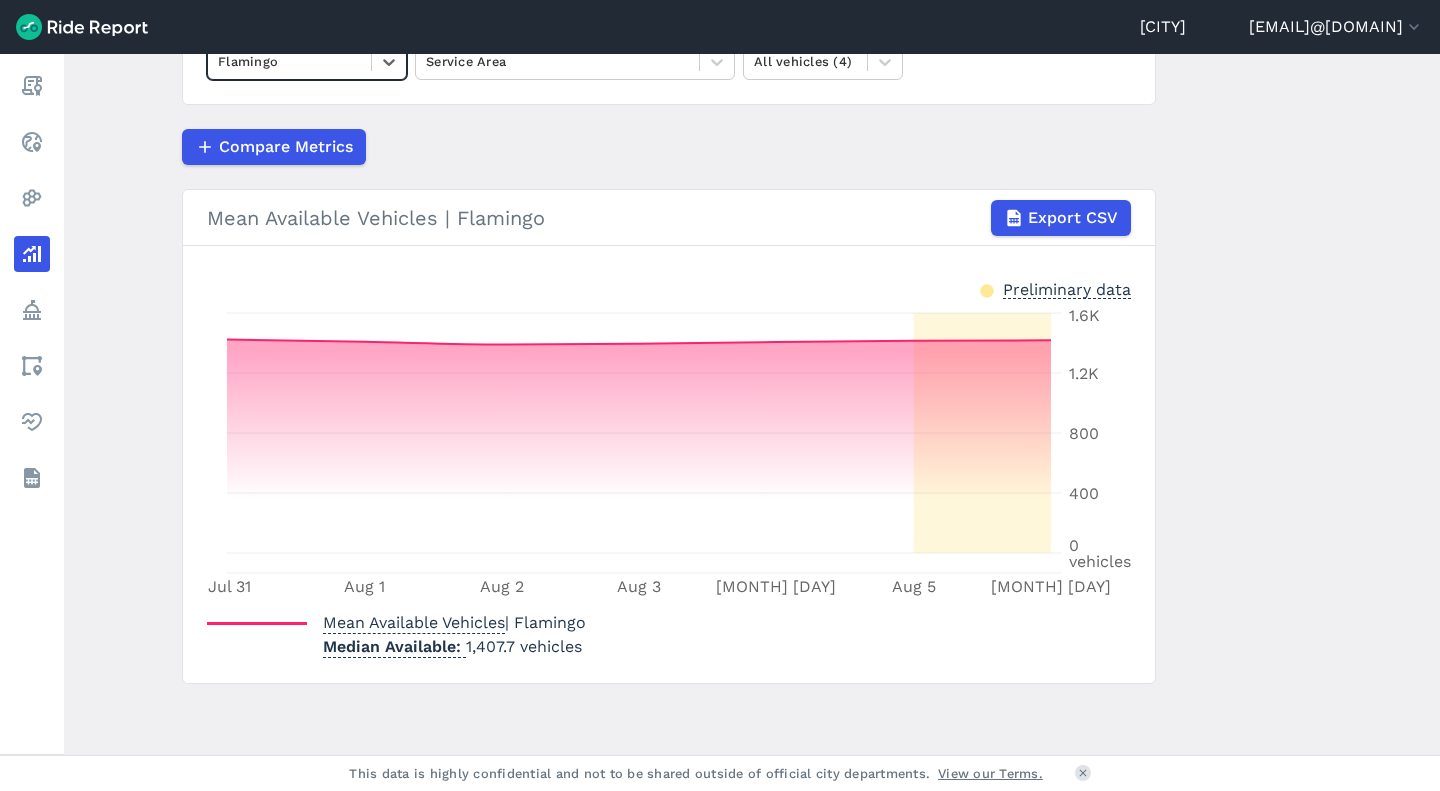 scroll, scrollTop: 254, scrollLeft: 0, axis: vertical 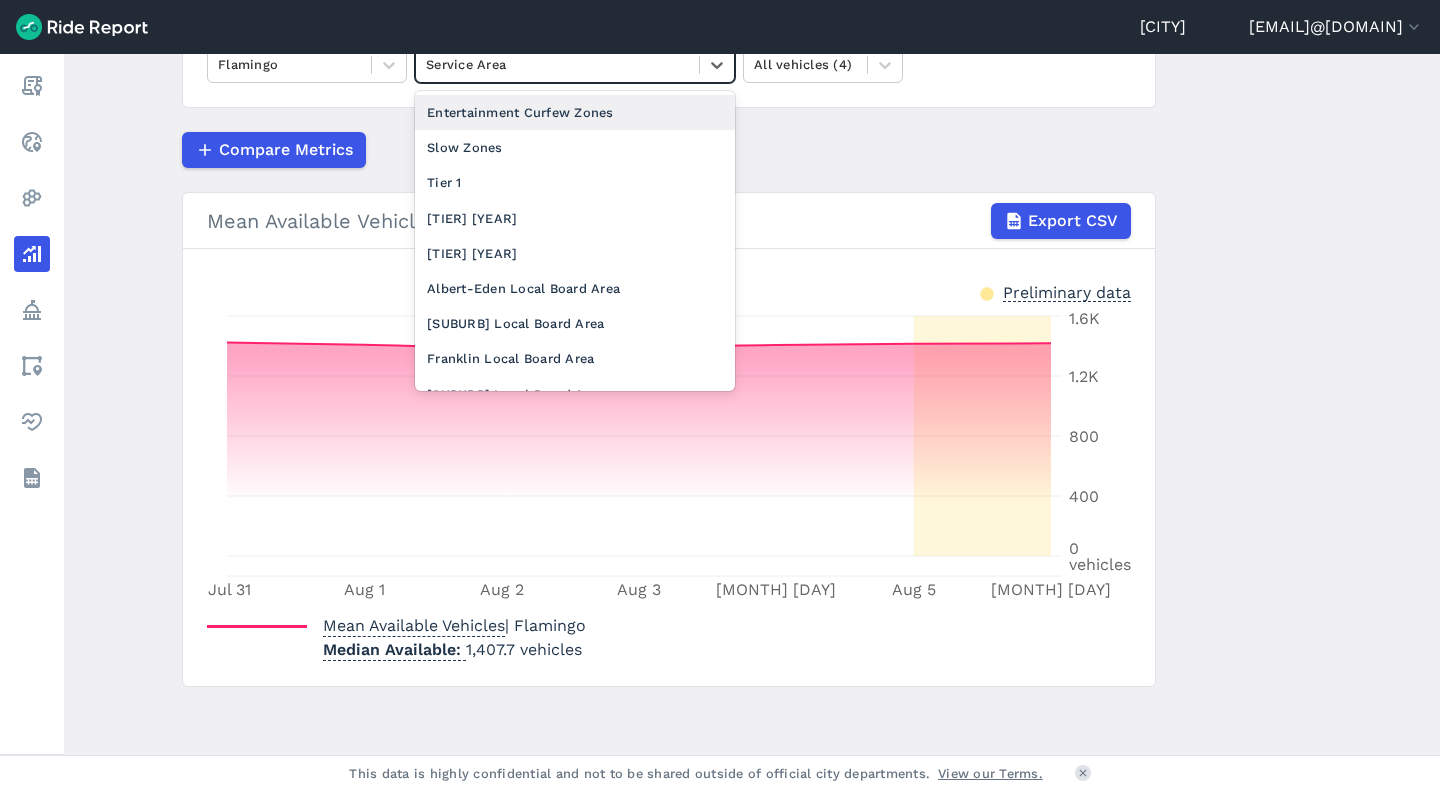 click at bounding box center (557, 64) 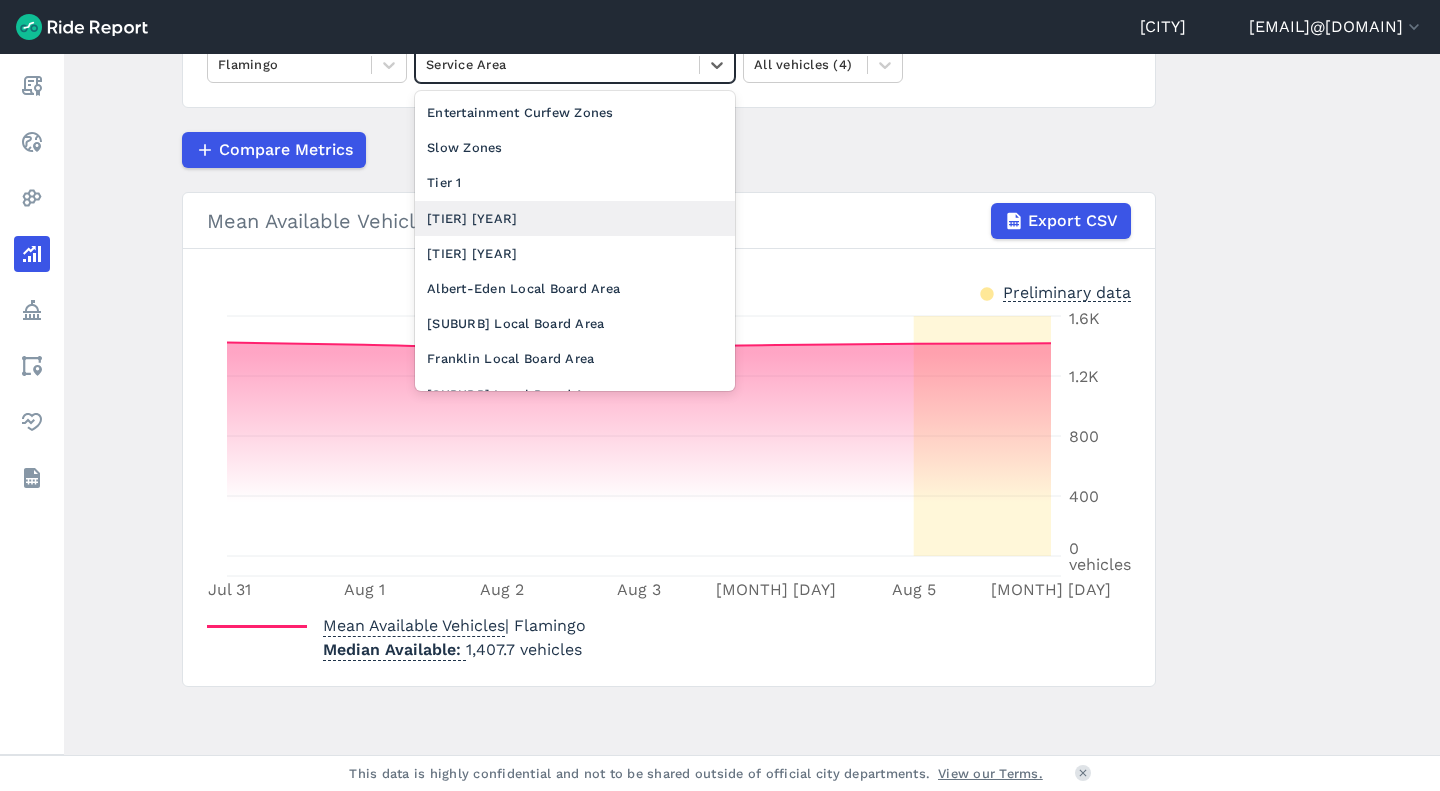 click on "[TIER] [YEAR]" at bounding box center (575, 218) 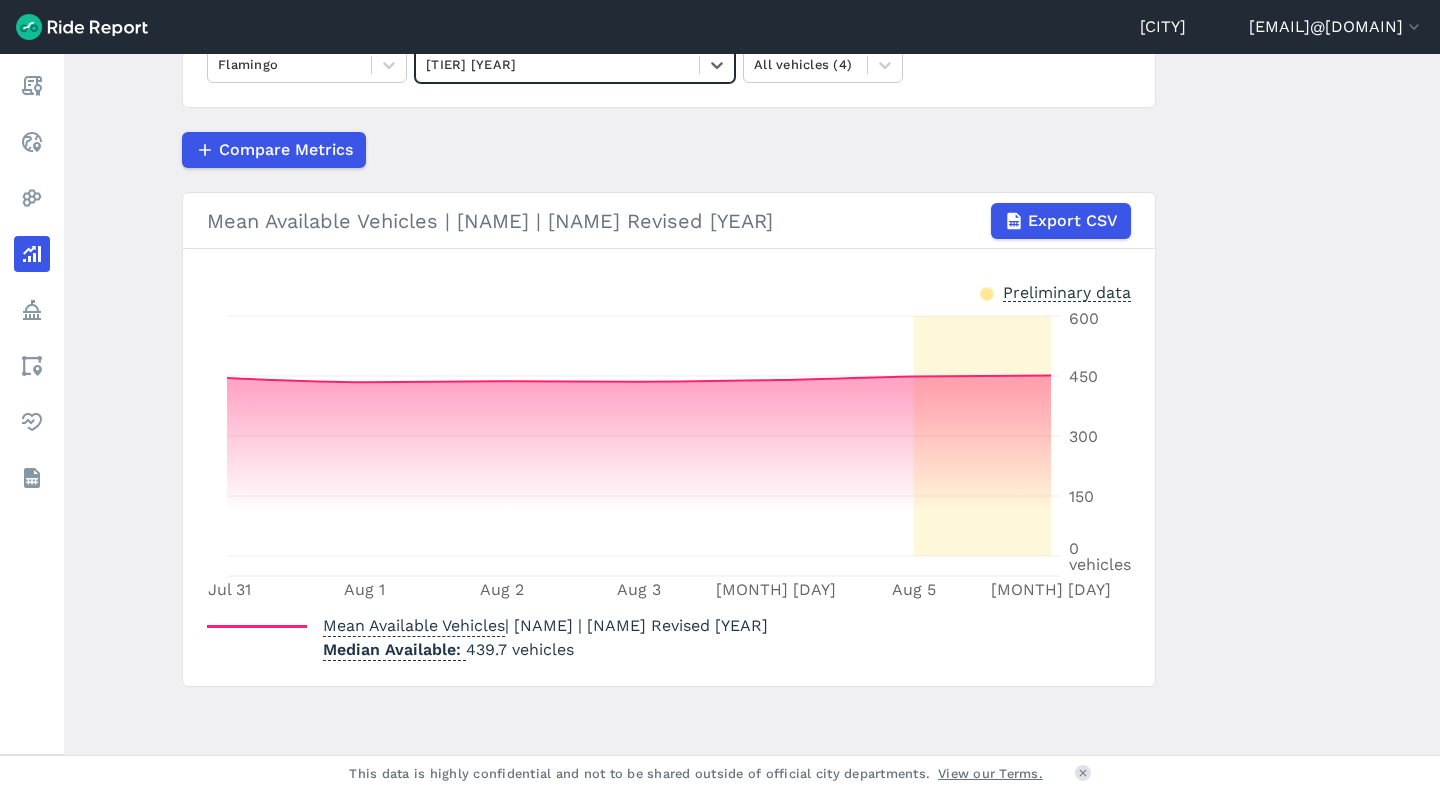 scroll, scrollTop: 172, scrollLeft: 0, axis: vertical 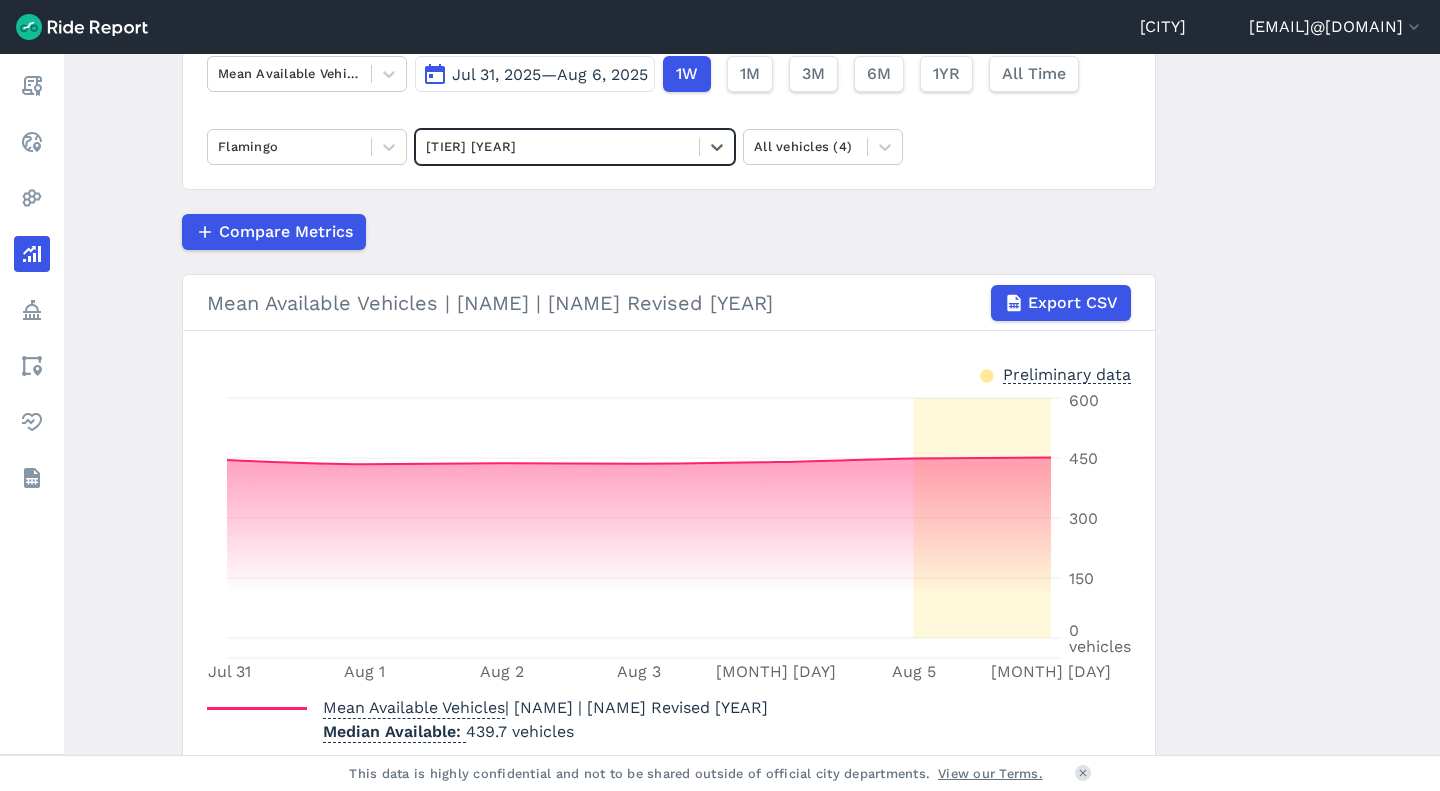 click at bounding box center [557, 146] 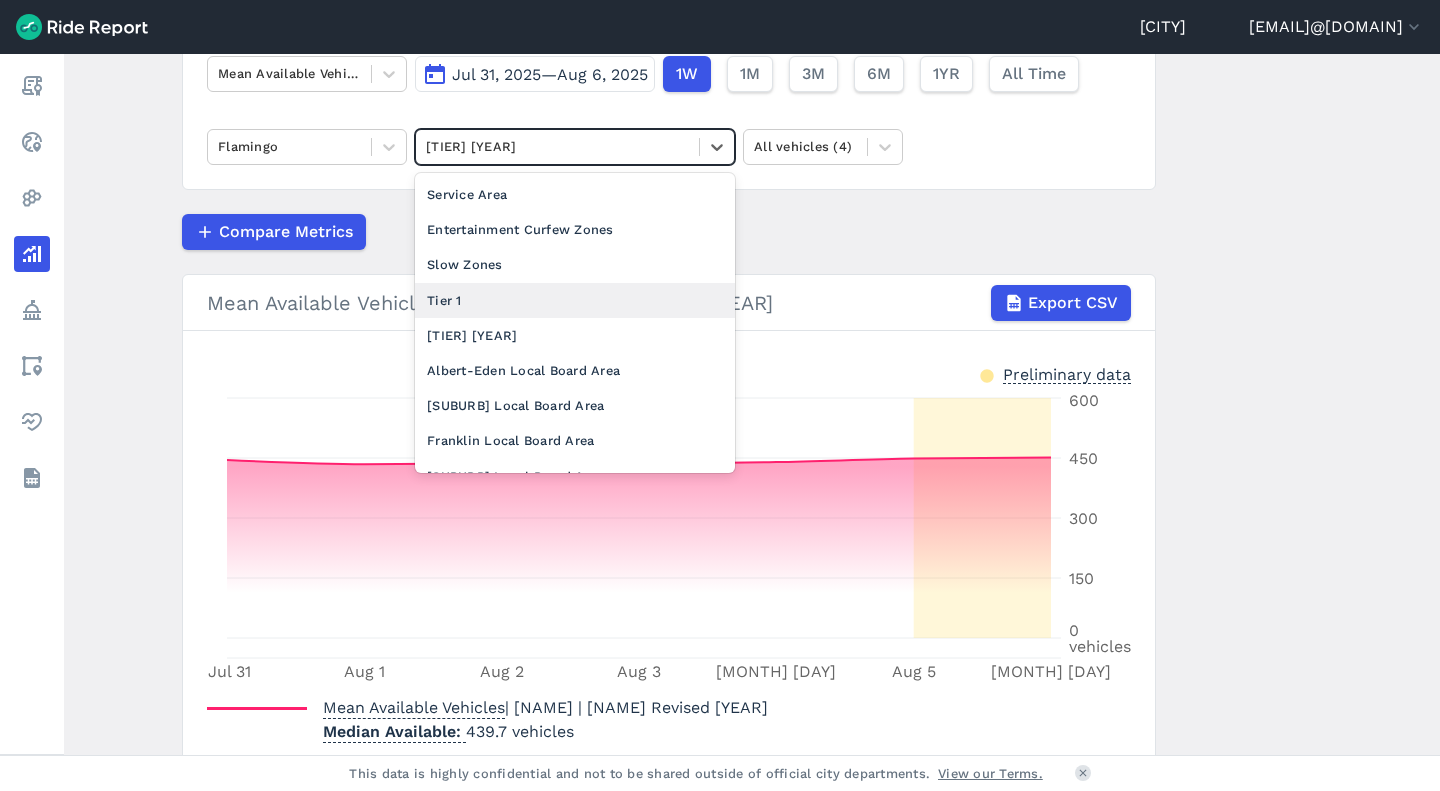 click on "Tier 1" at bounding box center [575, 300] 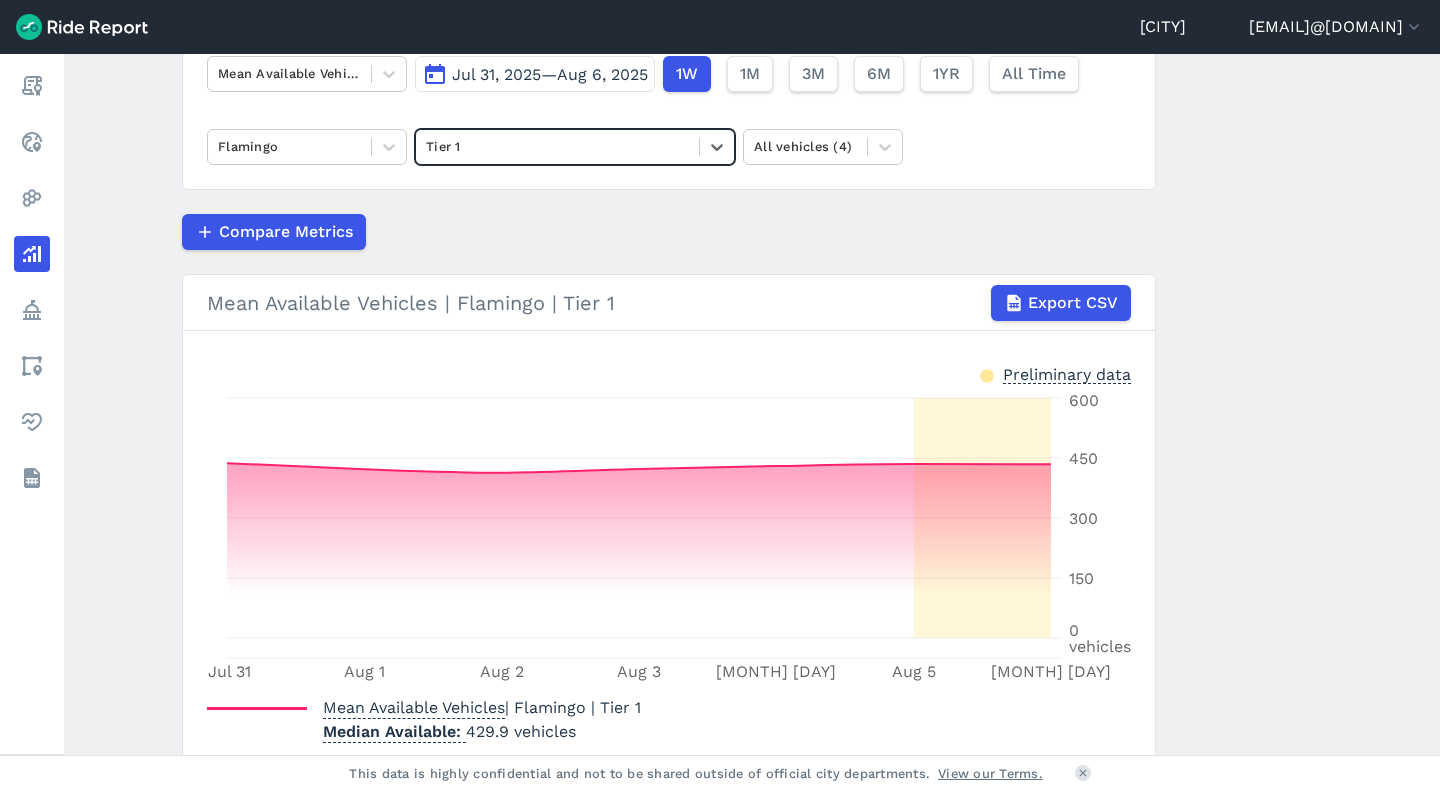 click at bounding box center [557, 146] 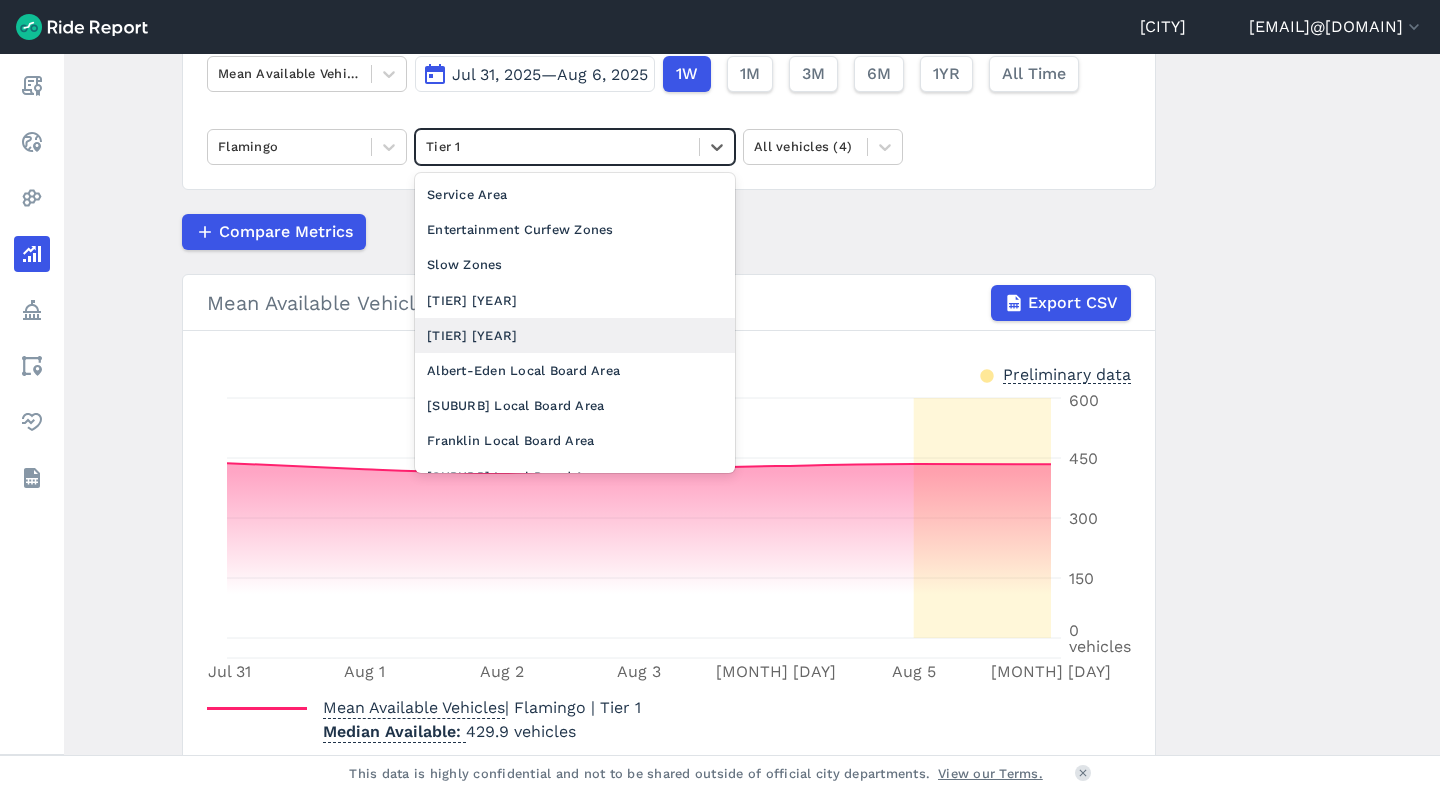 click on "[TIER] [YEAR]" at bounding box center [575, 335] 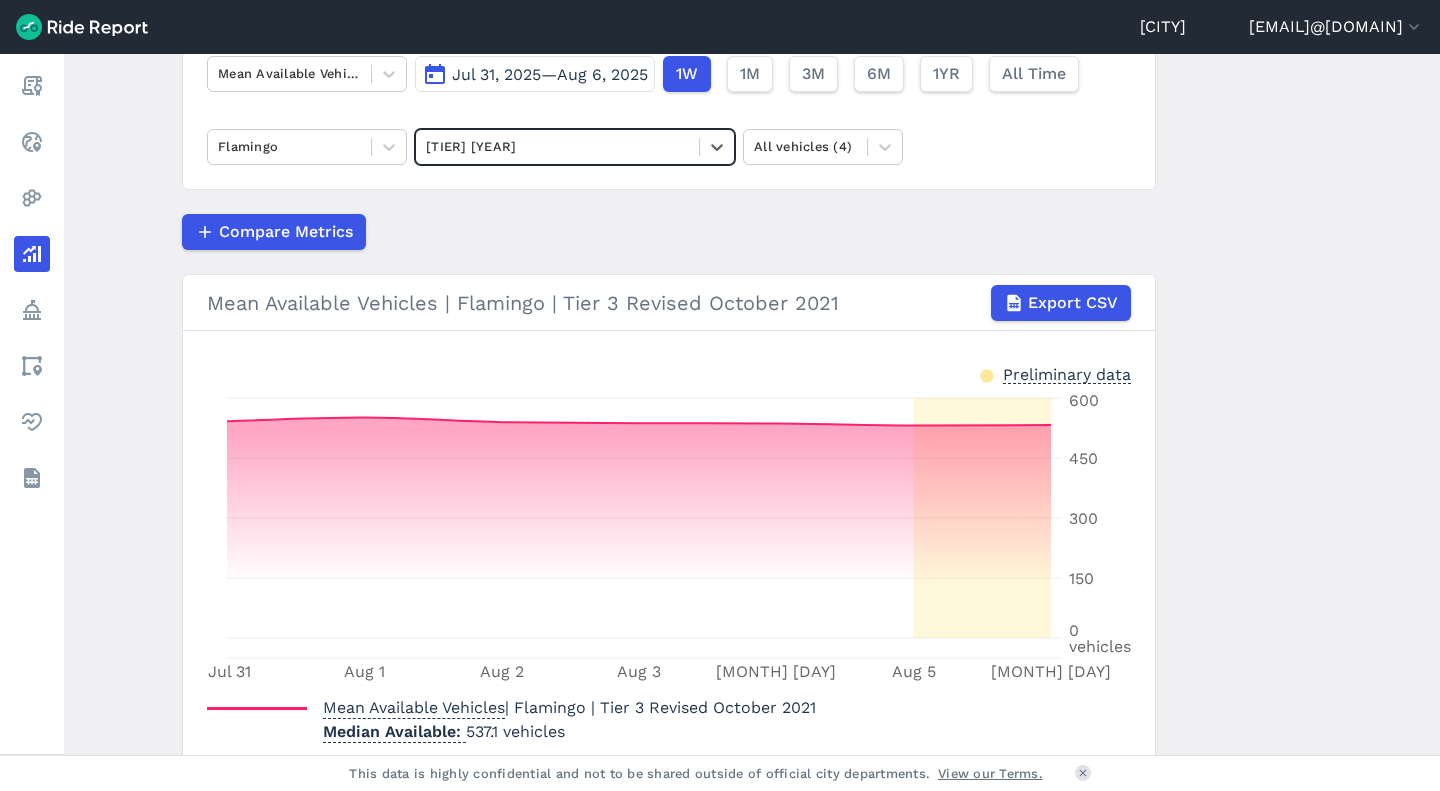 click at bounding box center (289, 146) 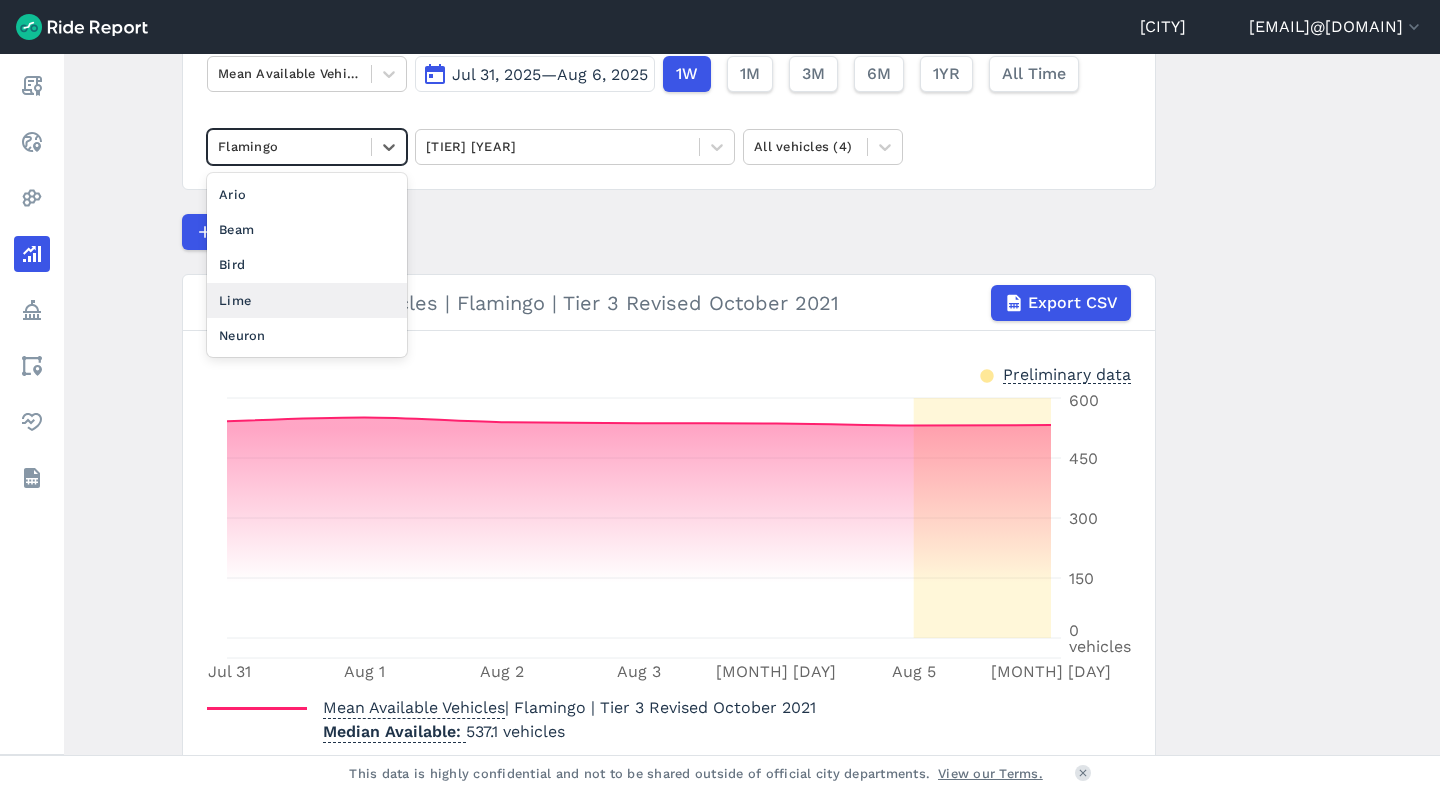 click on "Lime" at bounding box center (307, 300) 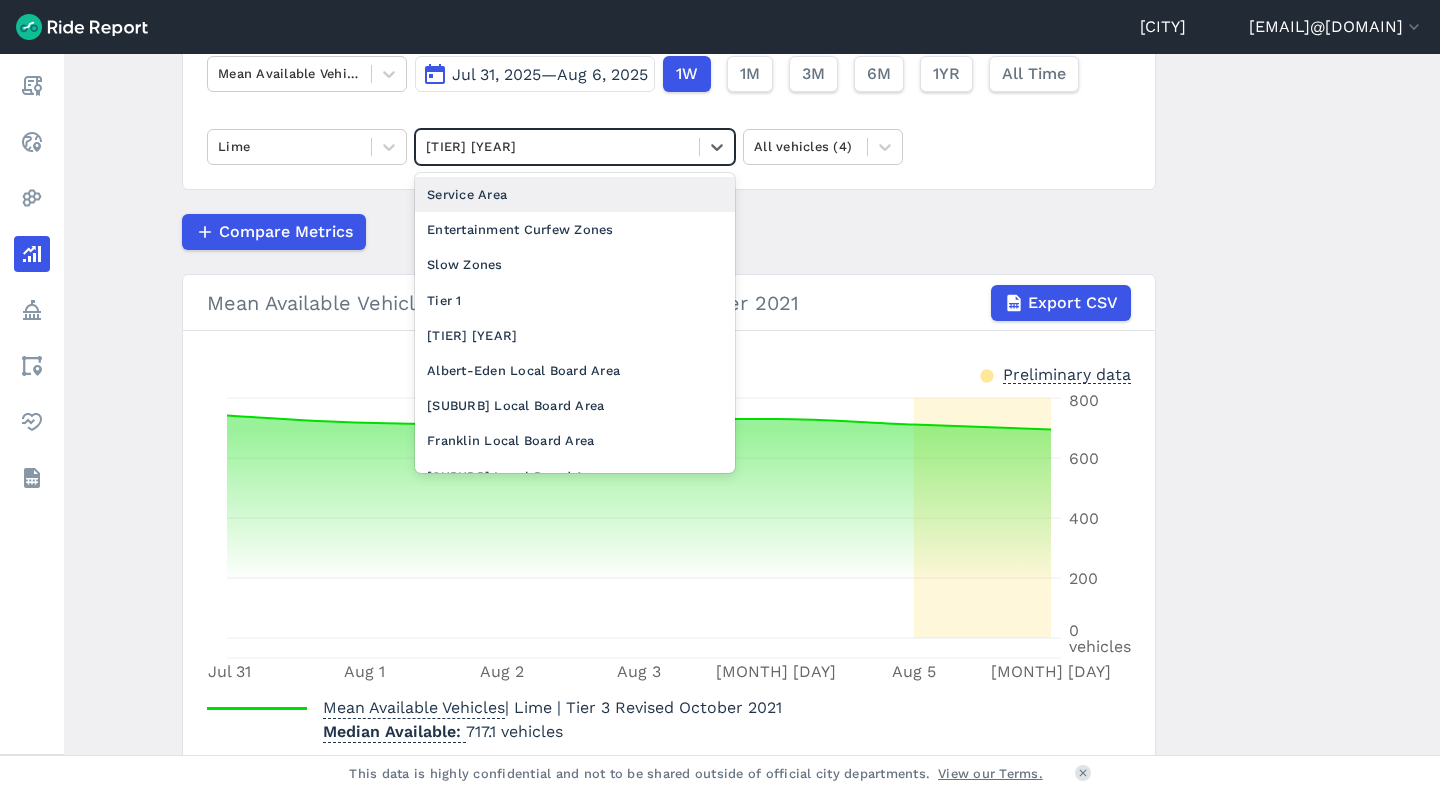 click on "[TIER] [YEAR]" at bounding box center [557, 146] 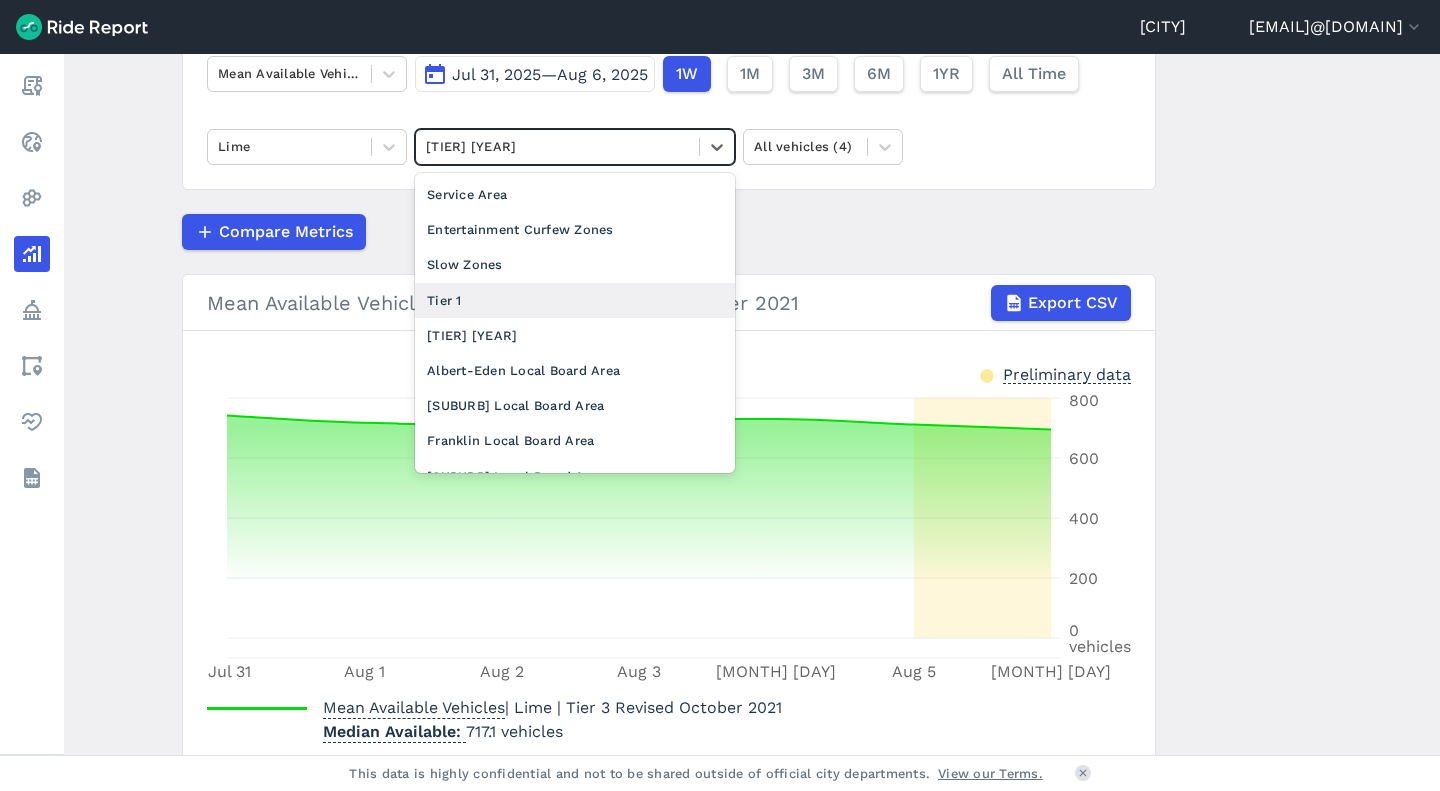 click on "[TIER] [YEAR]" at bounding box center [575, 335] 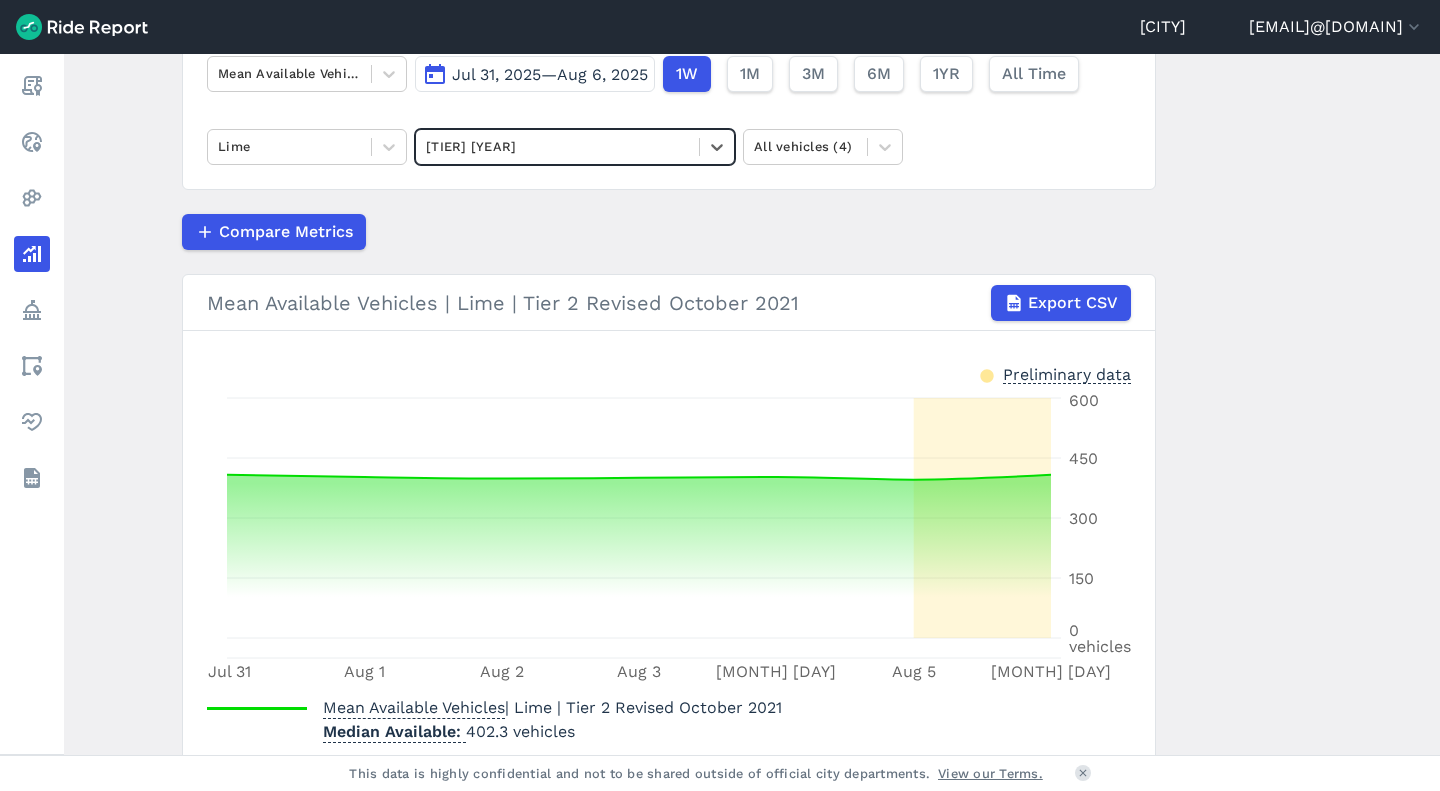 click at bounding box center (557, 146) 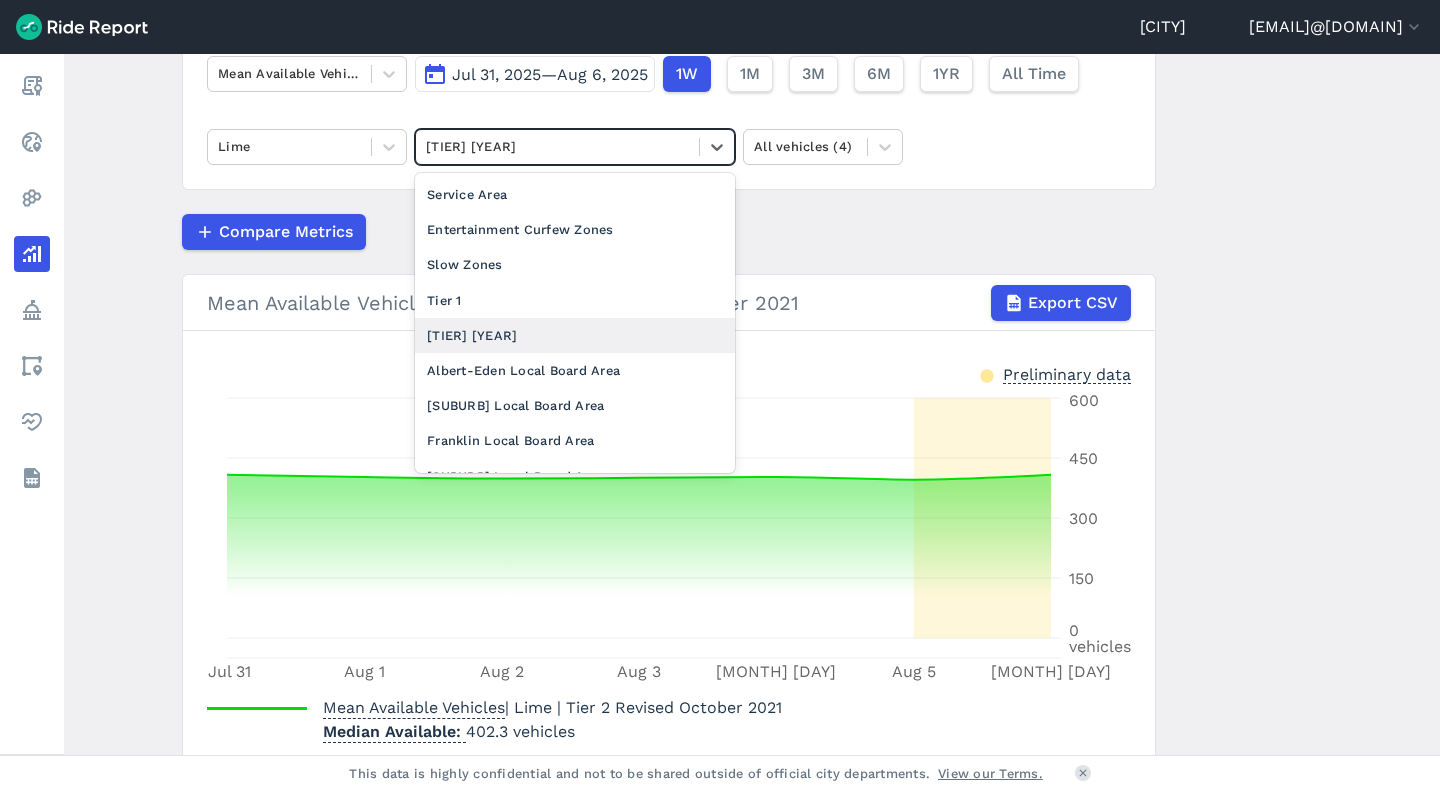 click on "[TIER] [YEAR]" at bounding box center (575, 335) 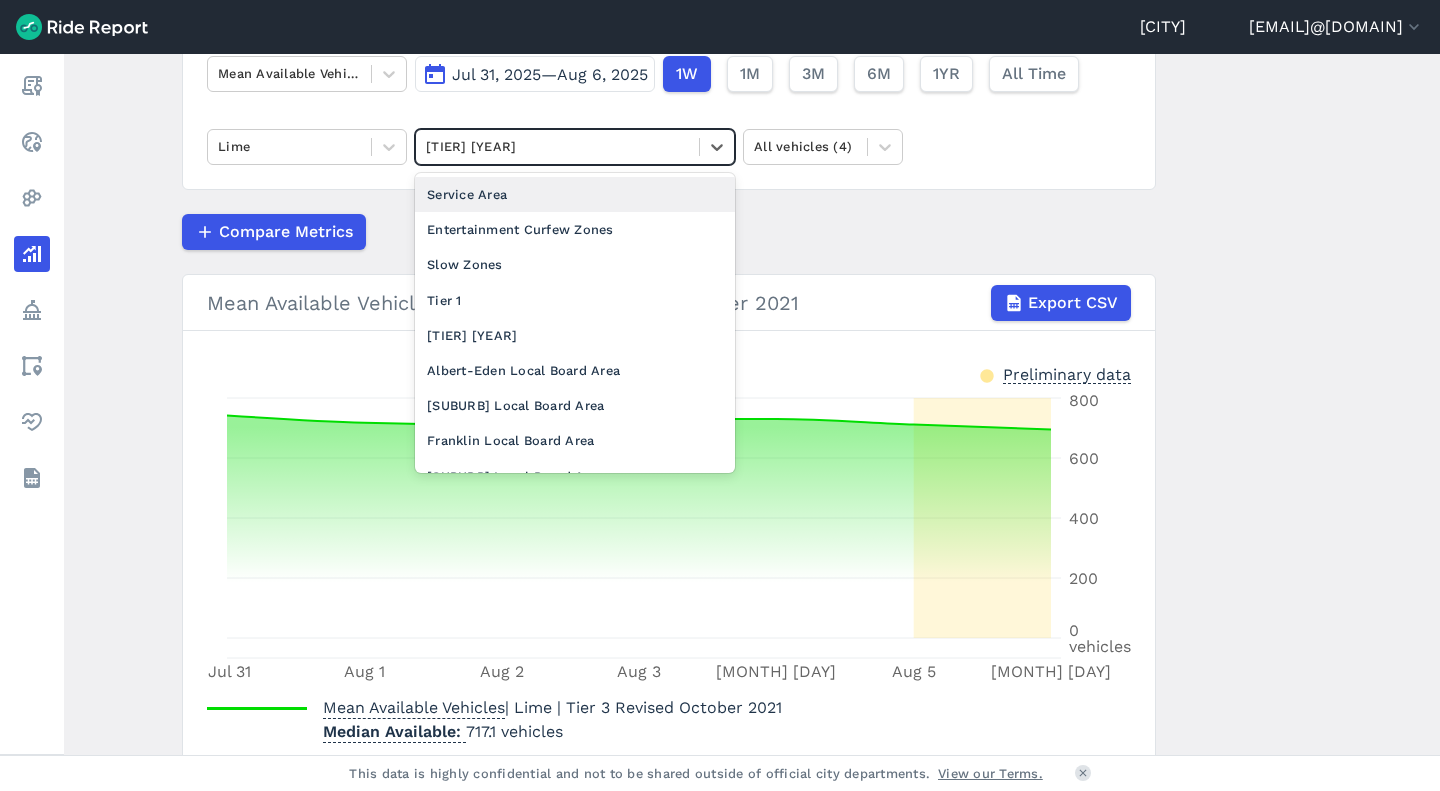 click at bounding box center [557, 146] 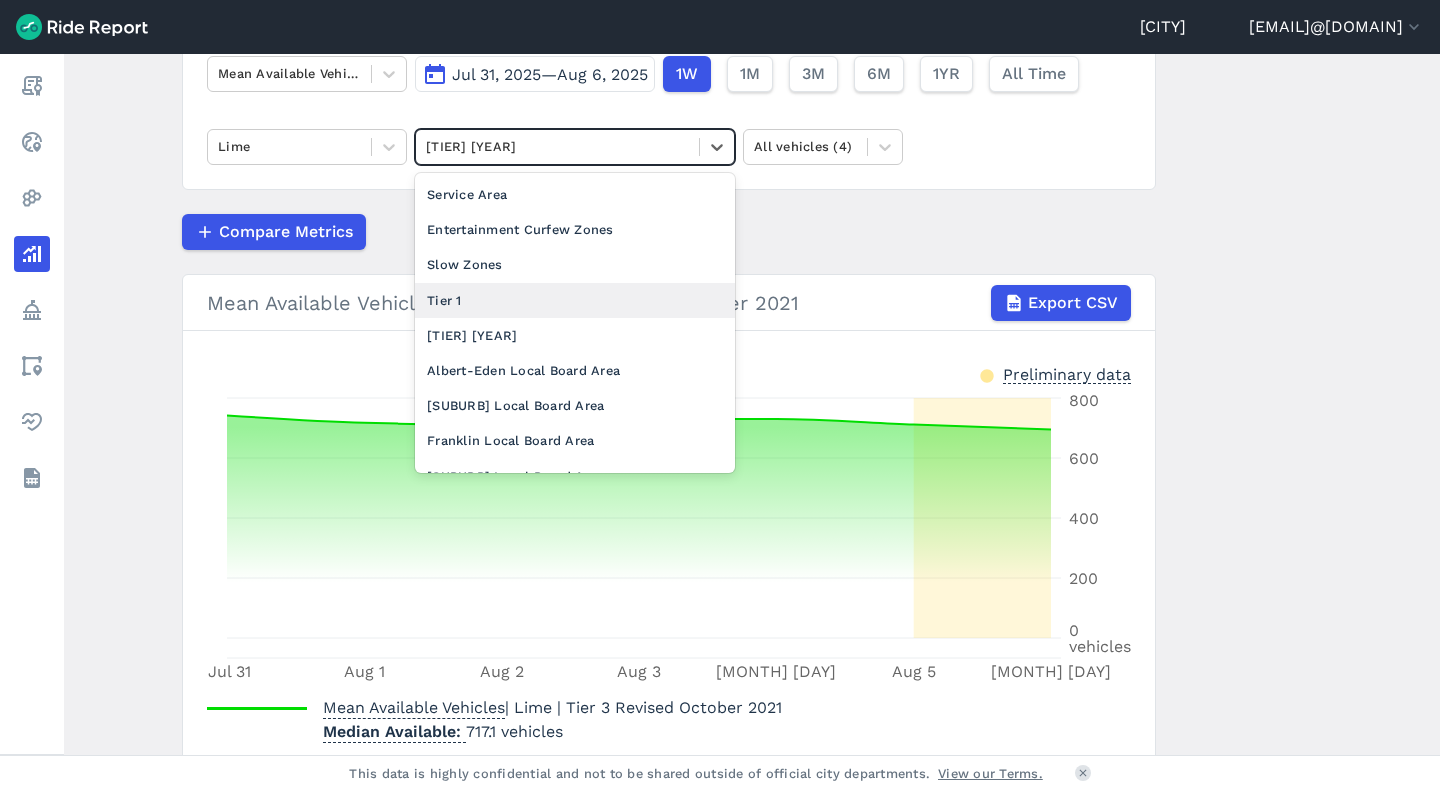 click on "Tier 1" at bounding box center [575, 300] 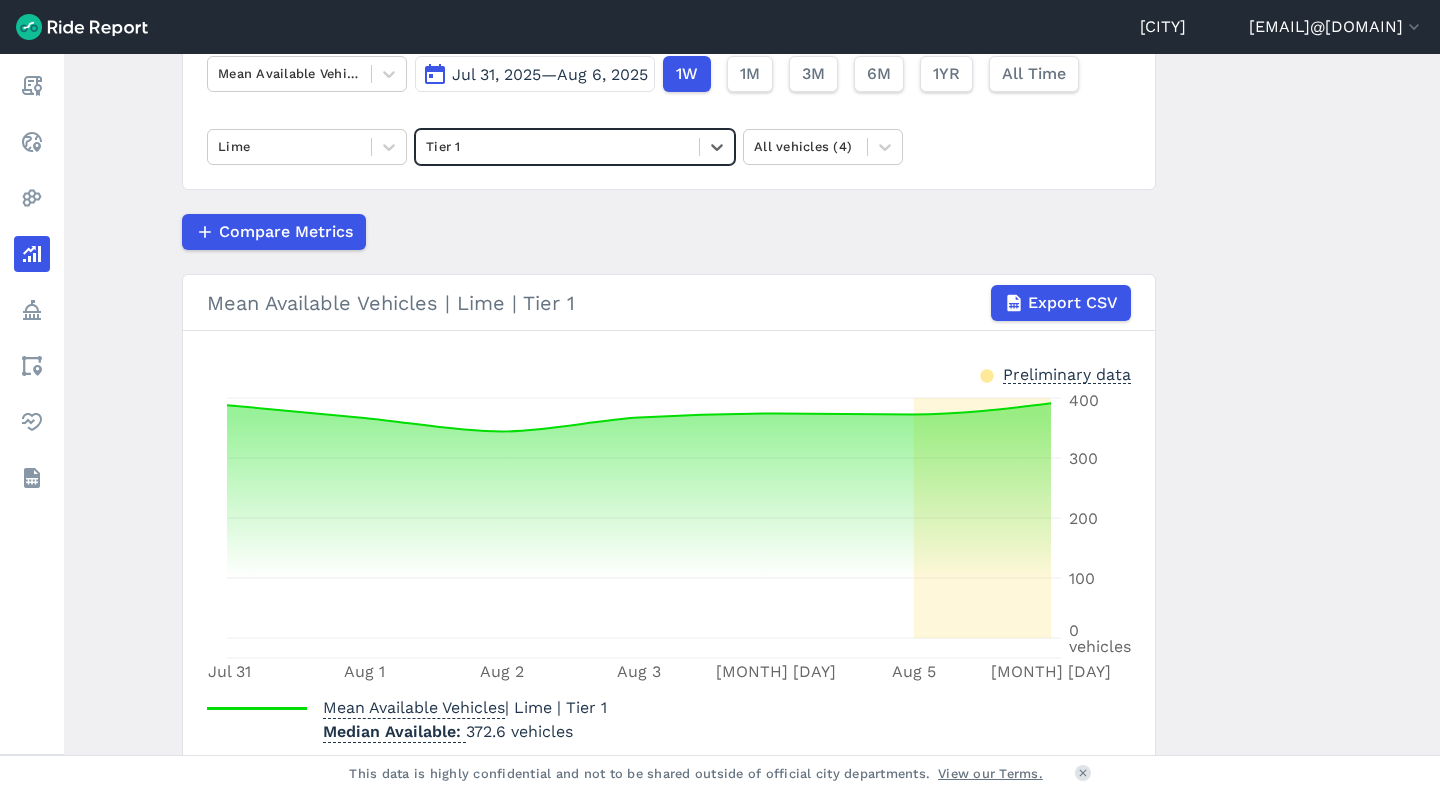 scroll, scrollTop: 78, scrollLeft: 0, axis: vertical 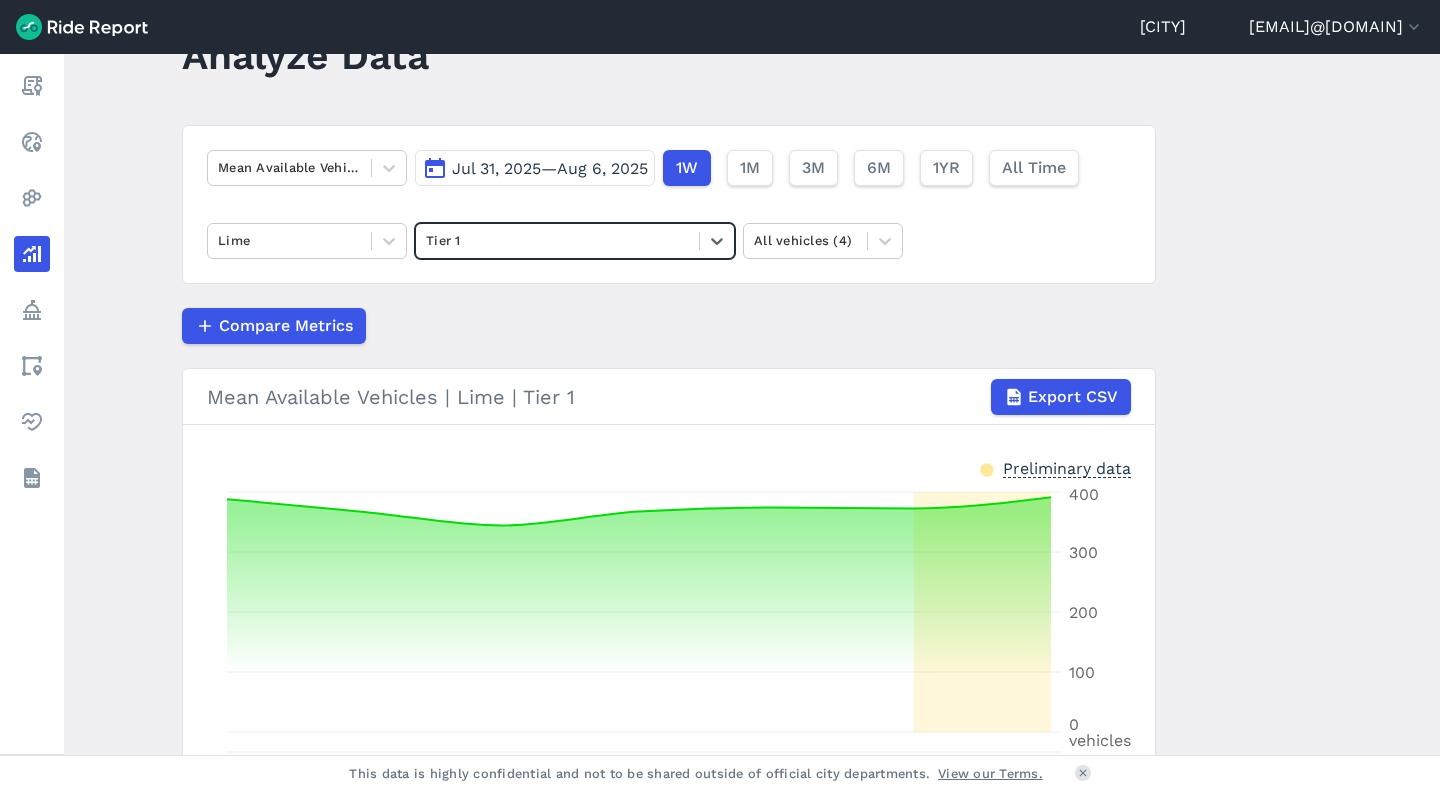 click on "Jul 31, 2025—Aug 6, 2025" at bounding box center (550, 168) 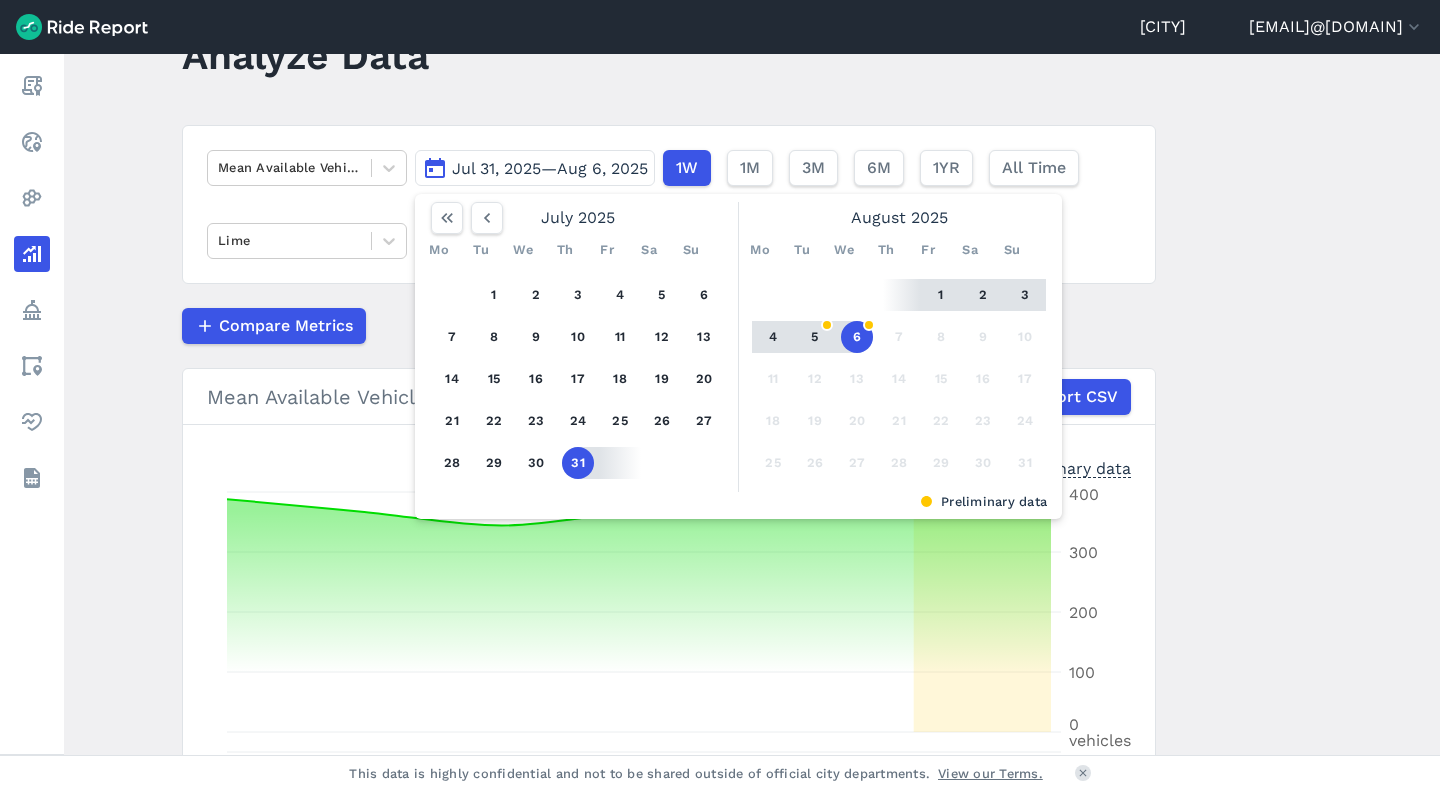 click on "3" at bounding box center [578, 295] 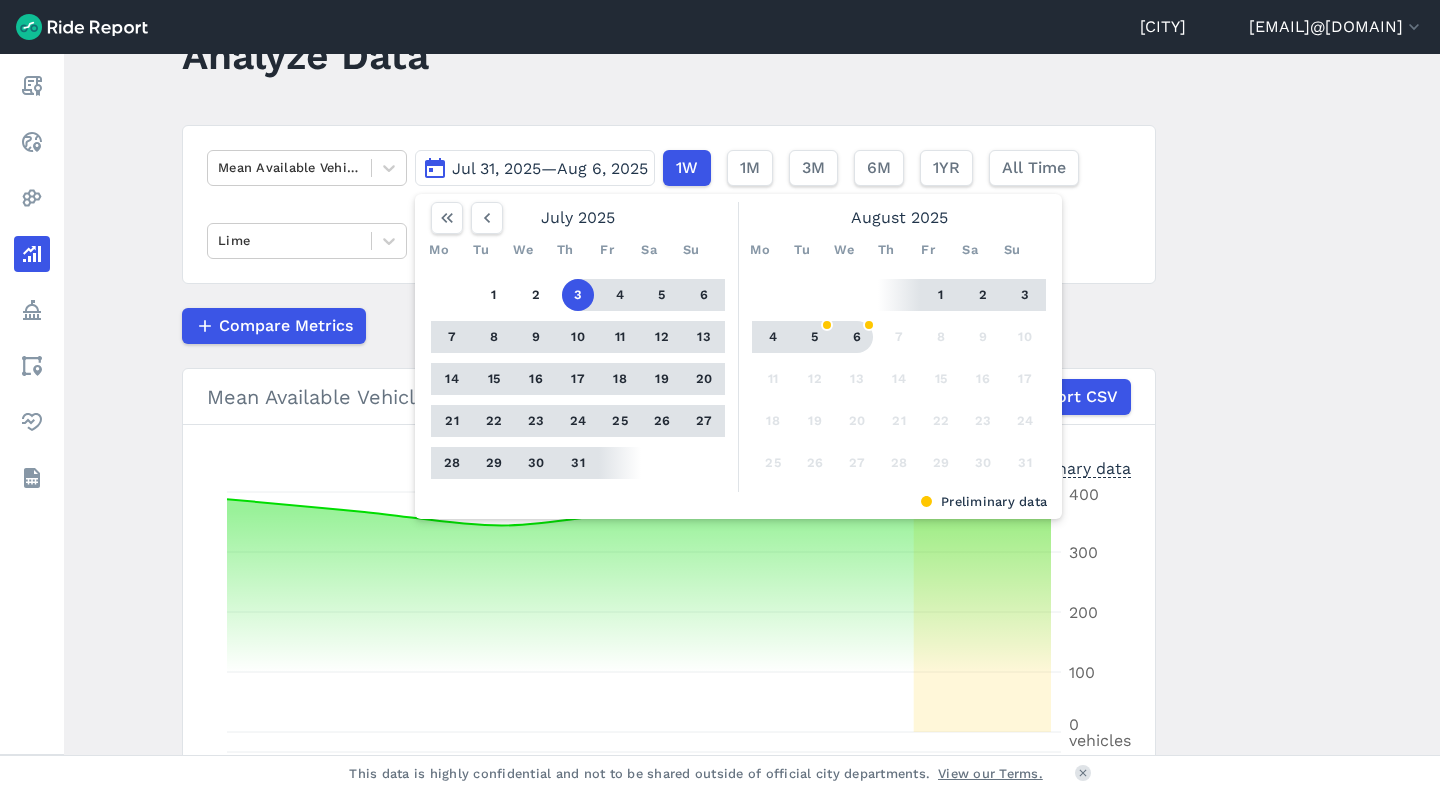 click on "6" at bounding box center (857, 337) 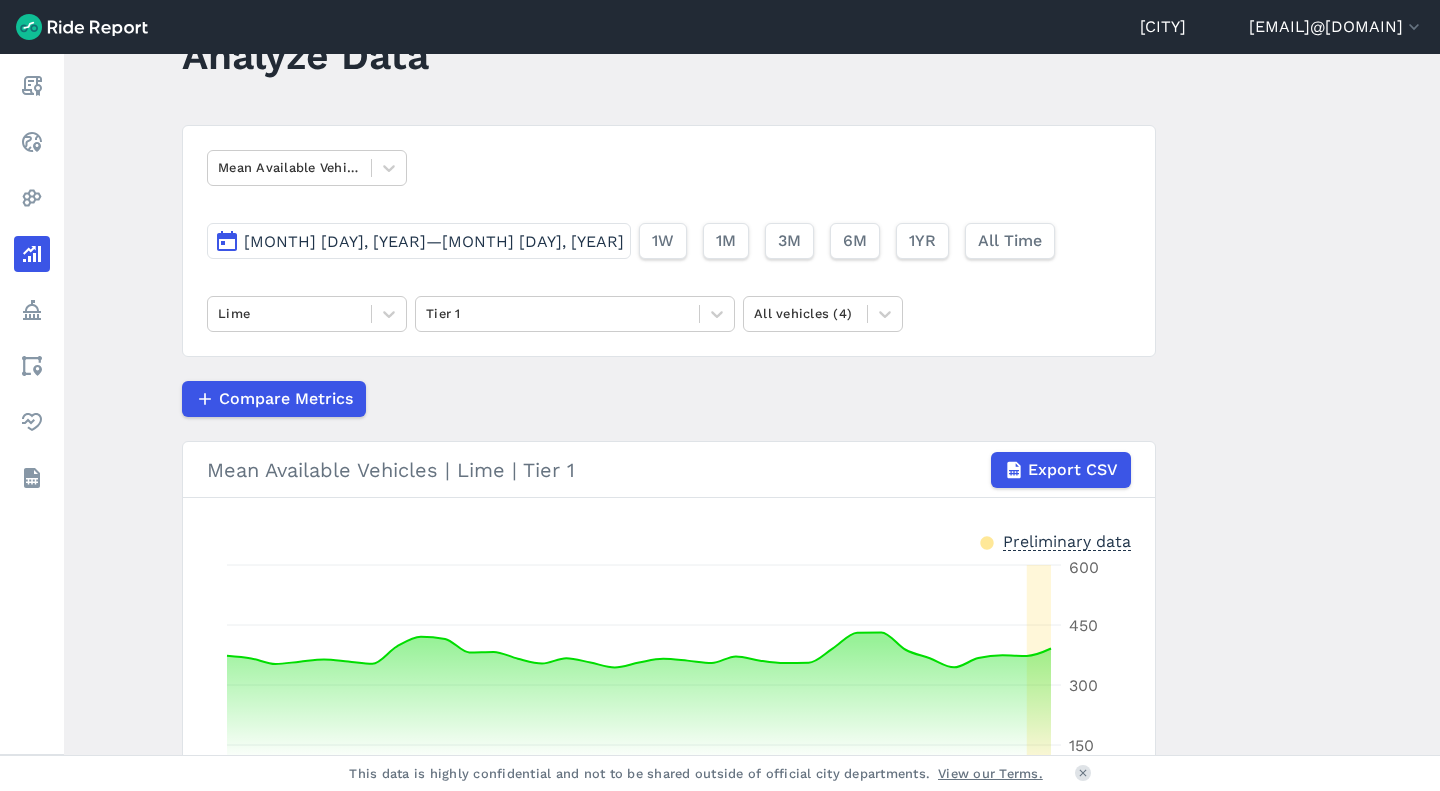 scroll, scrollTop: 164, scrollLeft: 0, axis: vertical 